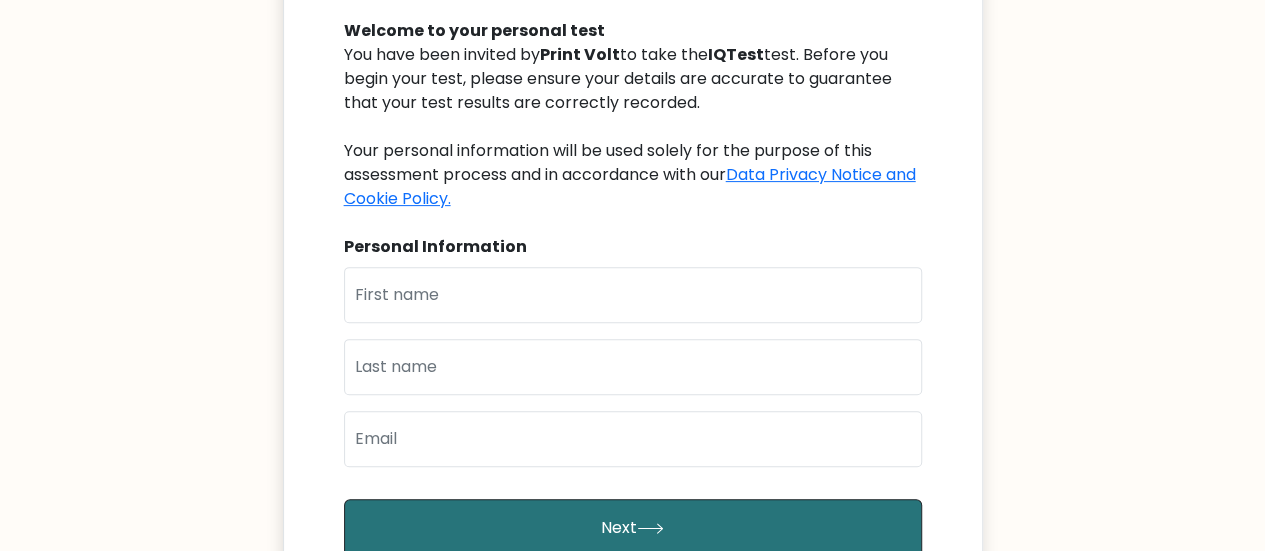 scroll, scrollTop: 232, scrollLeft: 0, axis: vertical 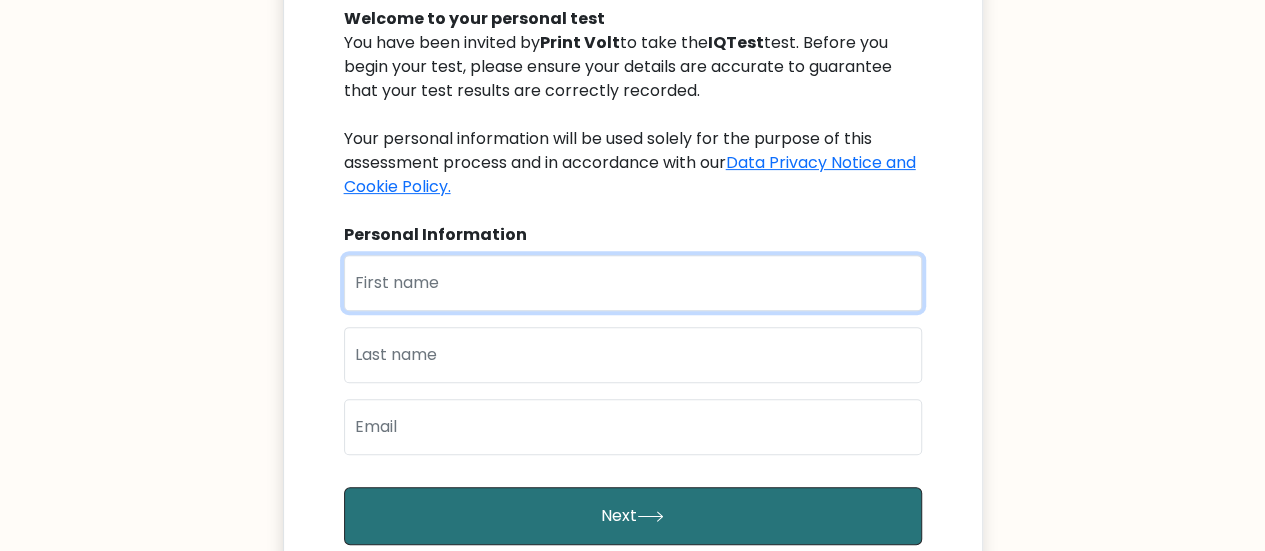 click at bounding box center (633, 283) 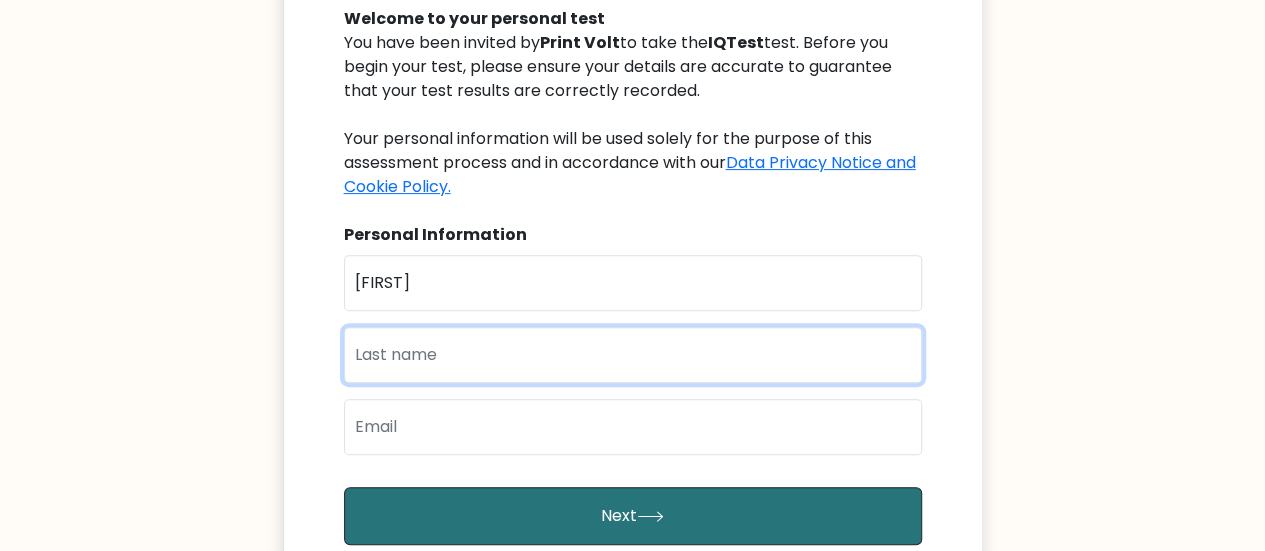 type on "[LAST]" 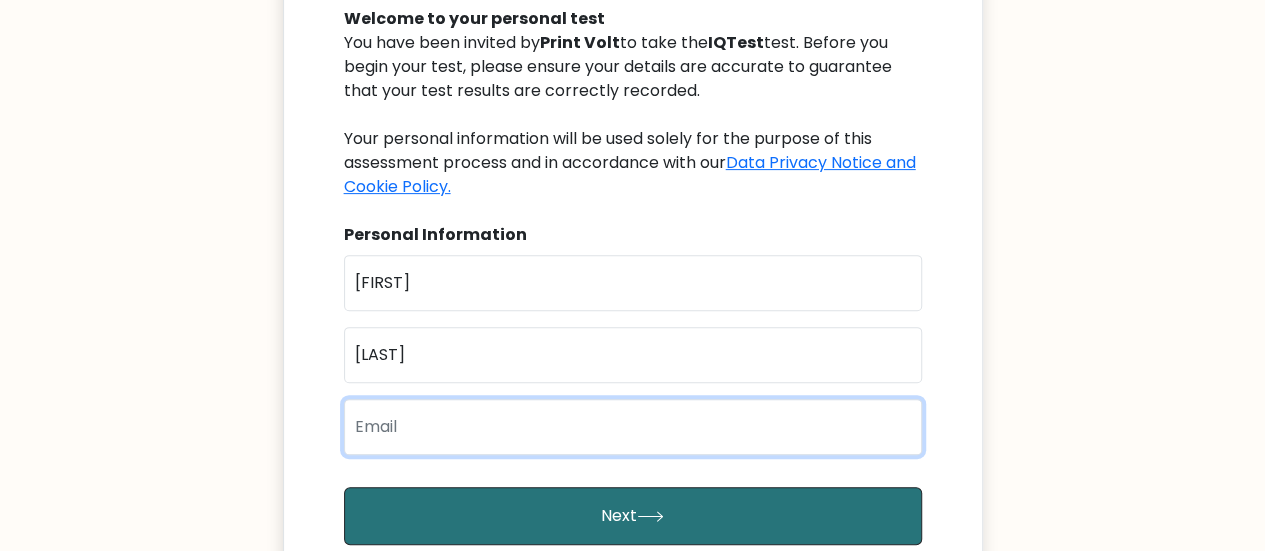 type on "[EMAIL]" 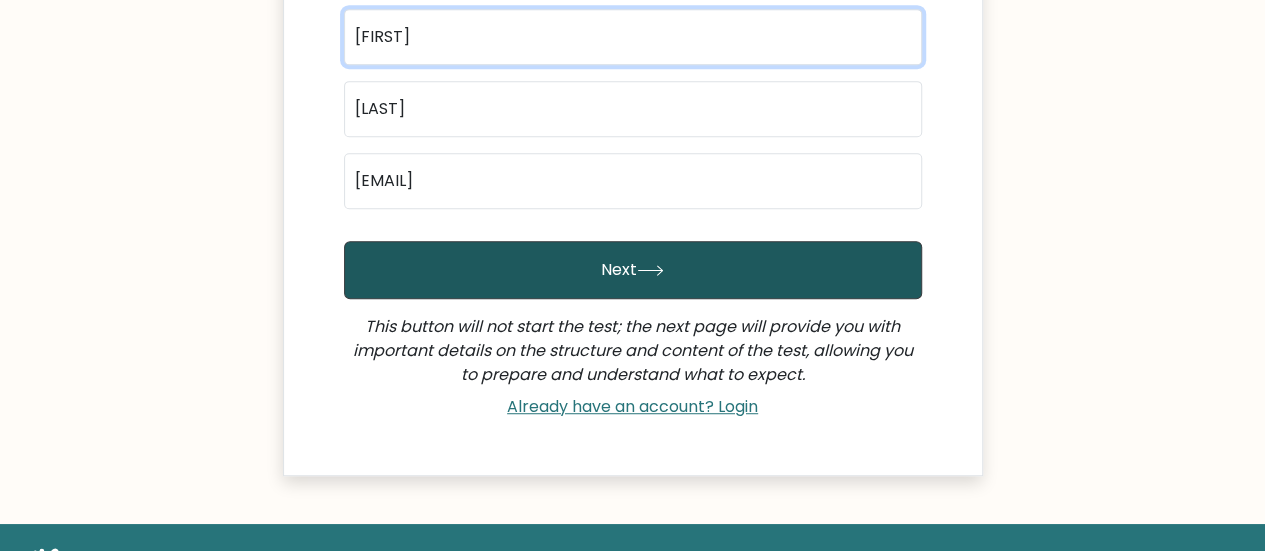 scroll, scrollTop: 478, scrollLeft: 0, axis: vertical 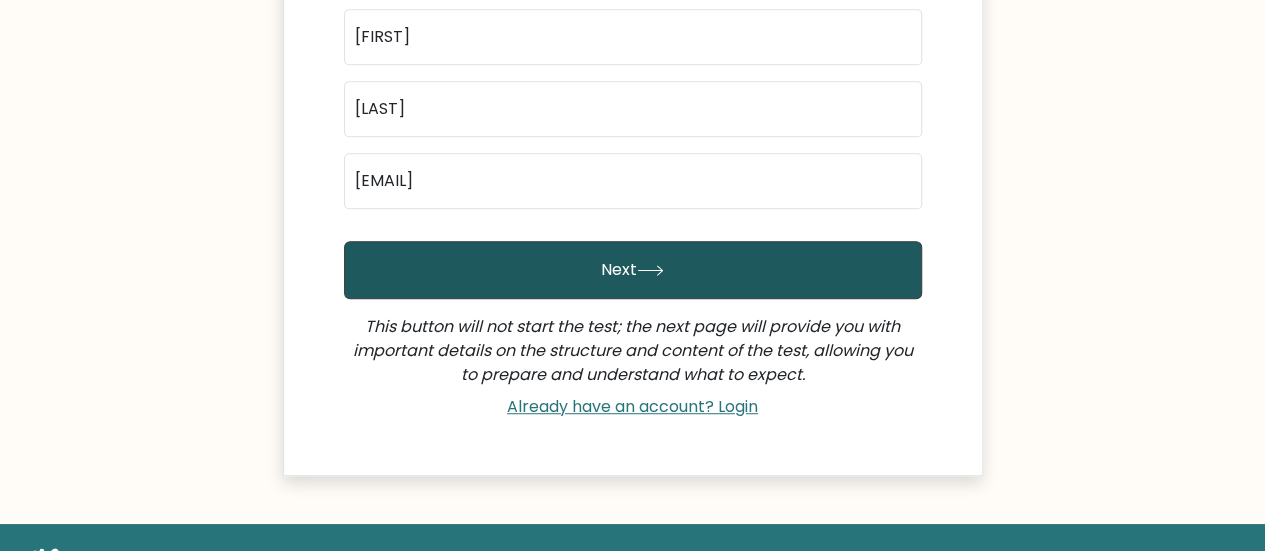 click 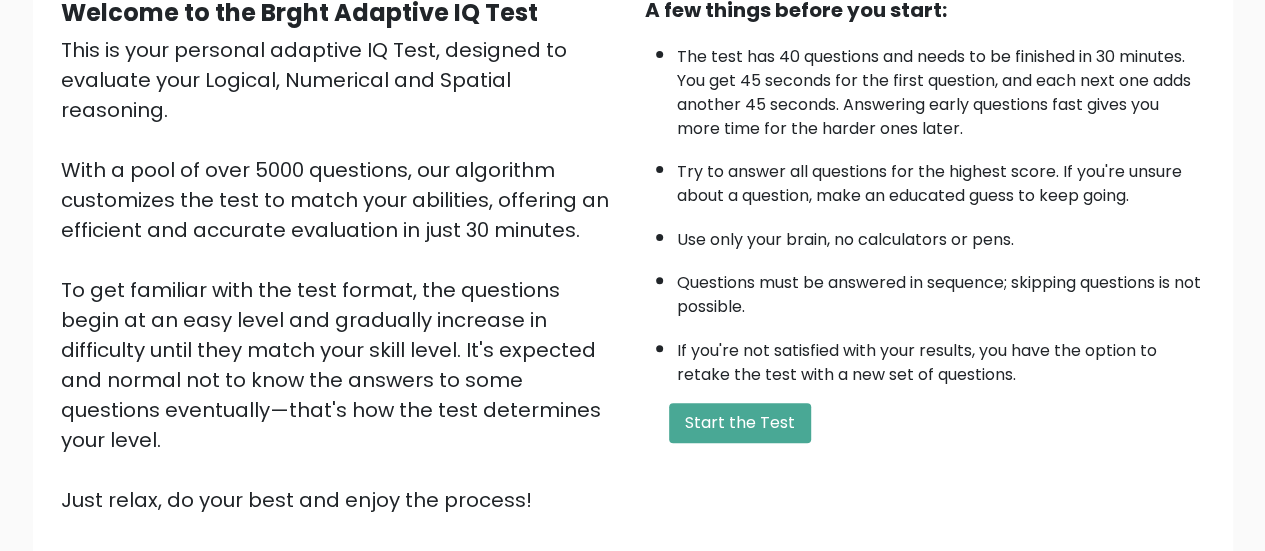 scroll, scrollTop: 210, scrollLeft: 0, axis: vertical 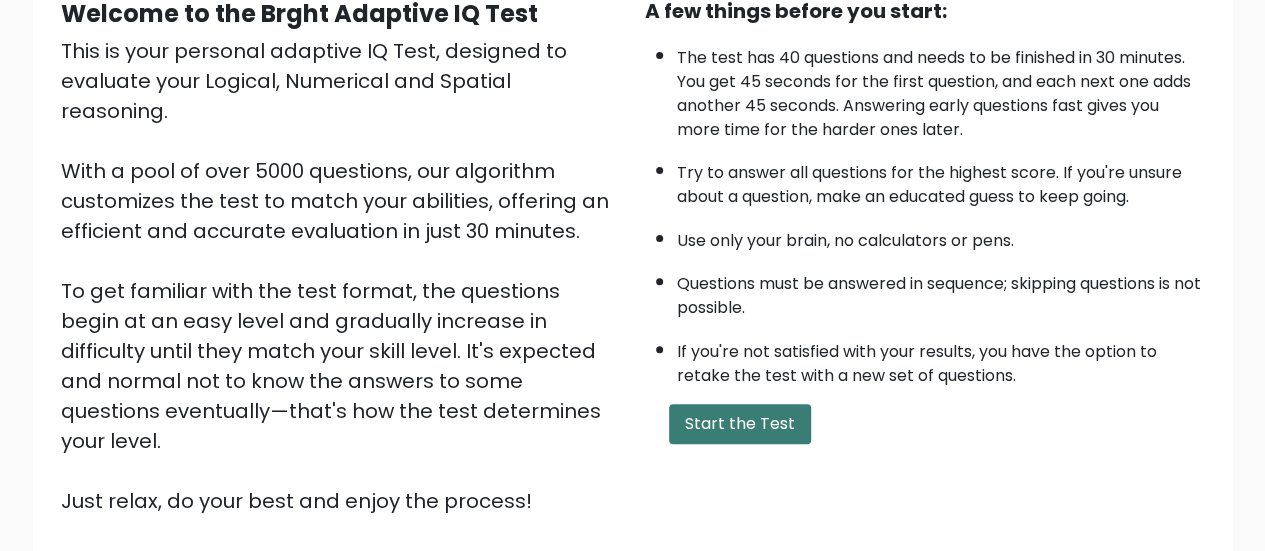 click on "Start the Test" at bounding box center [740, 424] 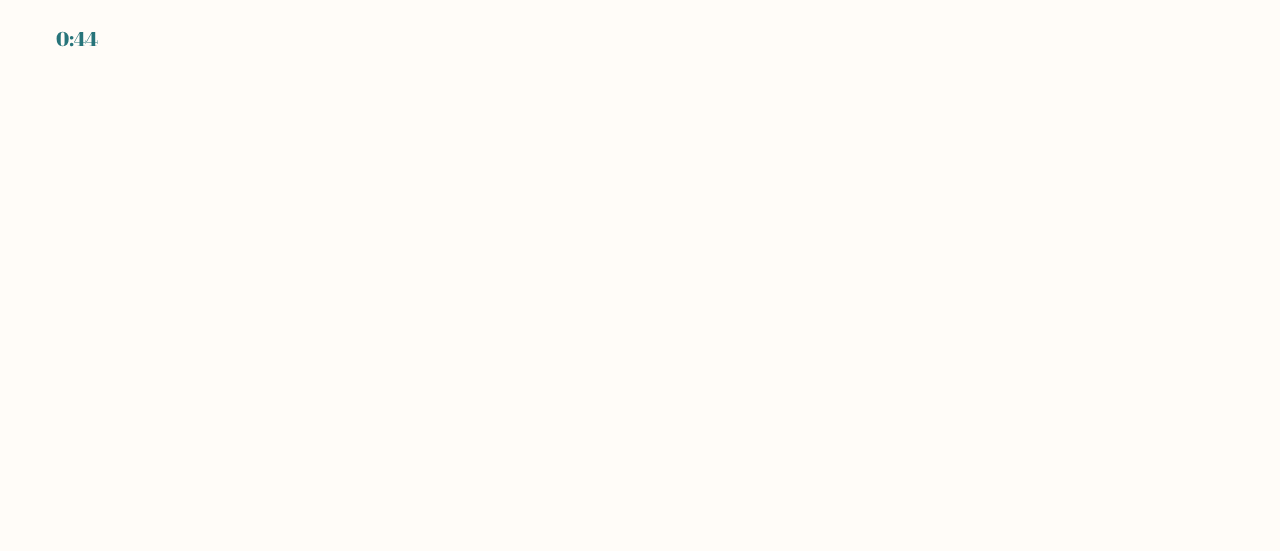scroll, scrollTop: 0, scrollLeft: 0, axis: both 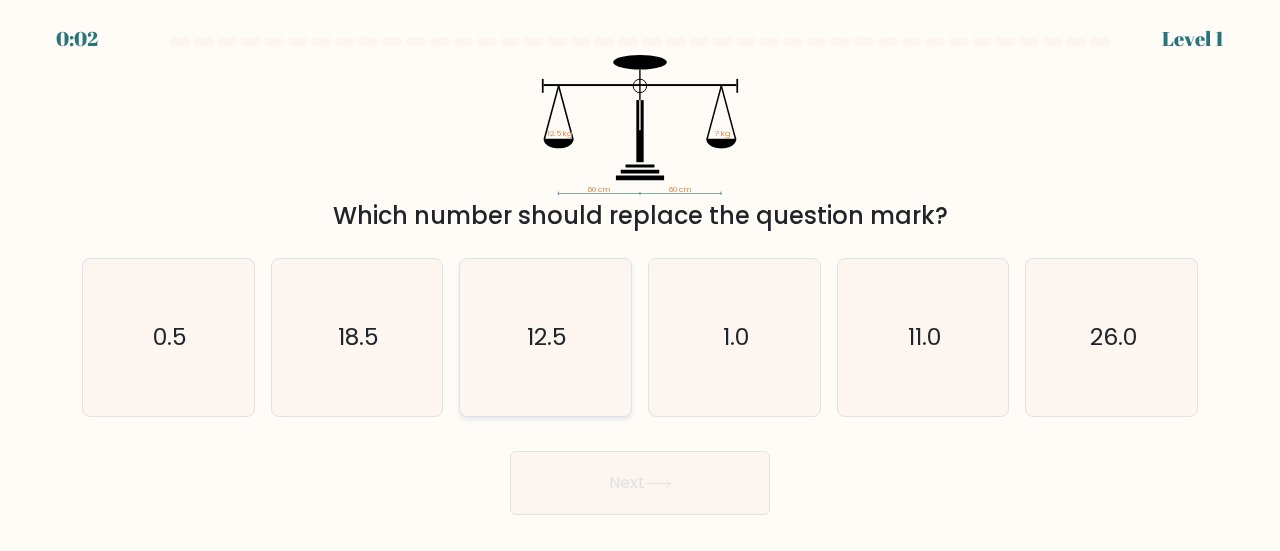 click on "12.5" 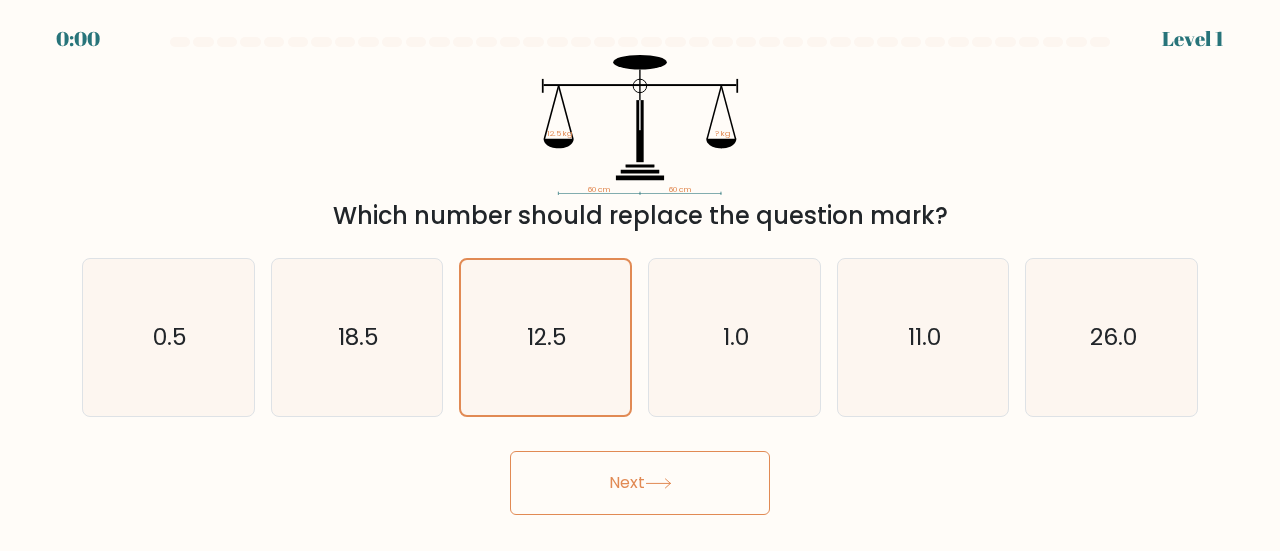 click on "Next" at bounding box center (640, 483) 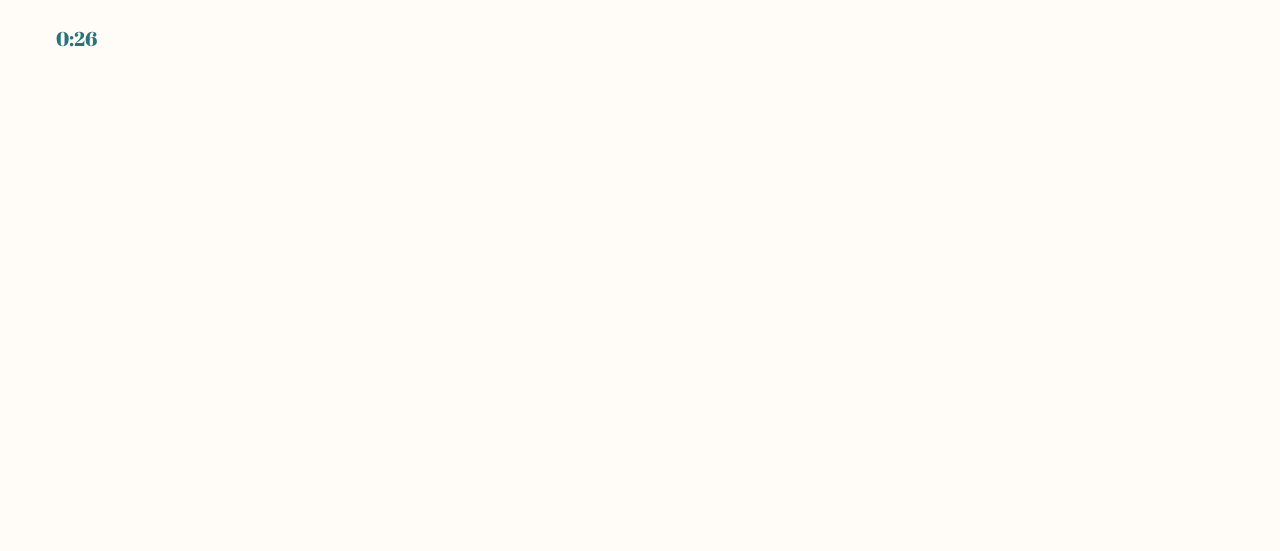 scroll, scrollTop: 0, scrollLeft: 0, axis: both 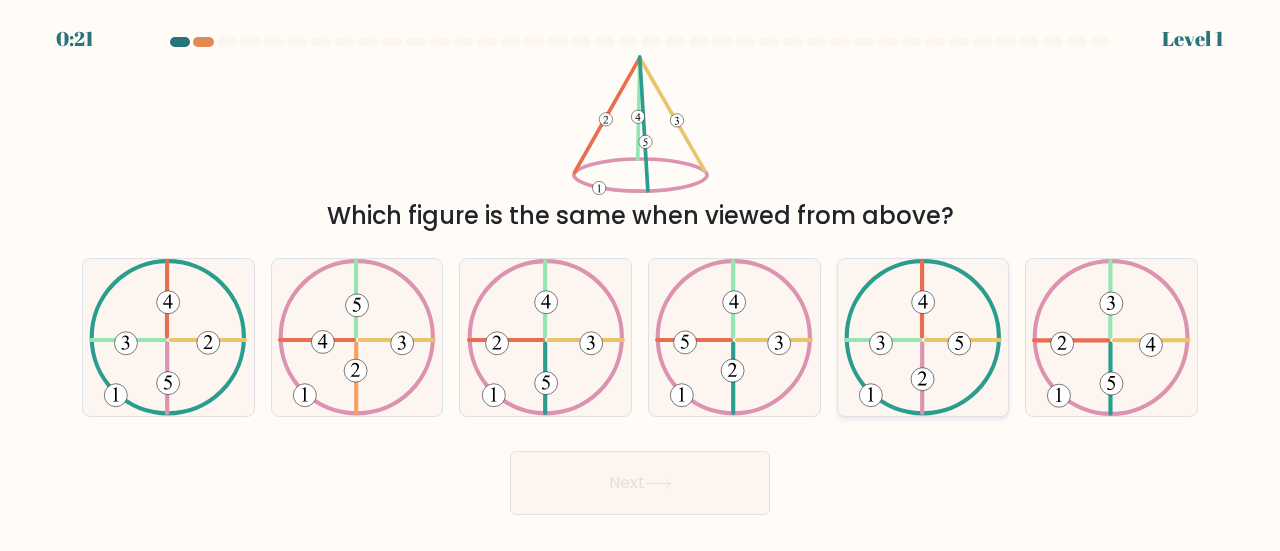 click 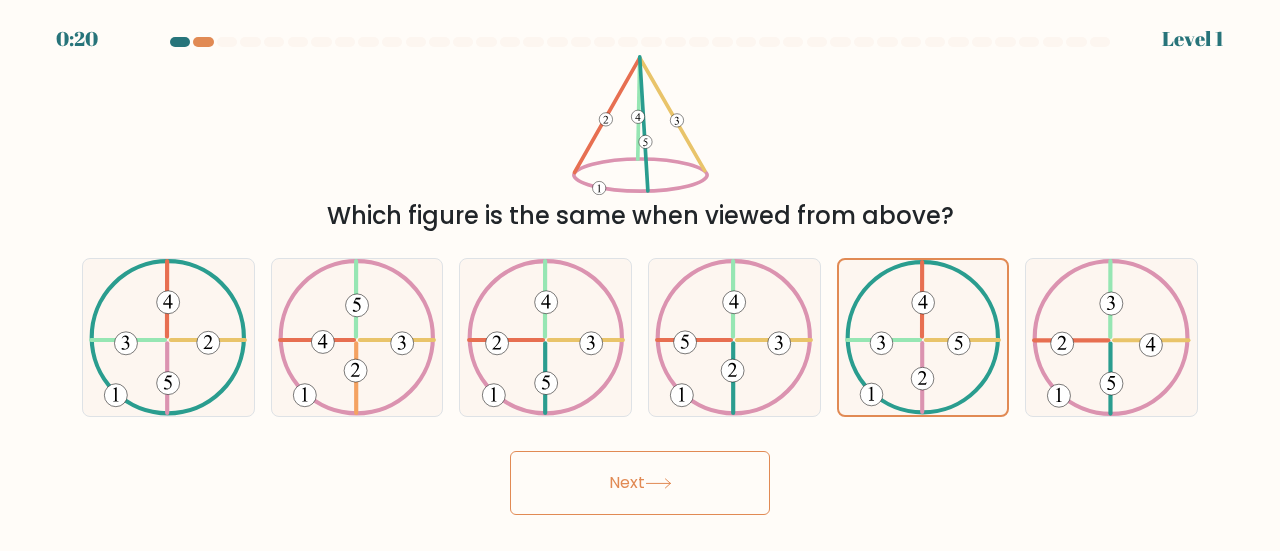 click on "Next" at bounding box center (640, 483) 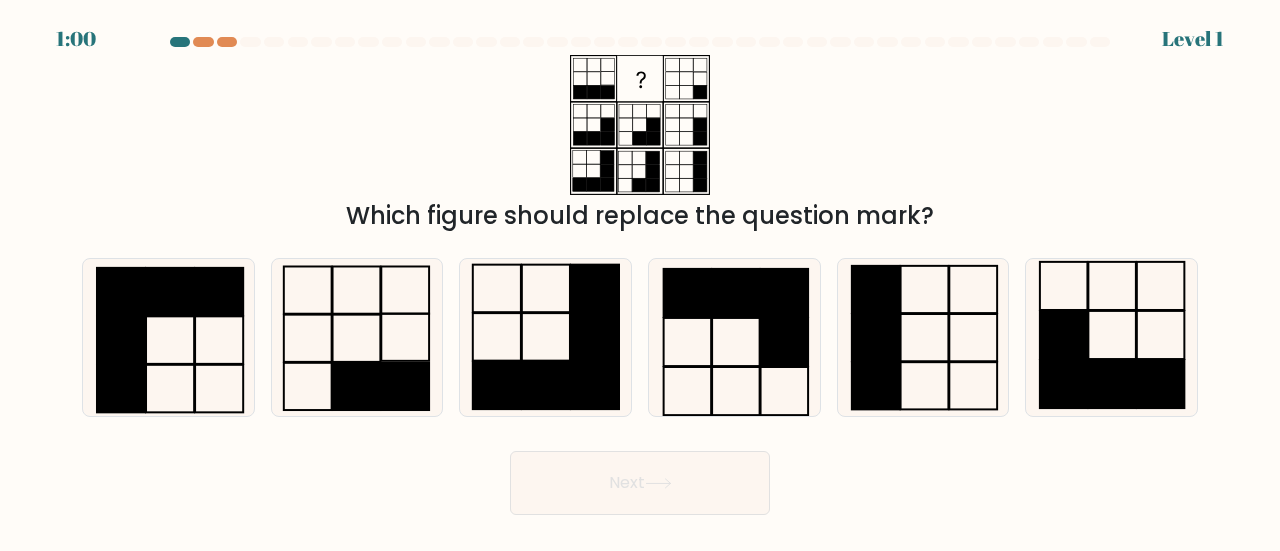 type 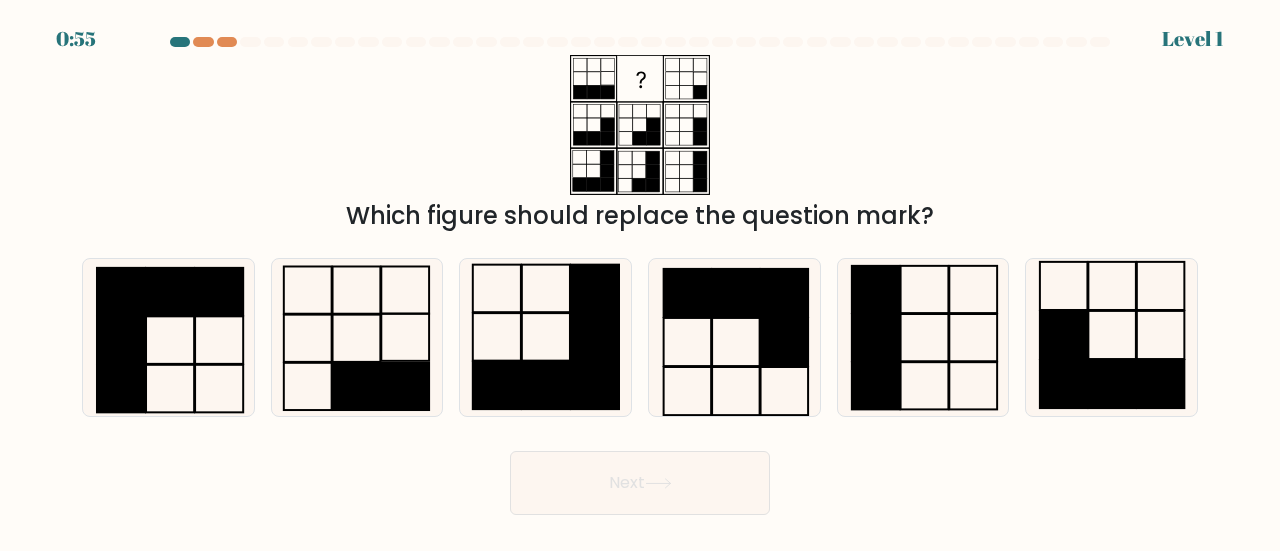 click on "Which figure should replace the question mark?" at bounding box center (640, 144) 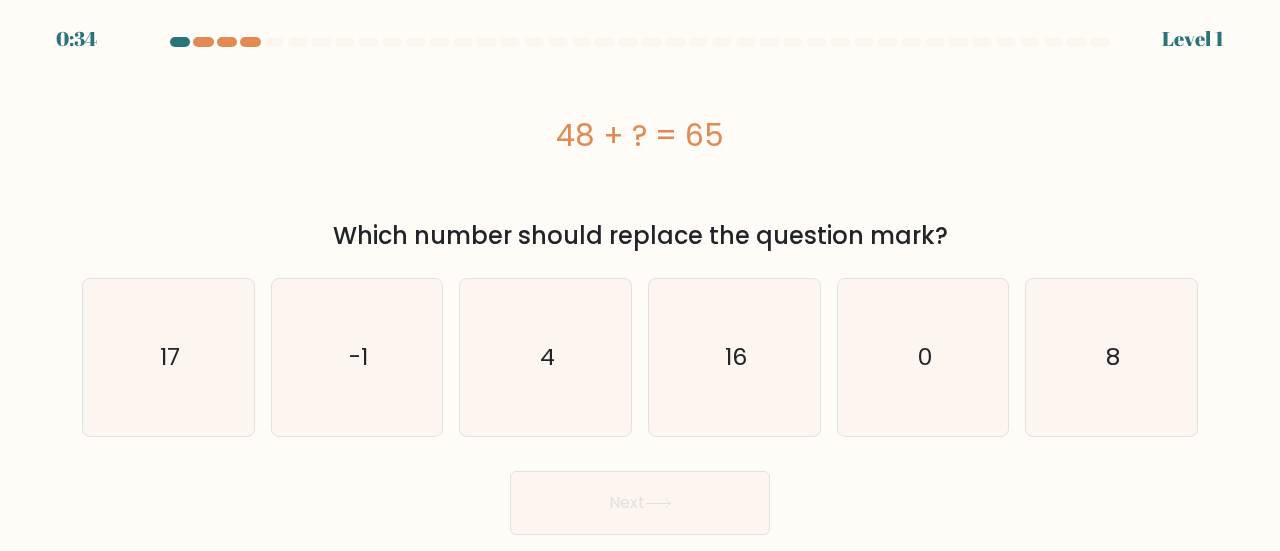 scroll, scrollTop: 0, scrollLeft: 0, axis: both 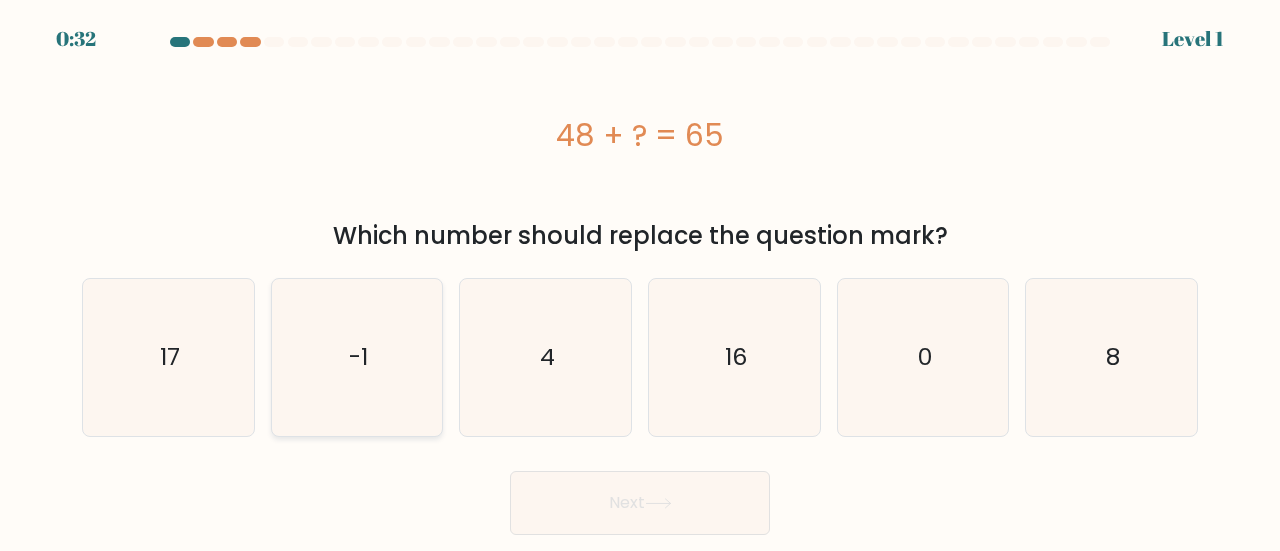 click on "-1" 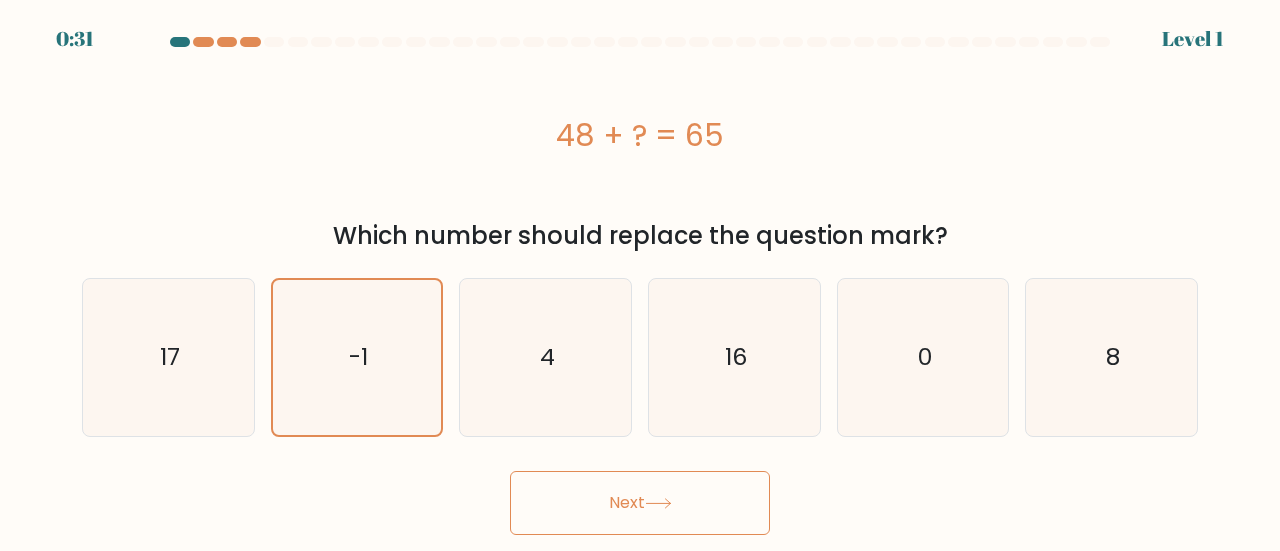 click on "Next" at bounding box center [640, 503] 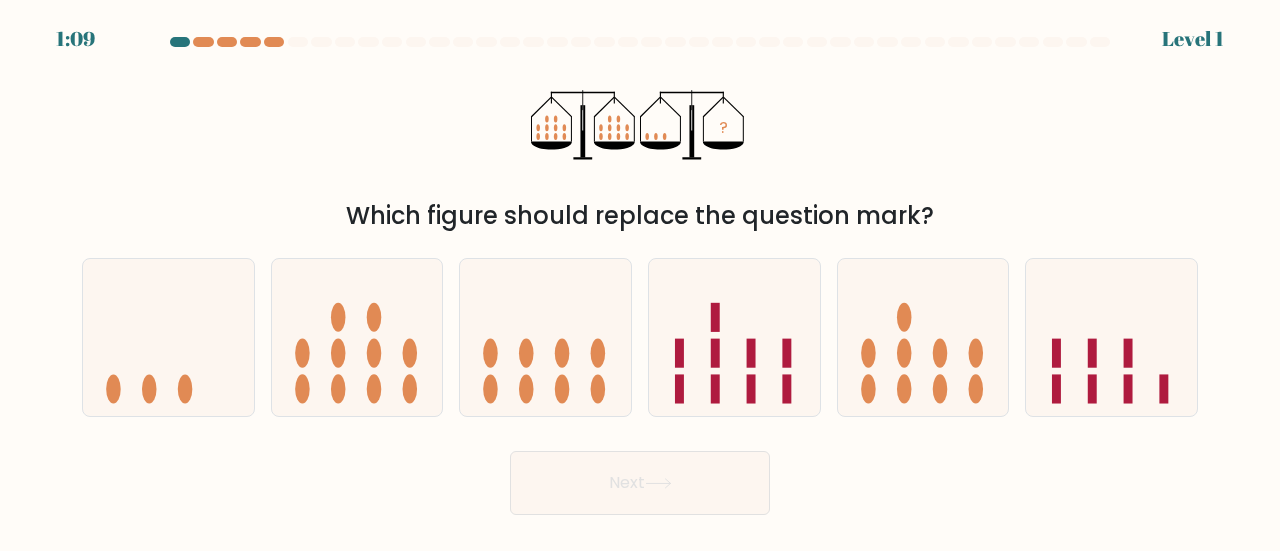 type 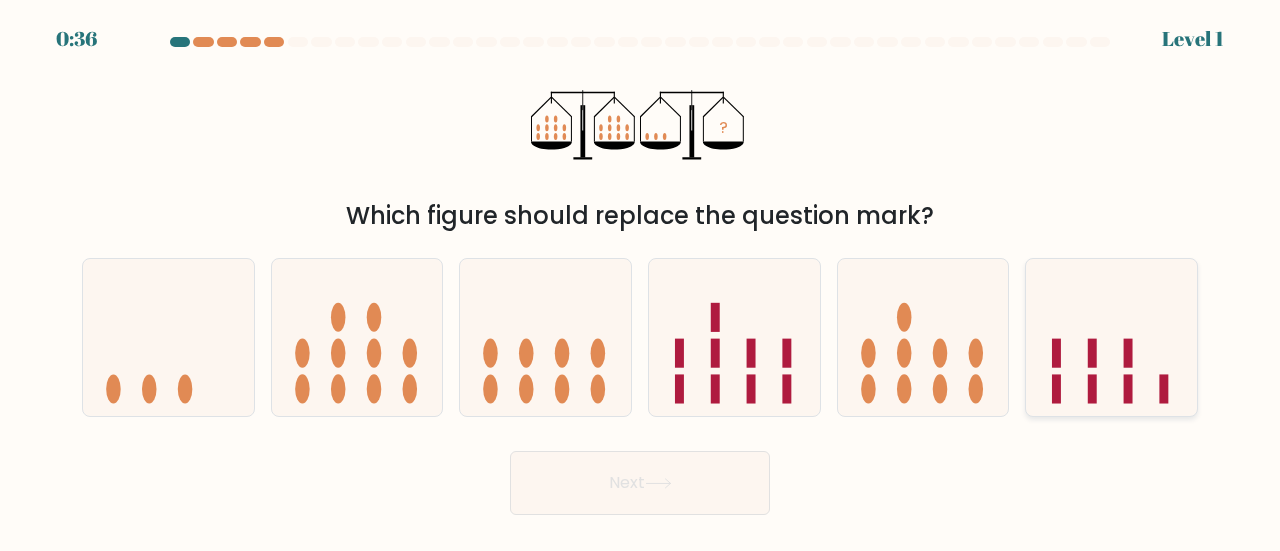 click 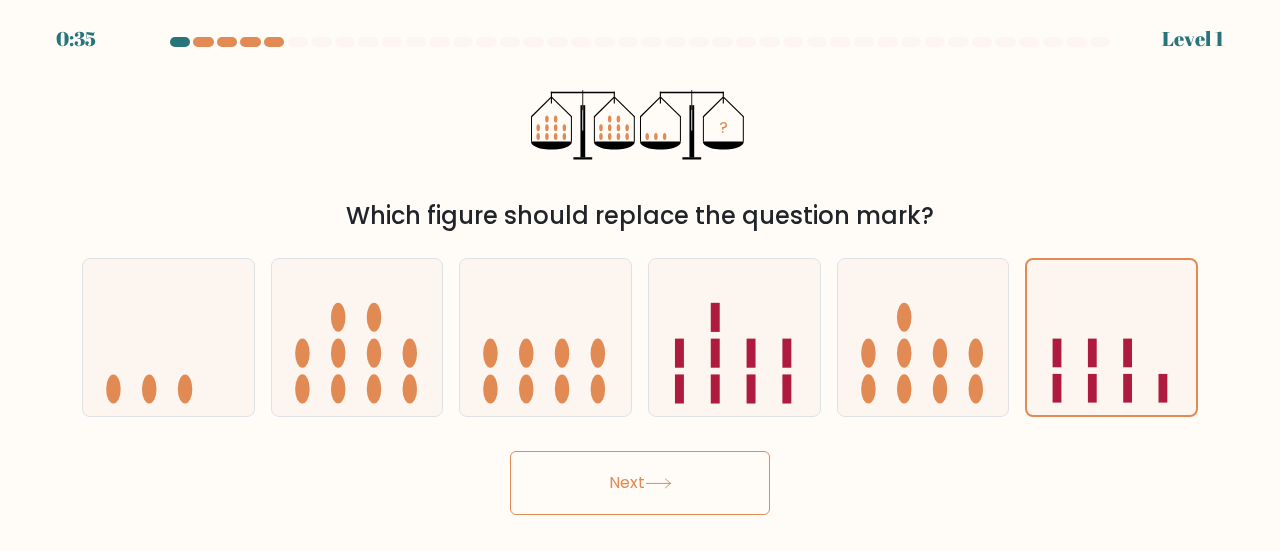 click on "Next" at bounding box center (640, 483) 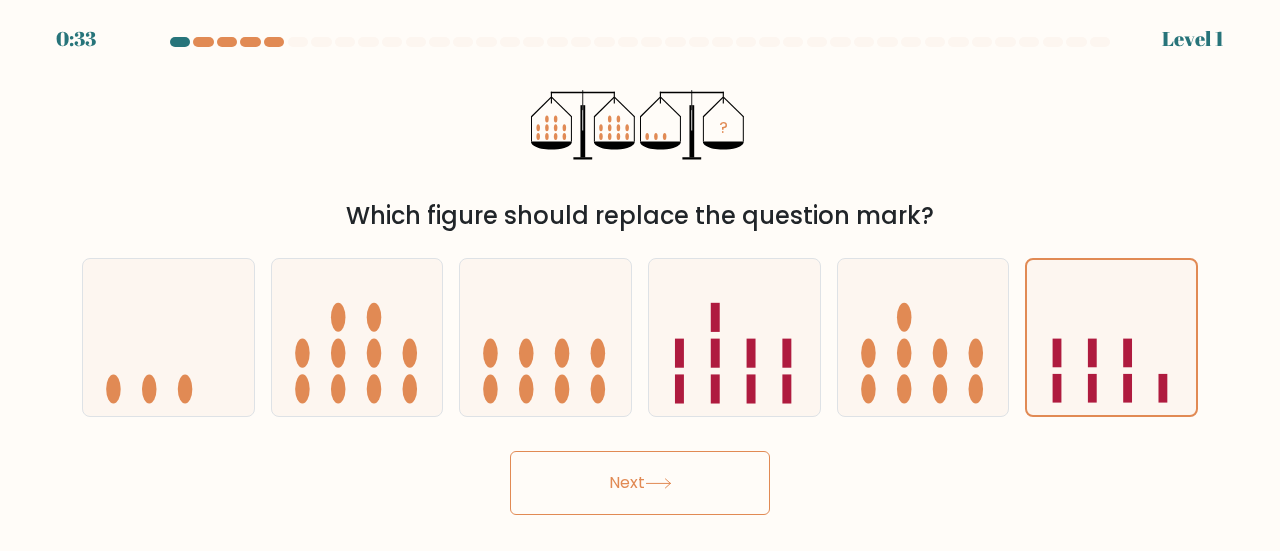 click 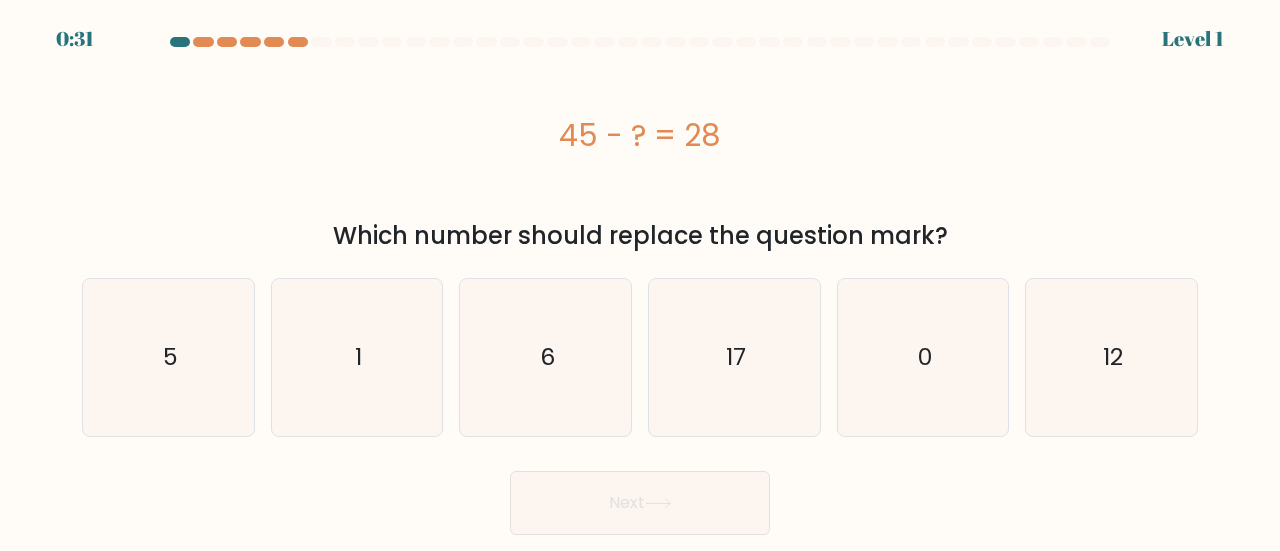 click on "Next" at bounding box center [640, 503] 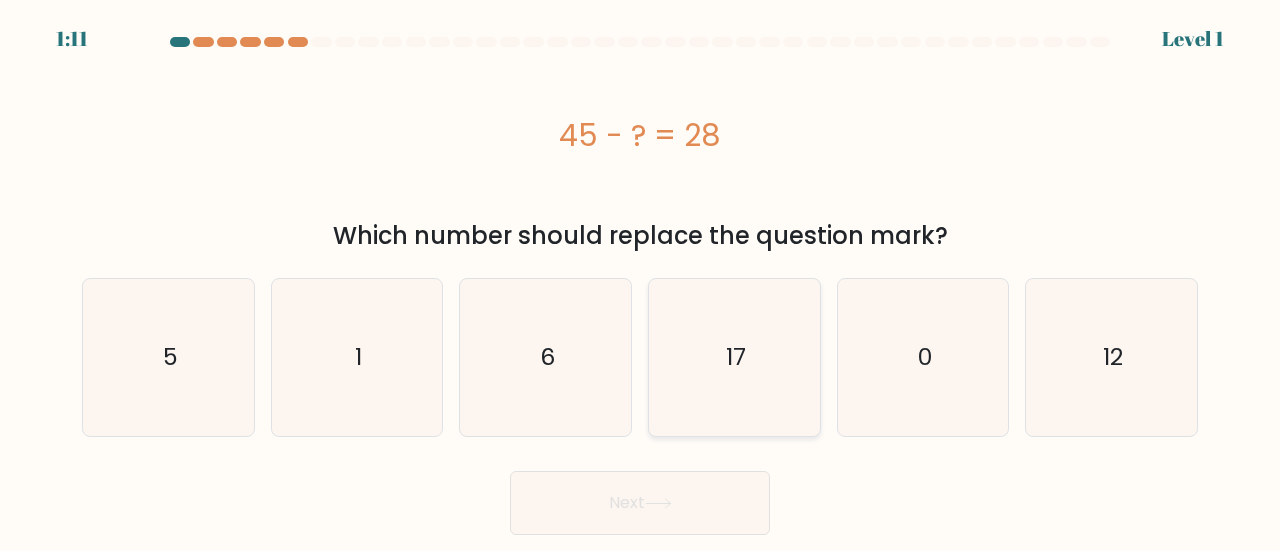 click on "17" 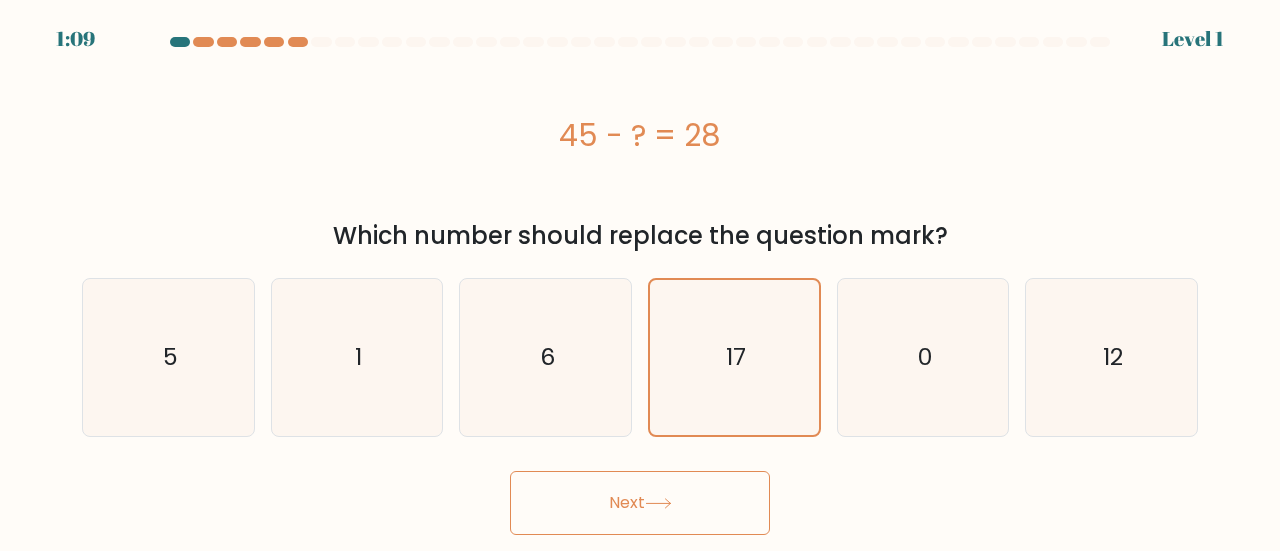 click on "Next" at bounding box center (640, 503) 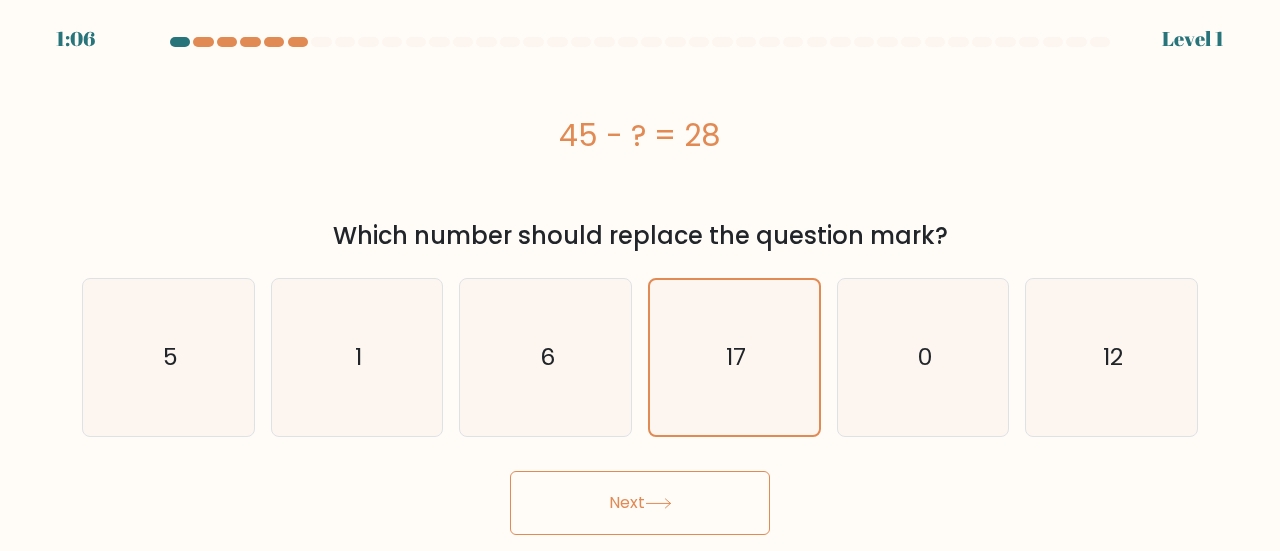 click on "Next" at bounding box center (640, 503) 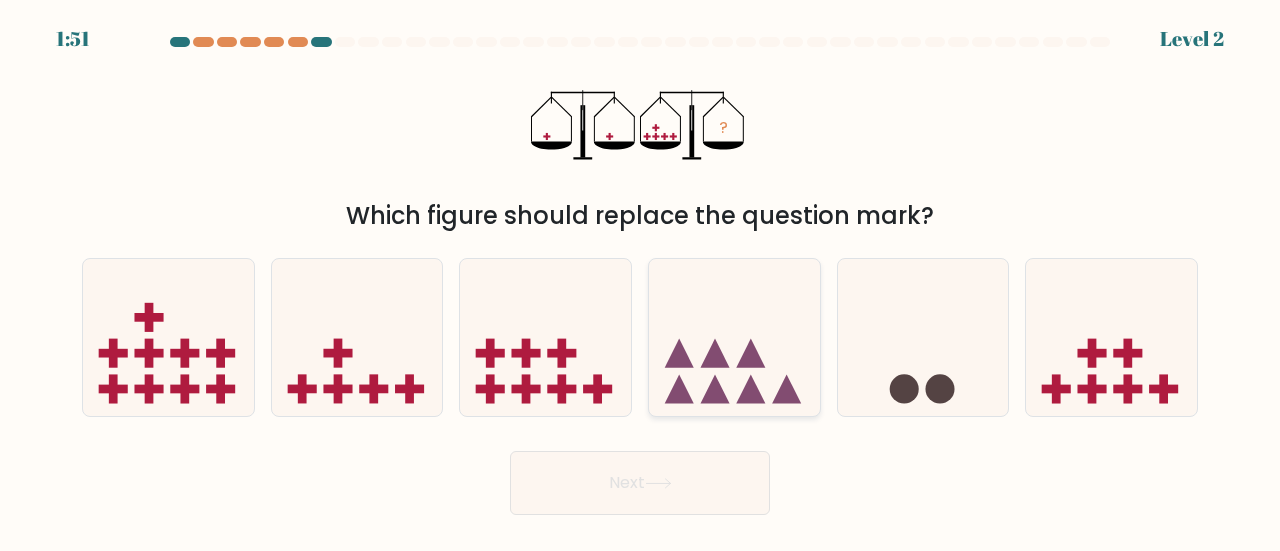 type 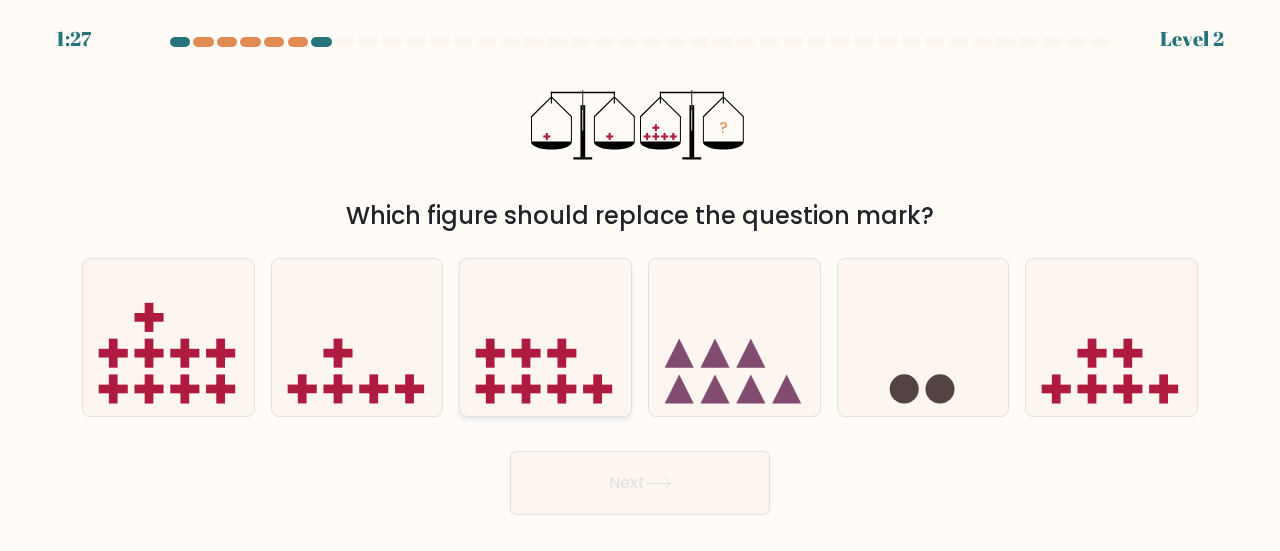 click 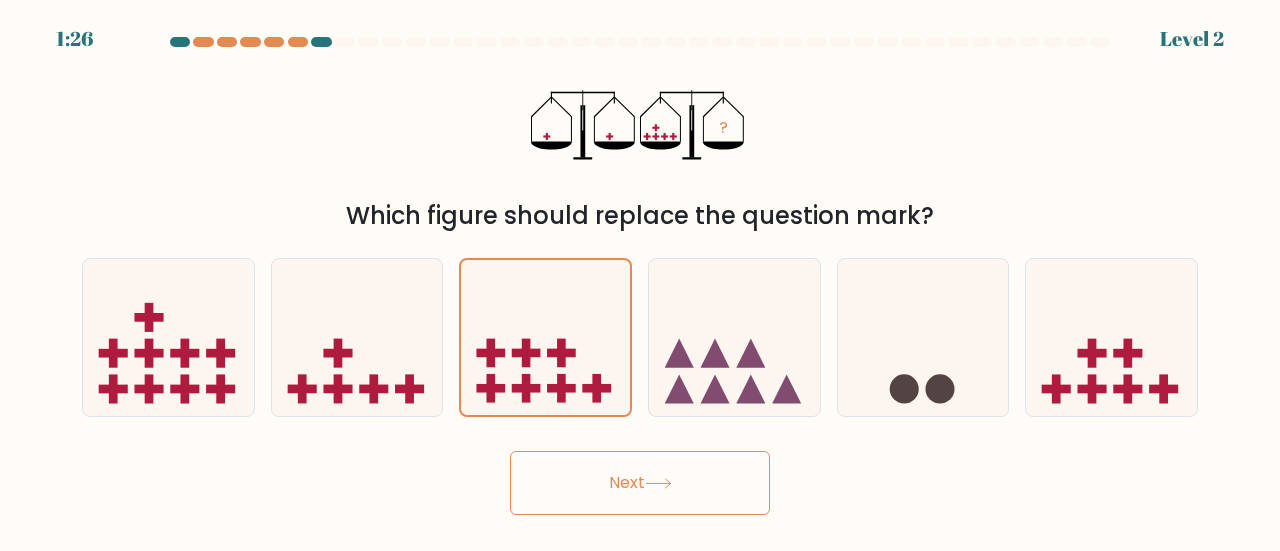 click on "Next" at bounding box center [640, 483] 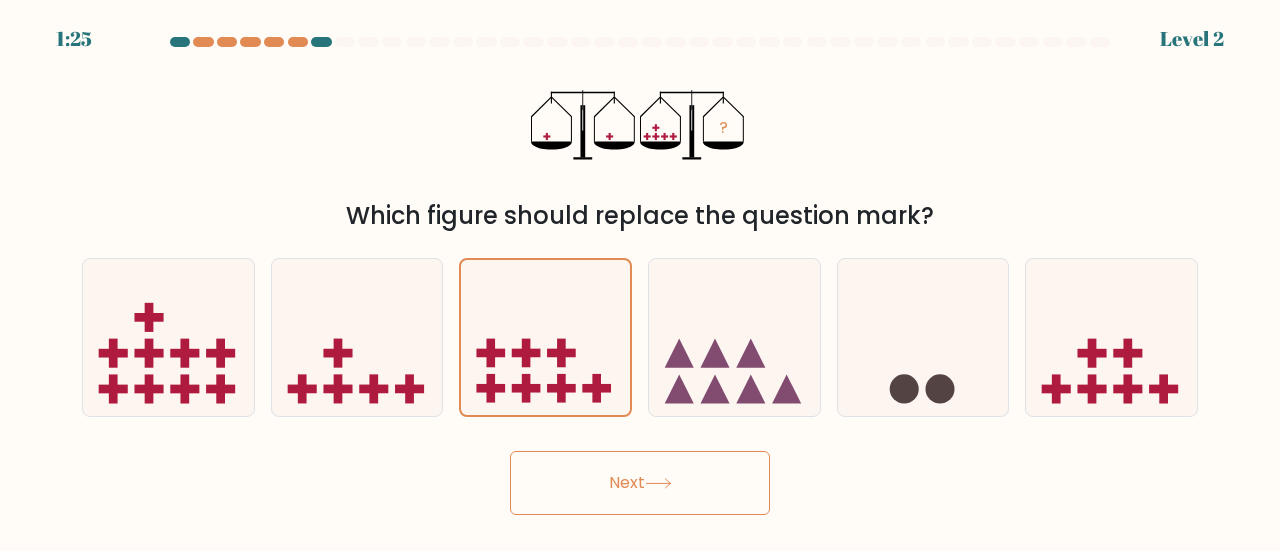 click on "Next" at bounding box center [640, 483] 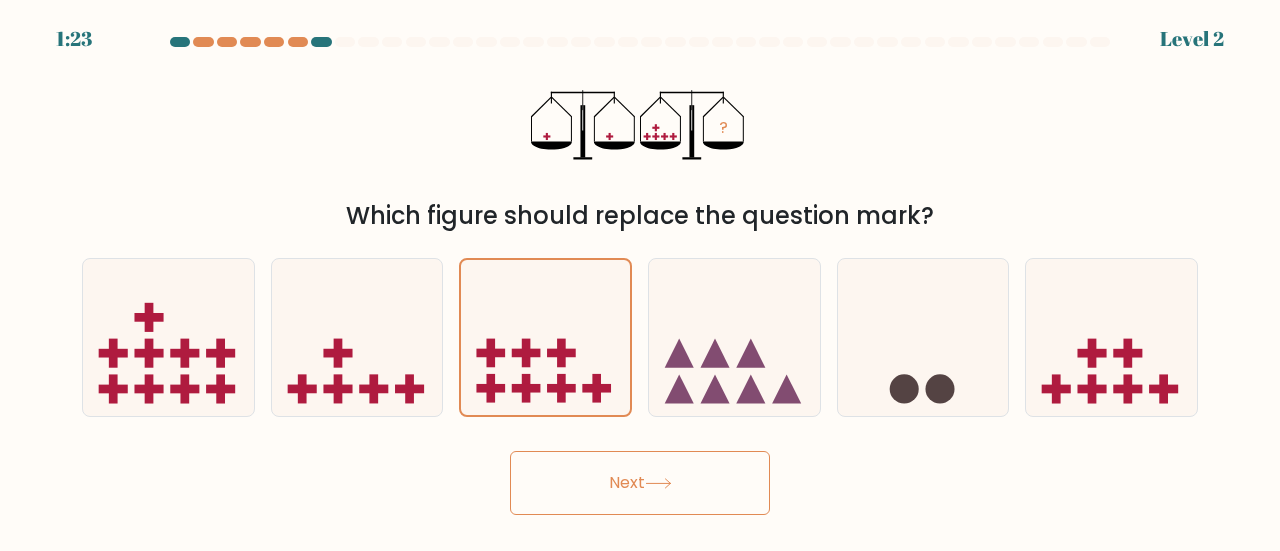click 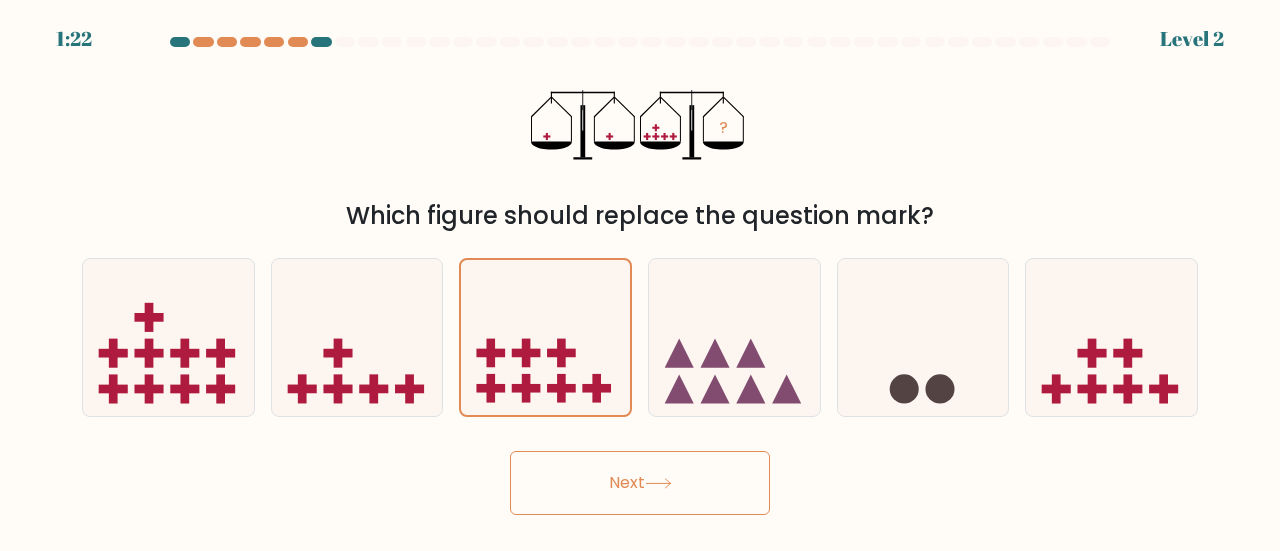 click 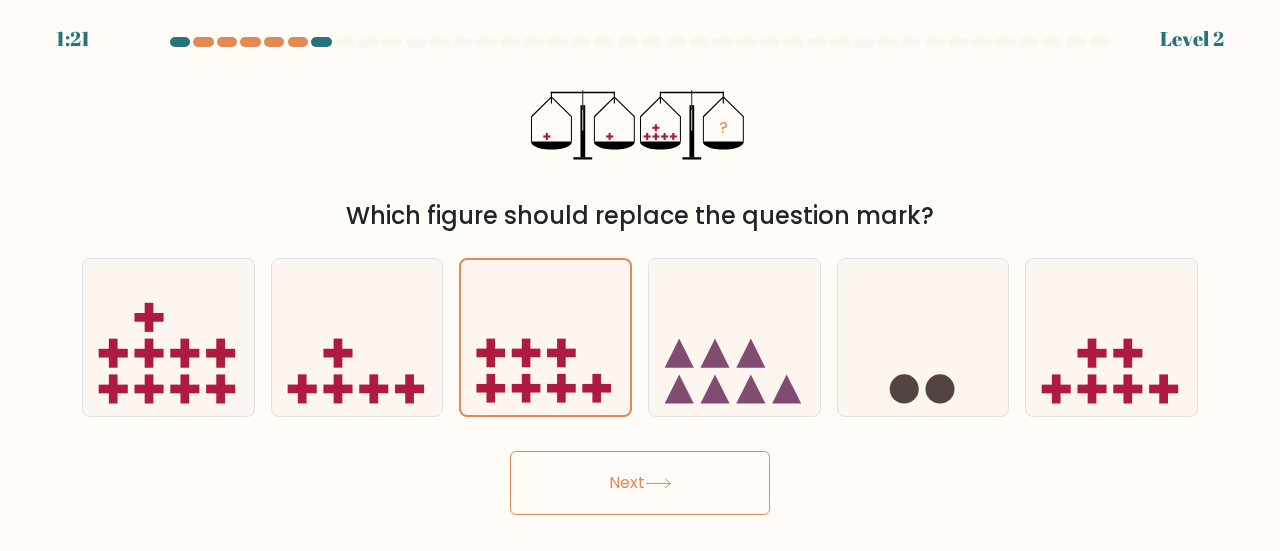 click on "Next" at bounding box center (640, 483) 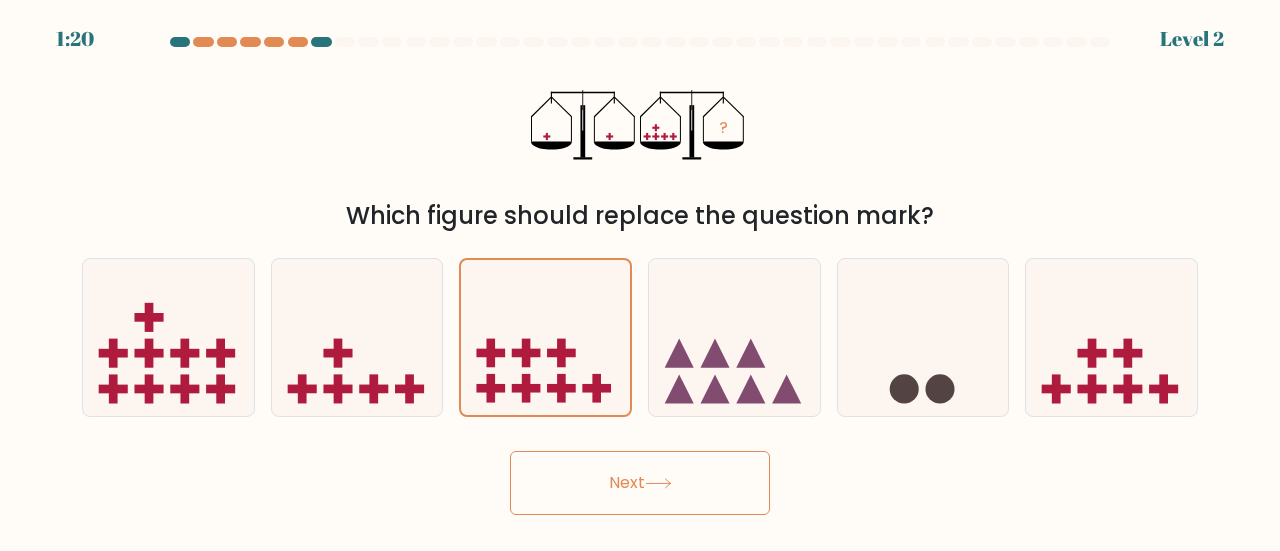 click on "Next" at bounding box center [640, 483] 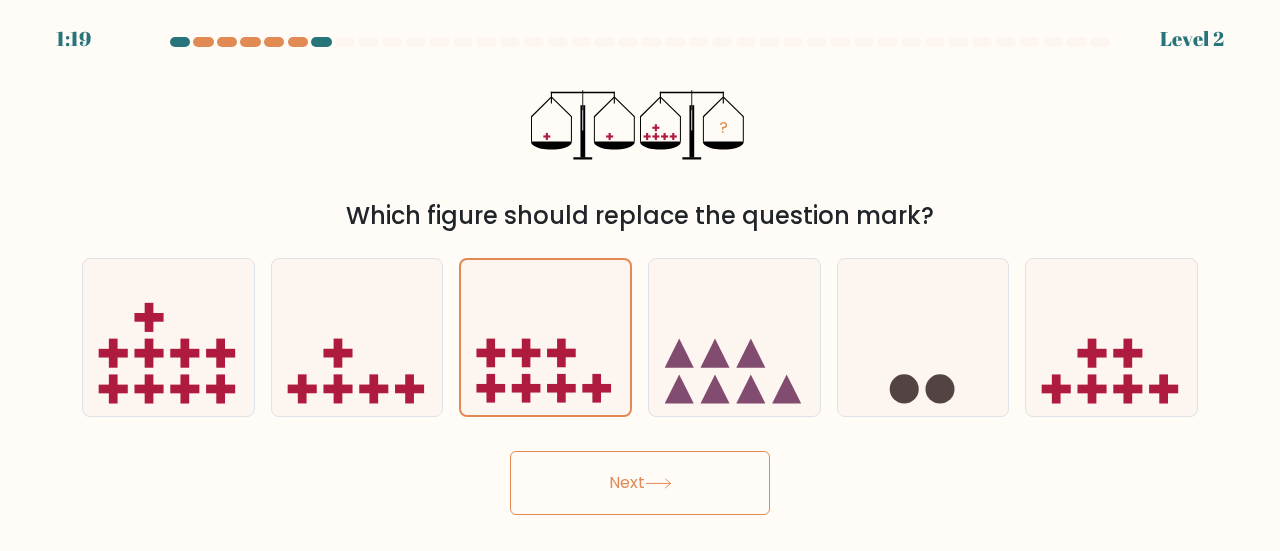 click on "Next" at bounding box center (640, 483) 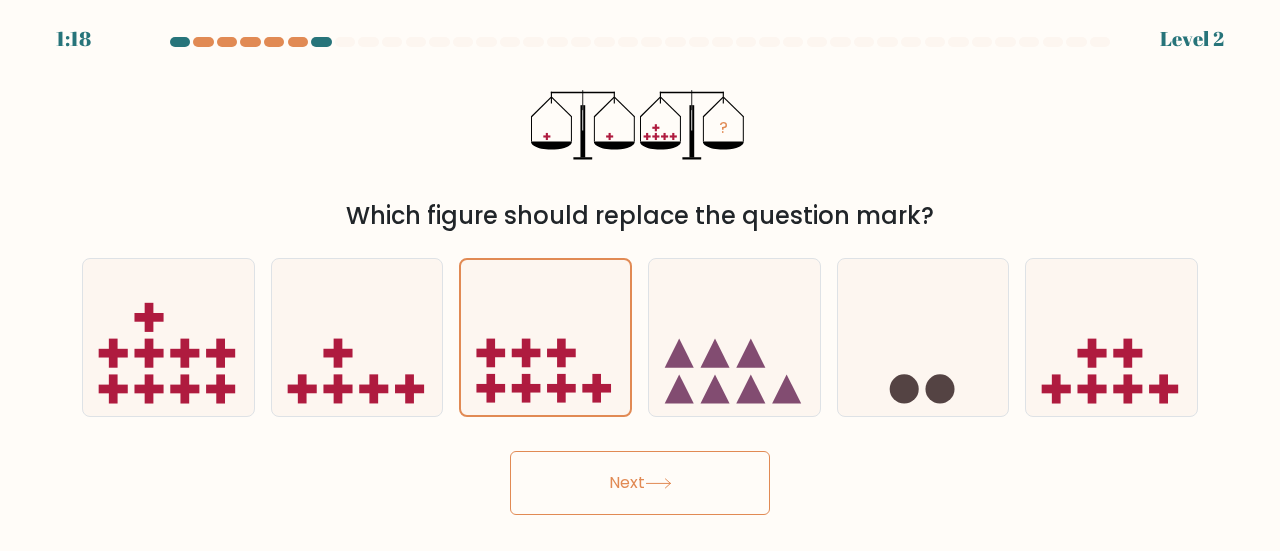 click on "Next" at bounding box center (640, 483) 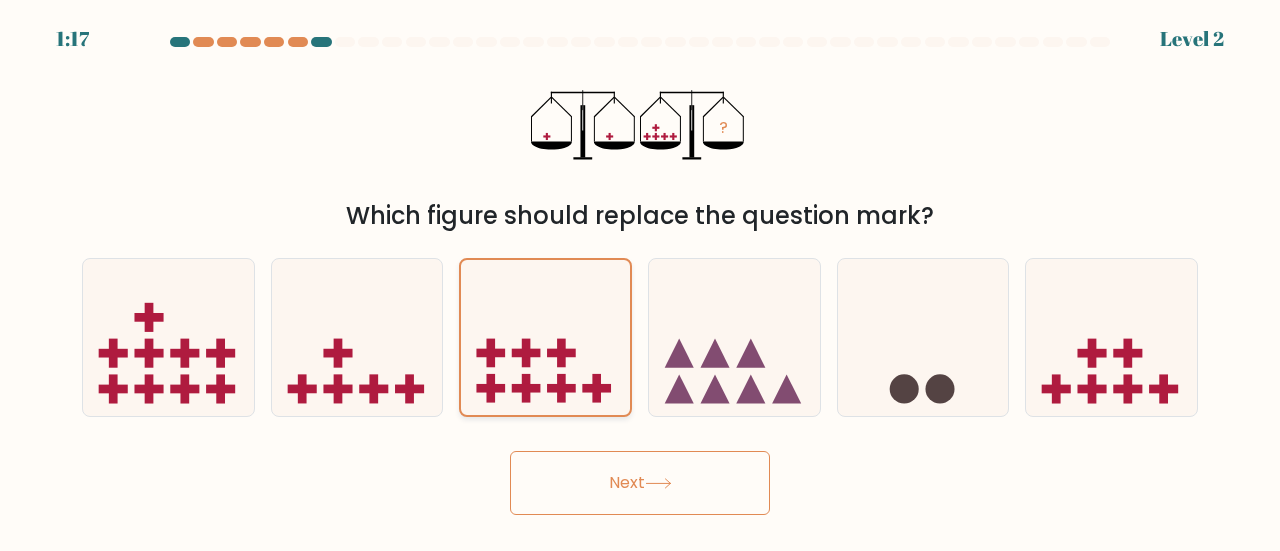 click 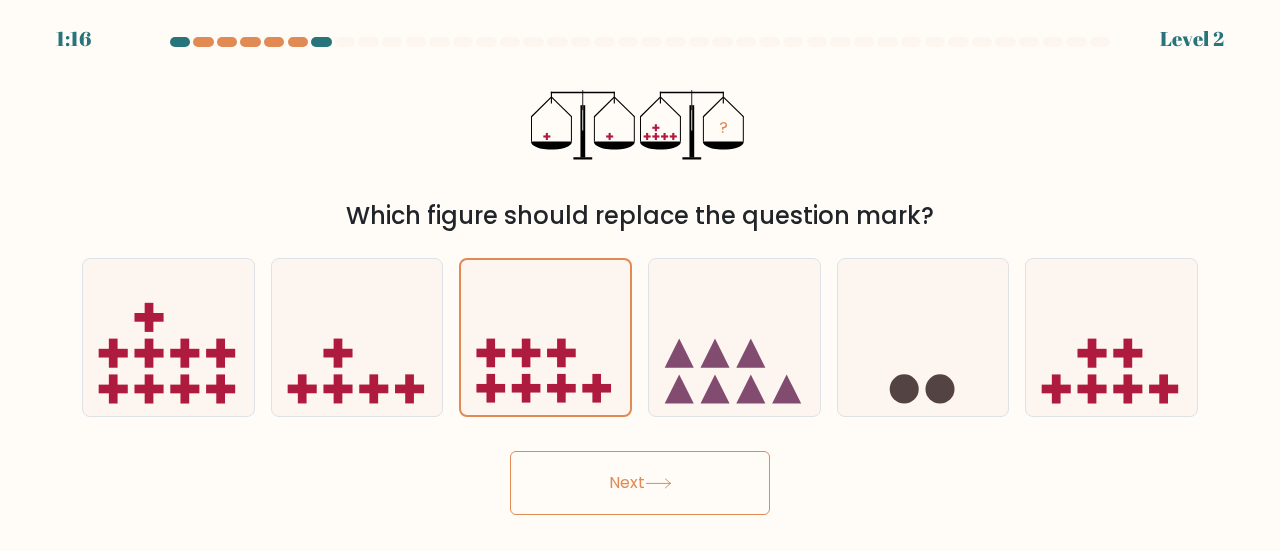 click on "Next" at bounding box center (640, 483) 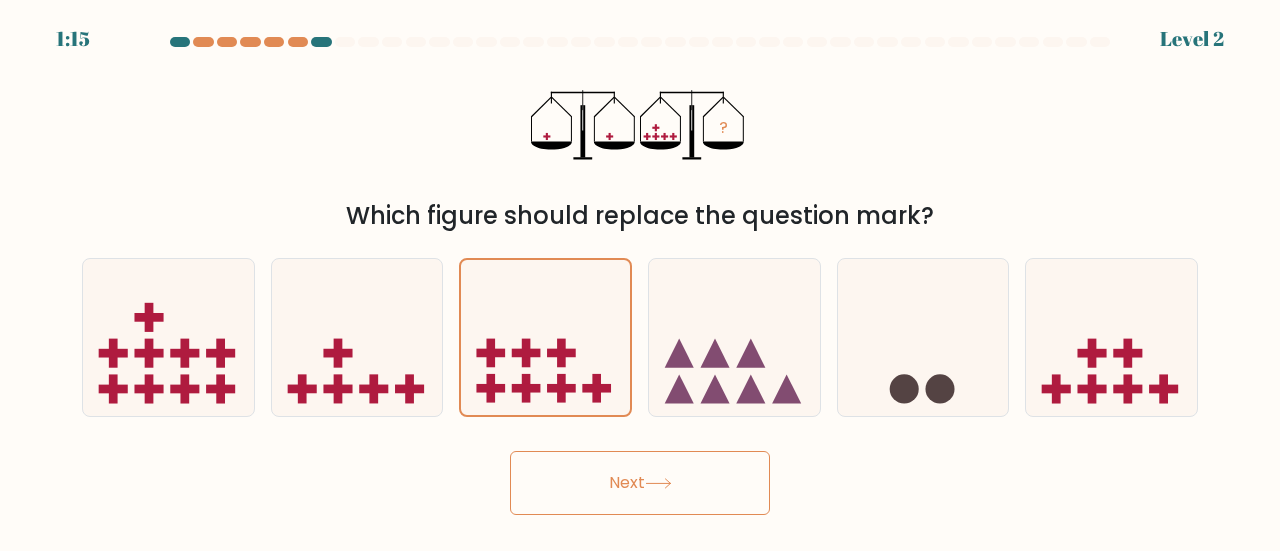 click on "Next" at bounding box center (640, 483) 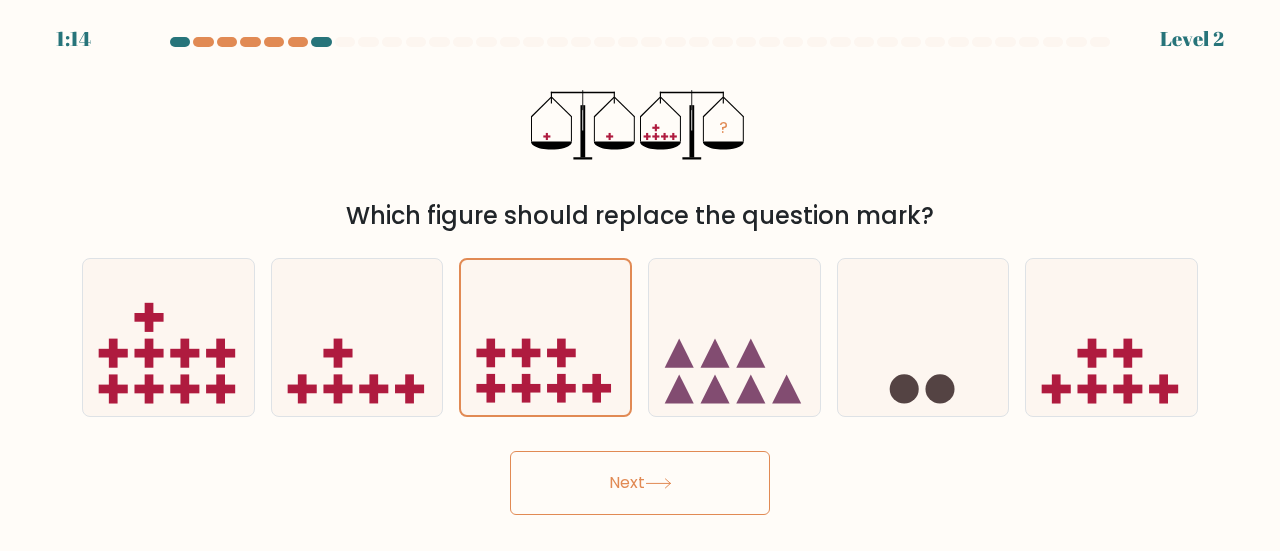 click on "Next" at bounding box center (640, 483) 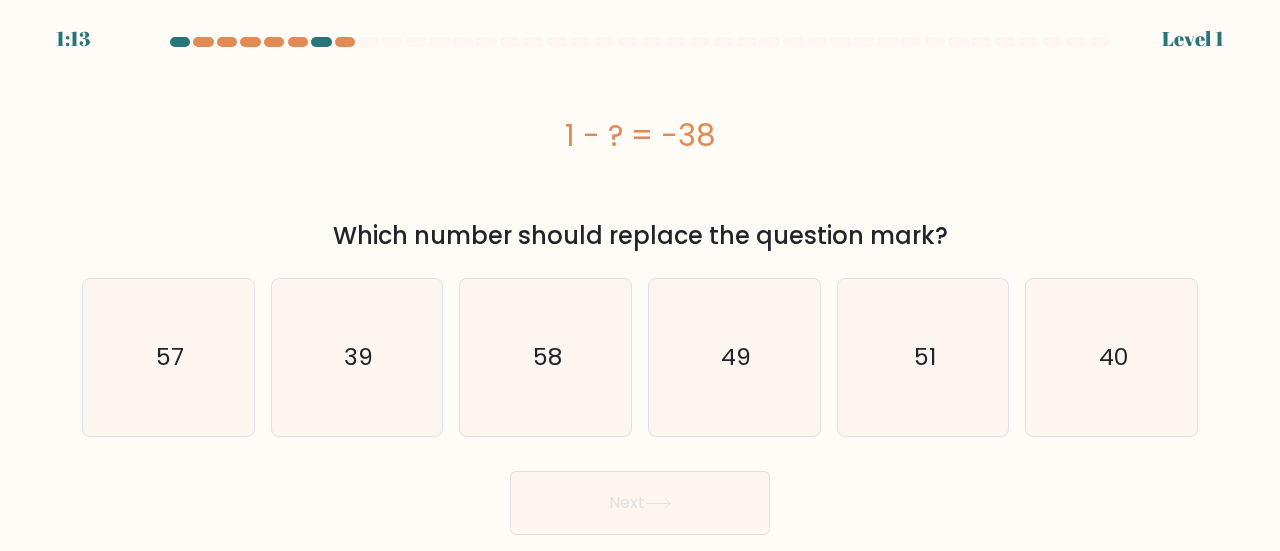 click on "Next" at bounding box center [640, 503] 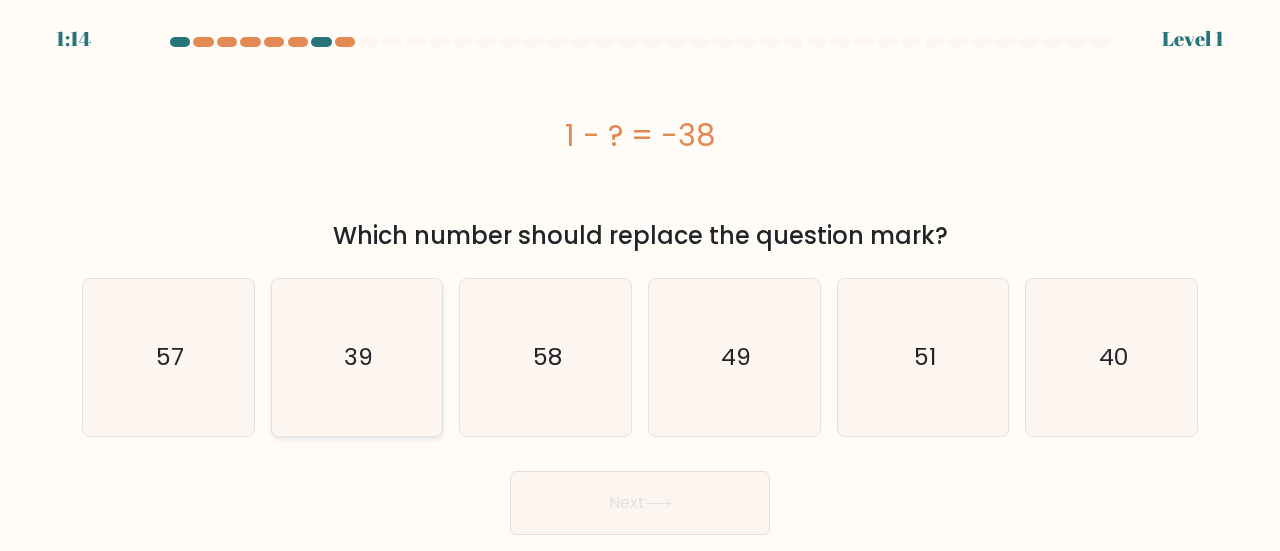 click on "39" 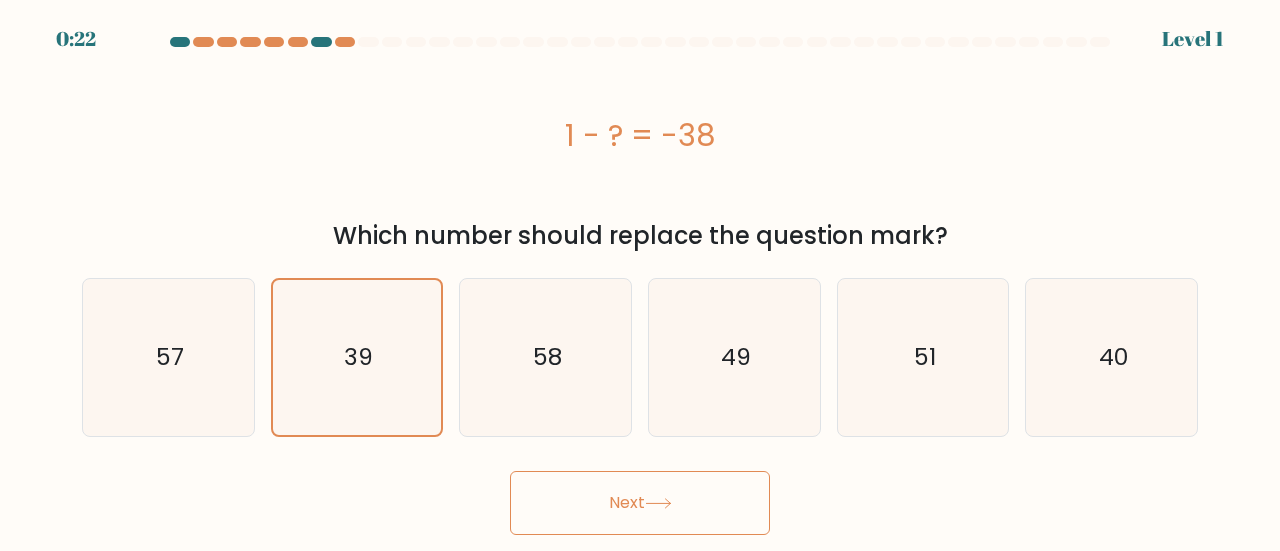 click on "Next" at bounding box center (640, 503) 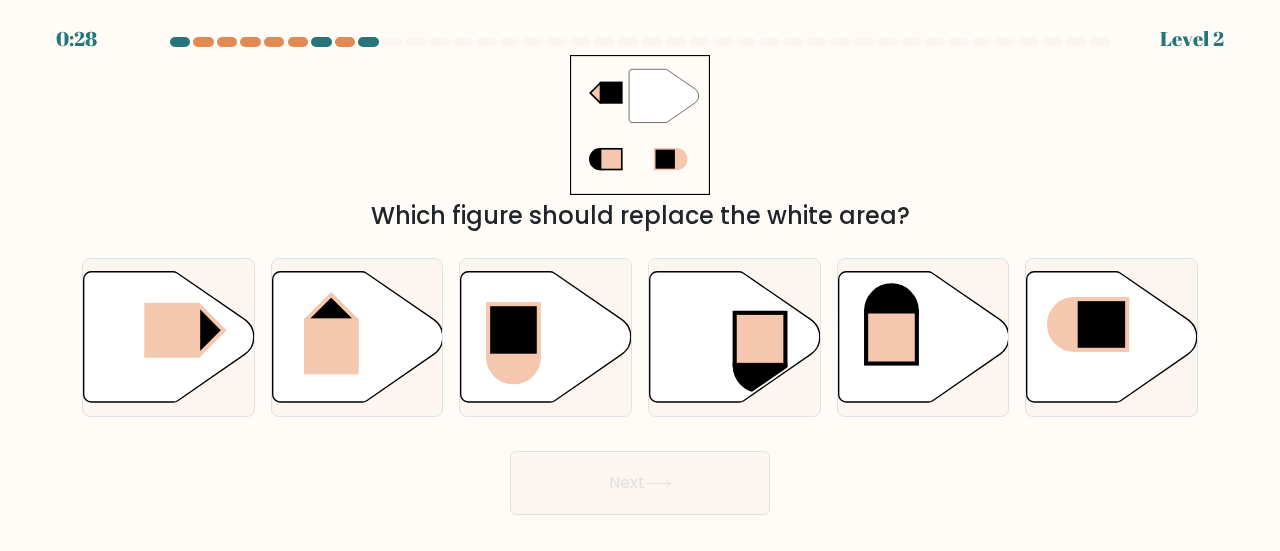 type 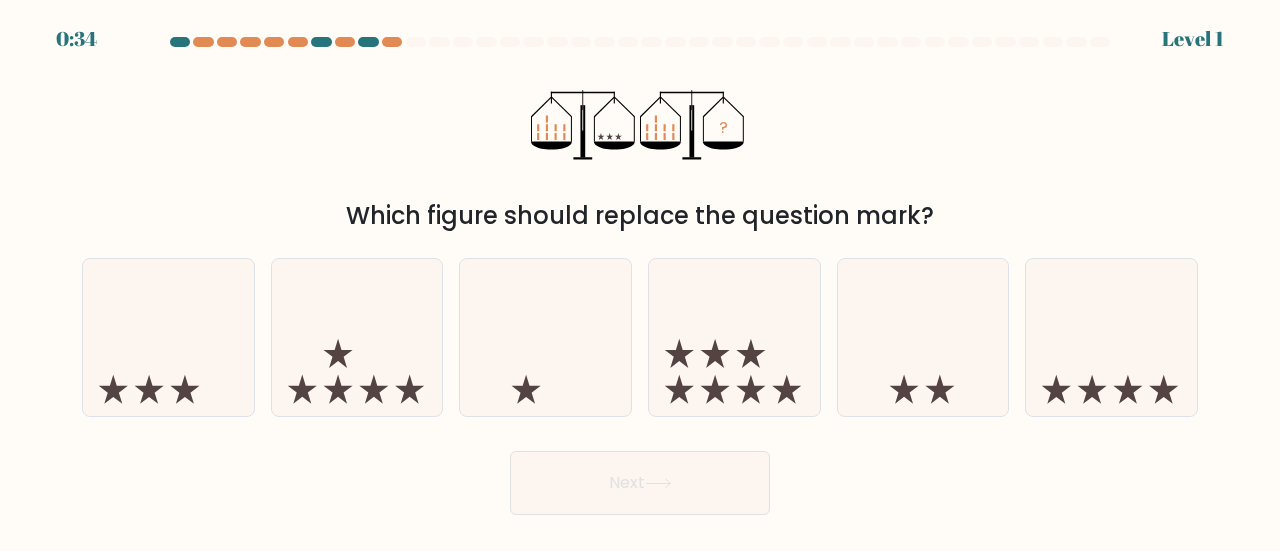 scroll, scrollTop: 0, scrollLeft: 0, axis: both 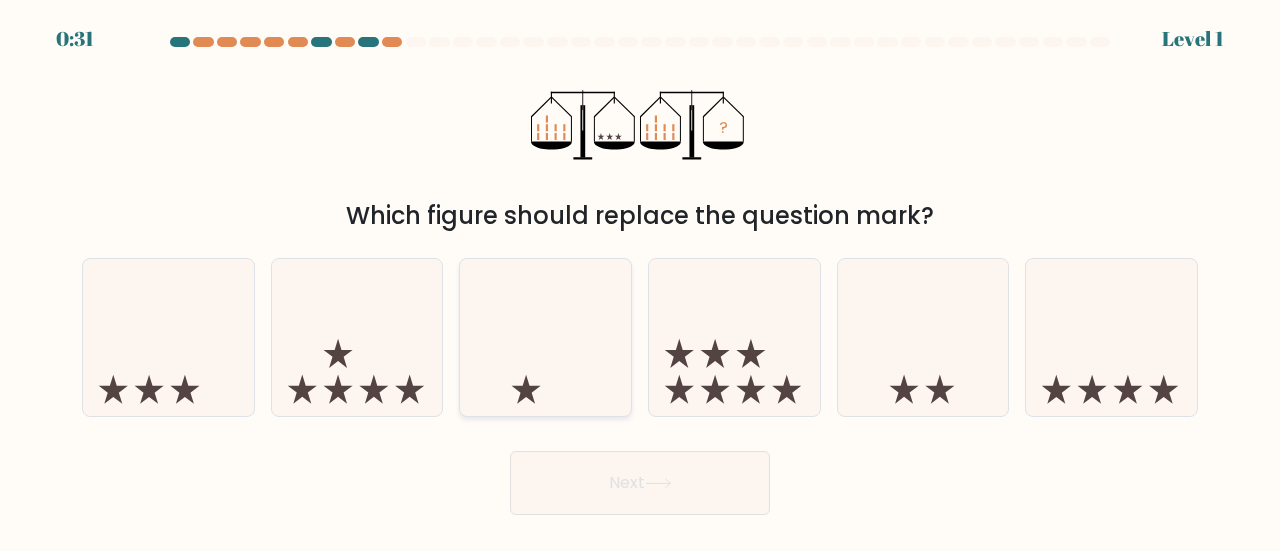 click 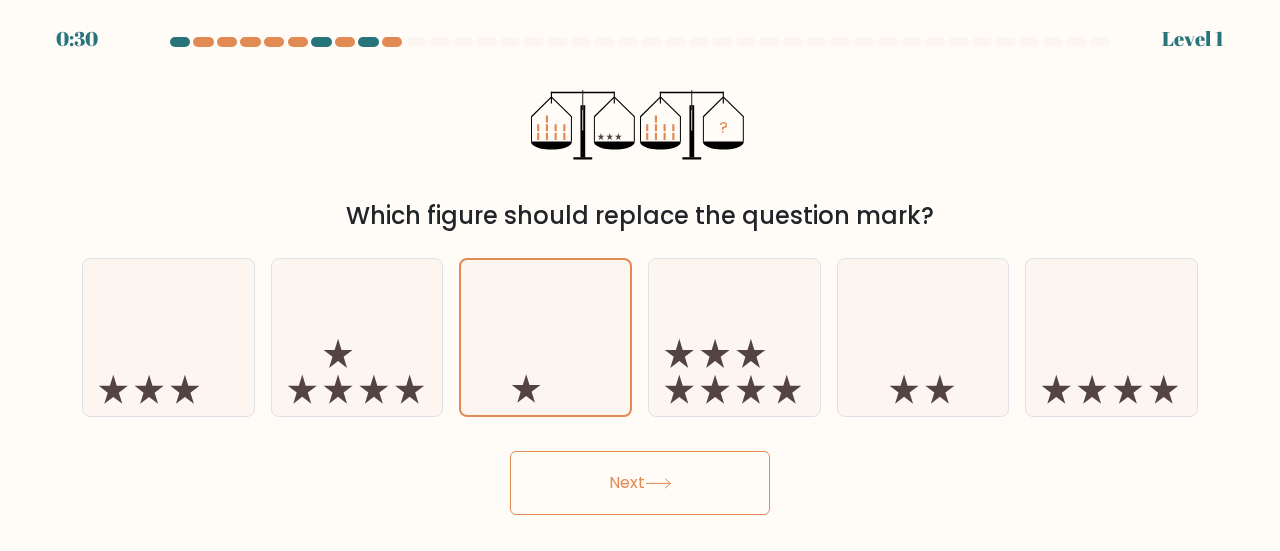 click 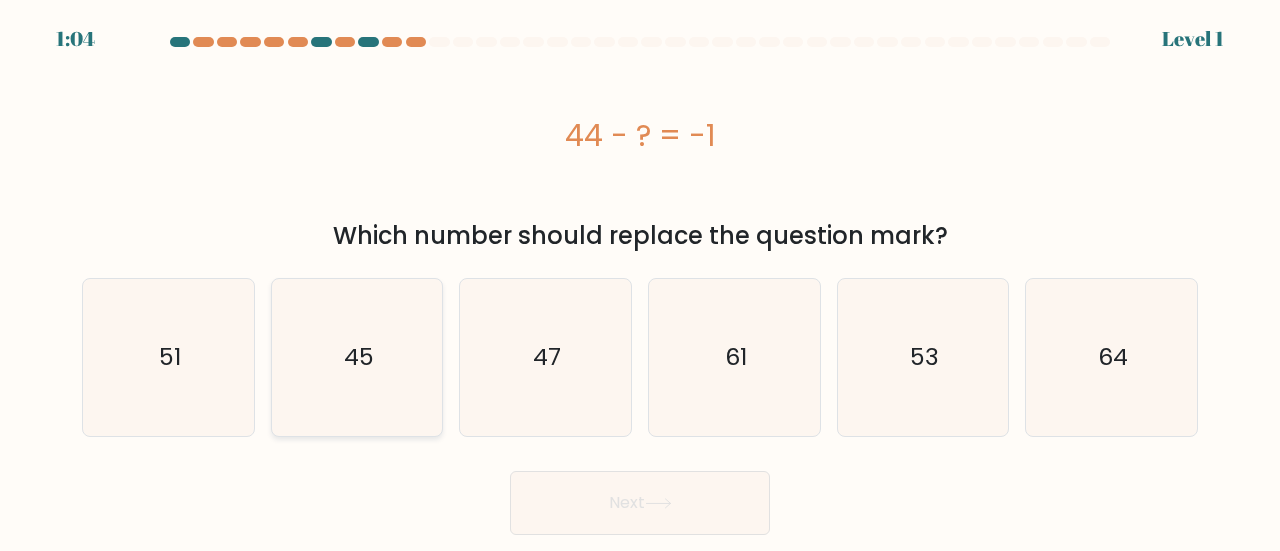 click on "45" 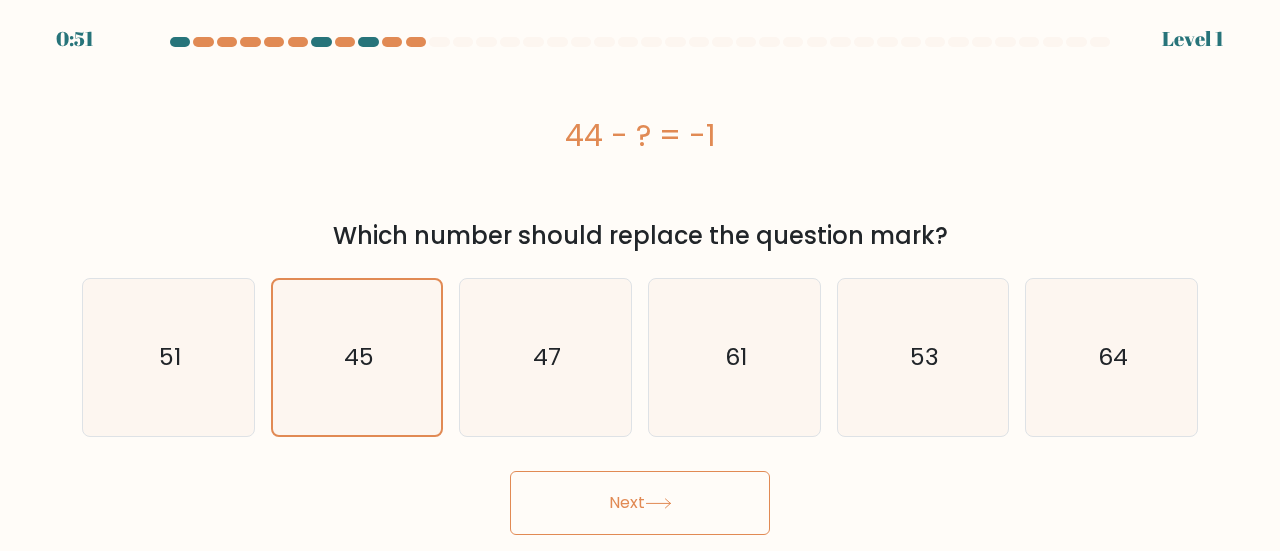 click on "Next" at bounding box center (640, 503) 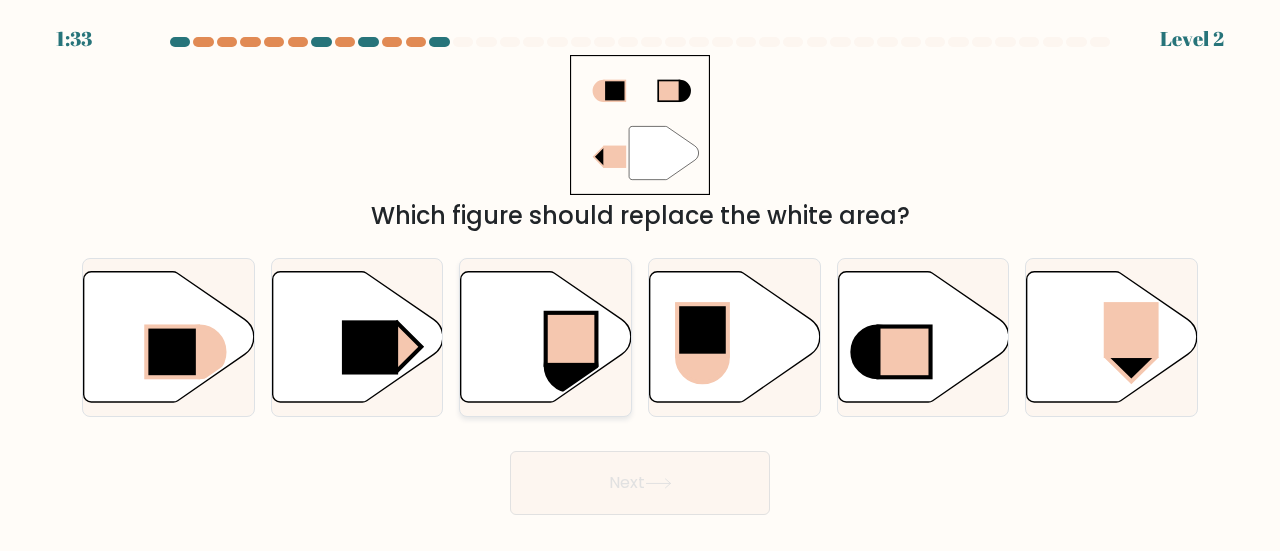 type 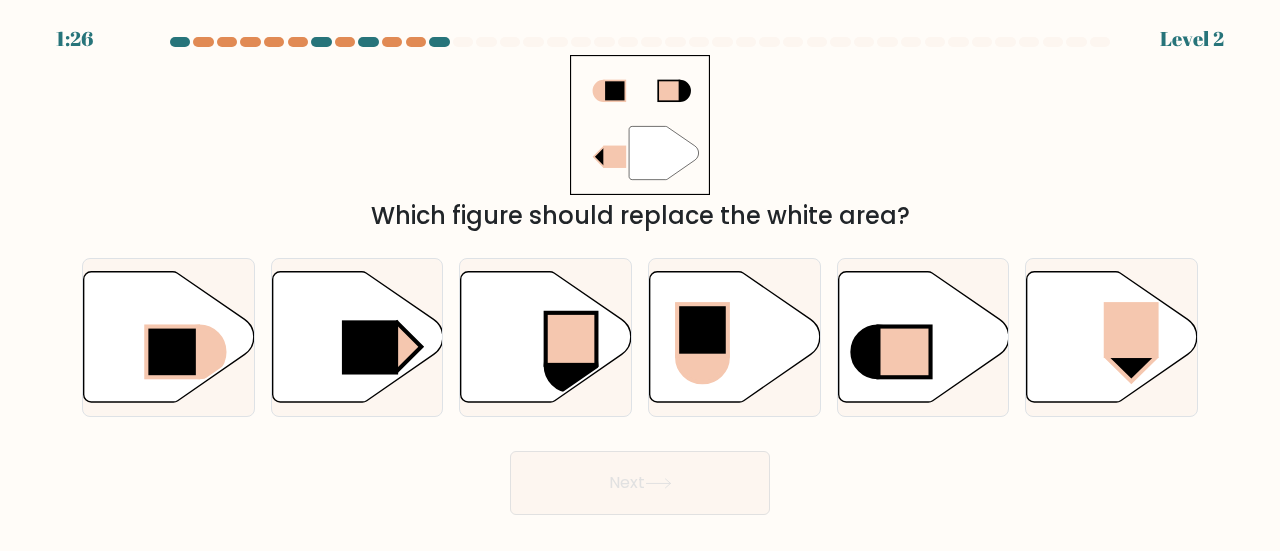 drag, startPoint x: 657, startPoint y: 503, endPoint x: 1018, endPoint y: 382, distance: 380.73877 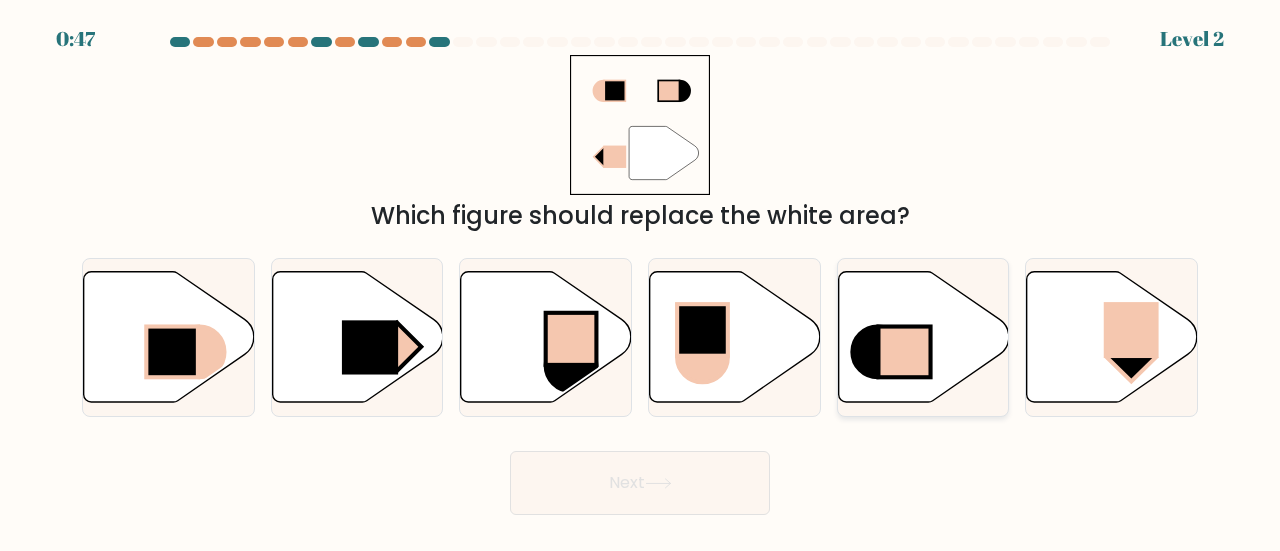 click 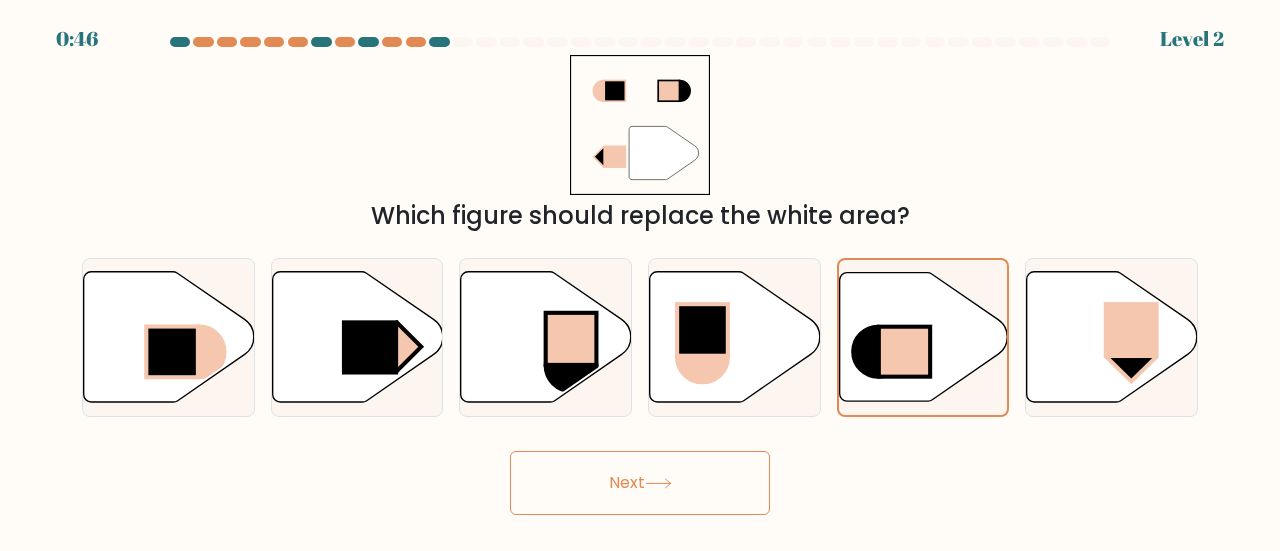 click 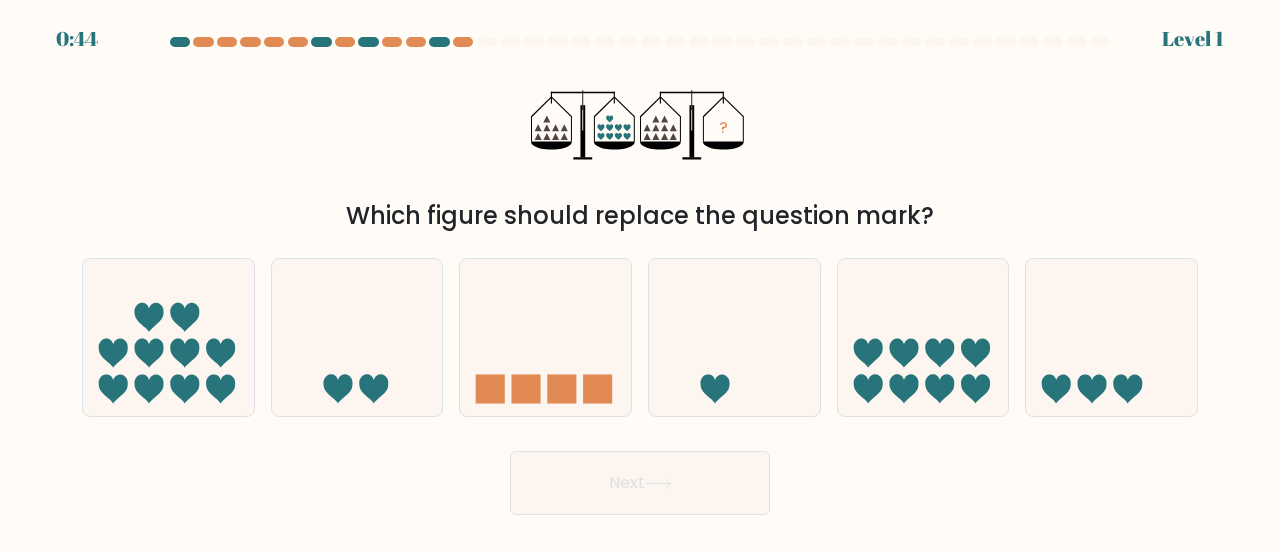 click on "Next" at bounding box center [640, 483] 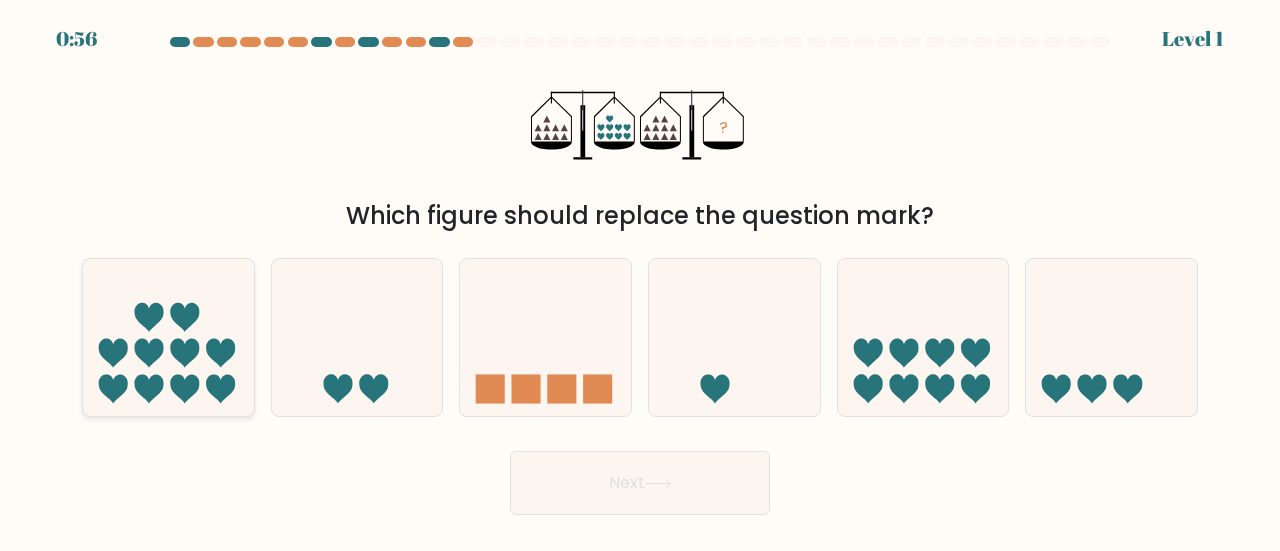 click 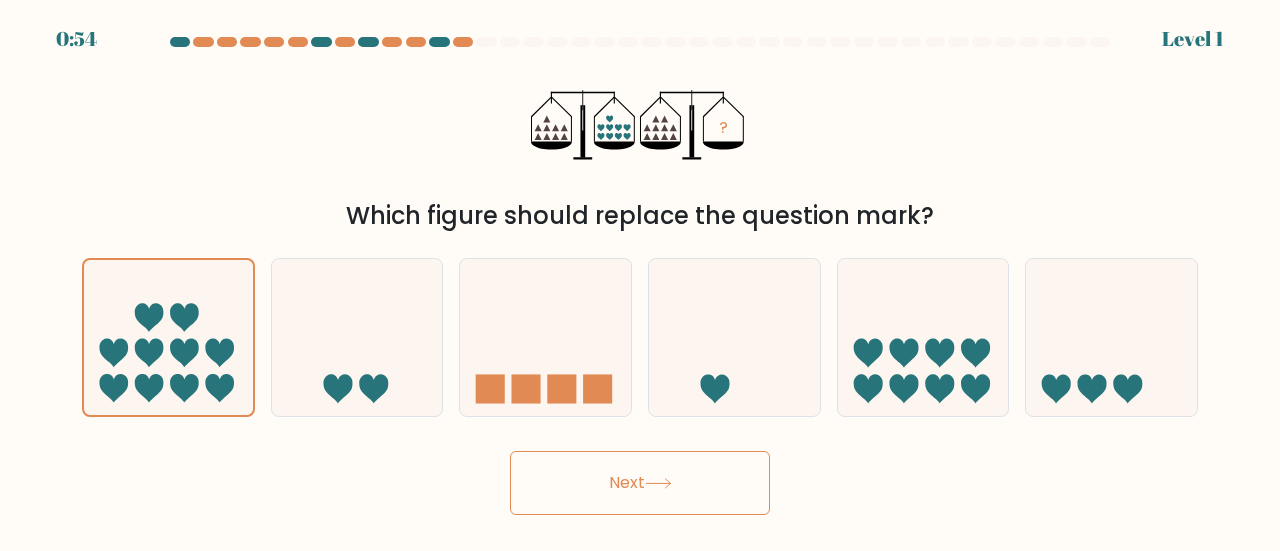 click on "Next" at bounding box center (640, 483) 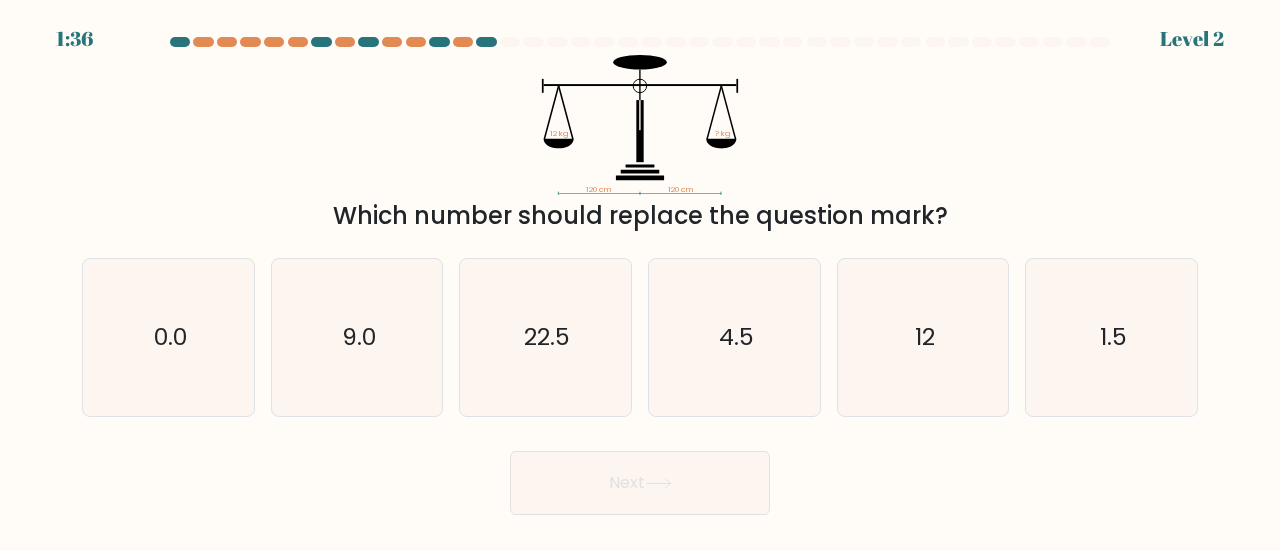 type 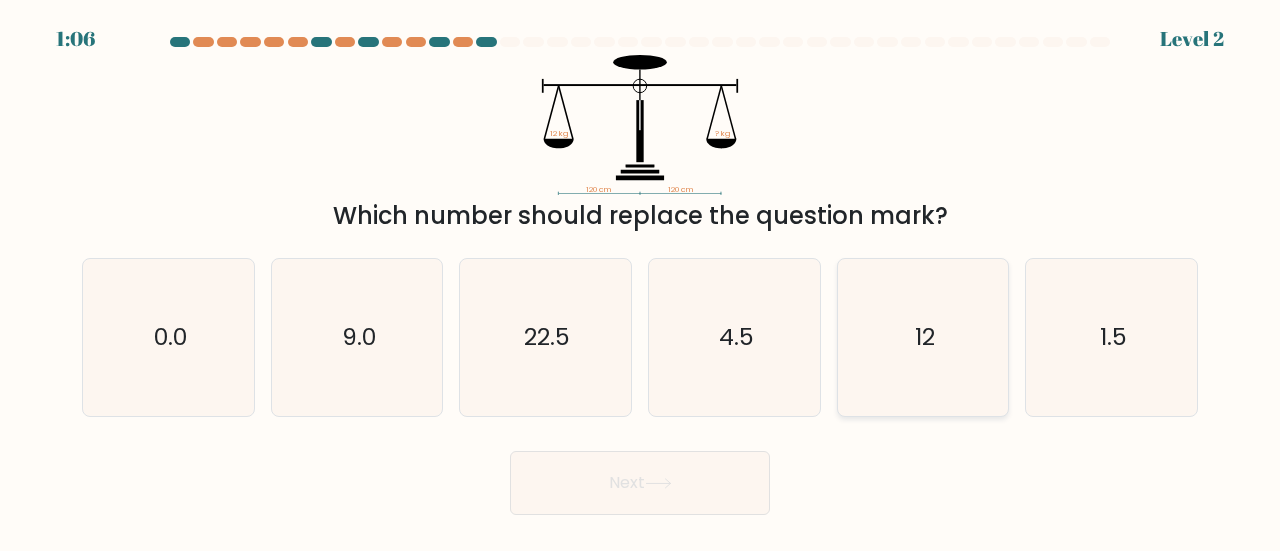 click on "12" 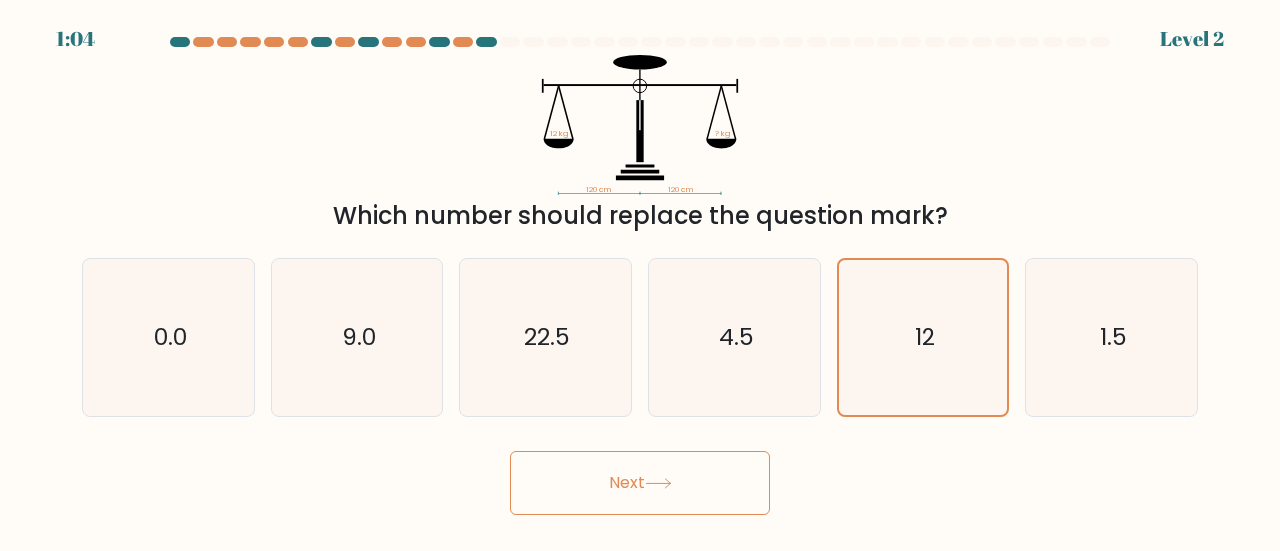 click on "Next" at bounding box center [640, 483] 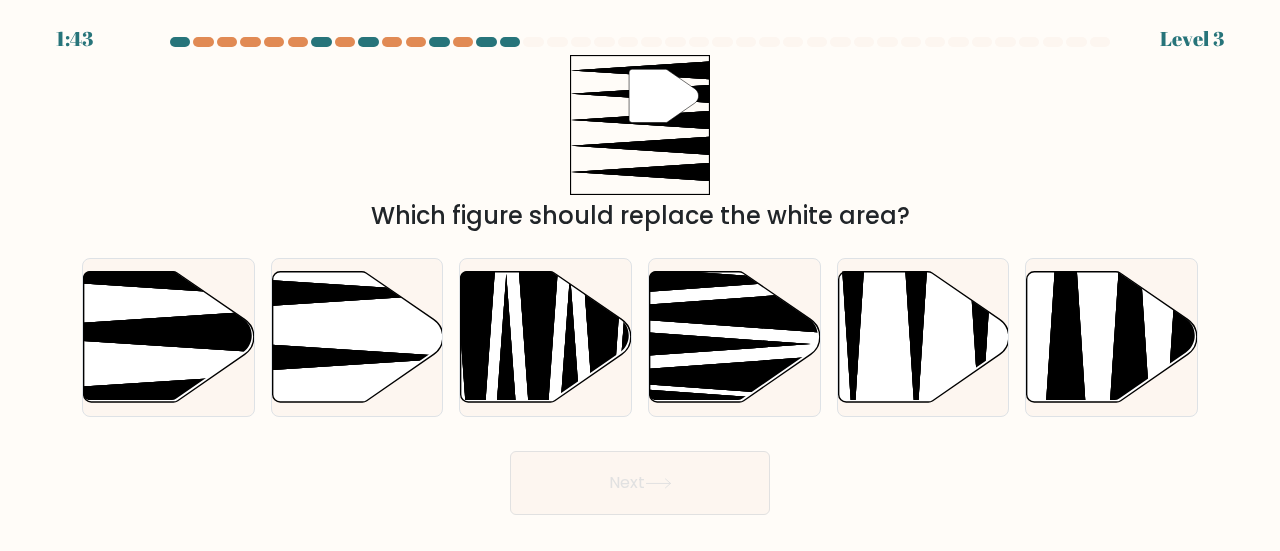 type 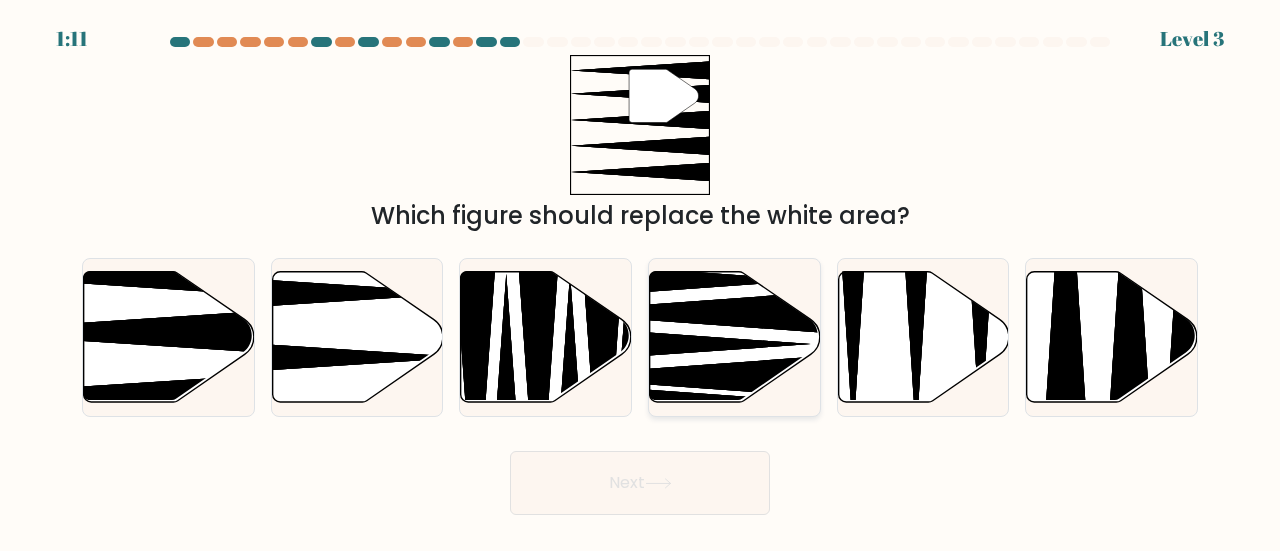 click 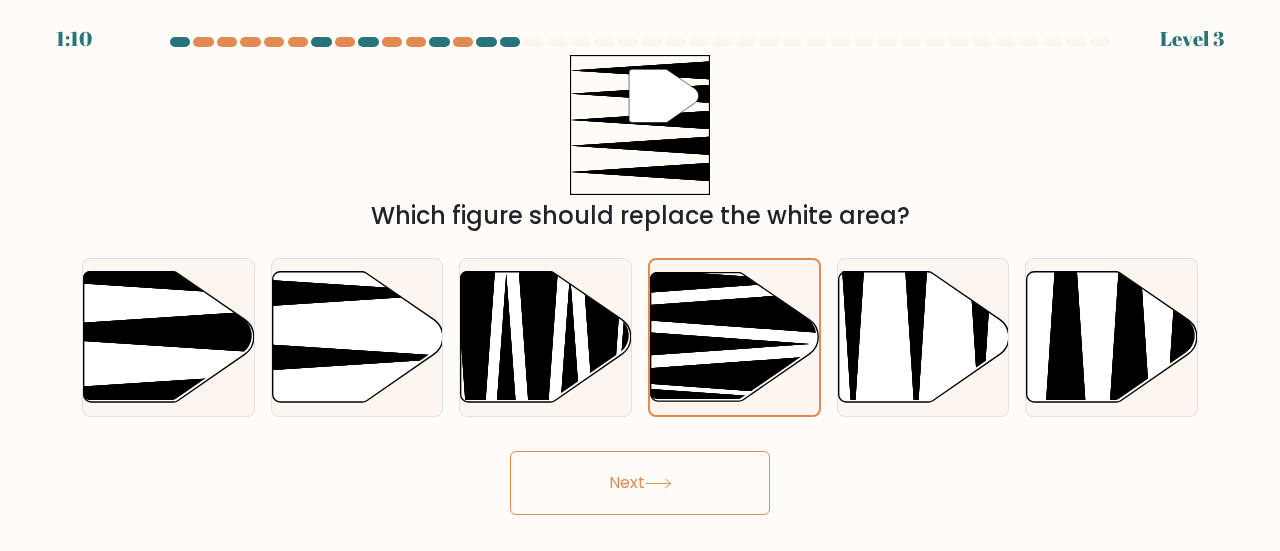 click on "Next" at bounding box center [640, 483] 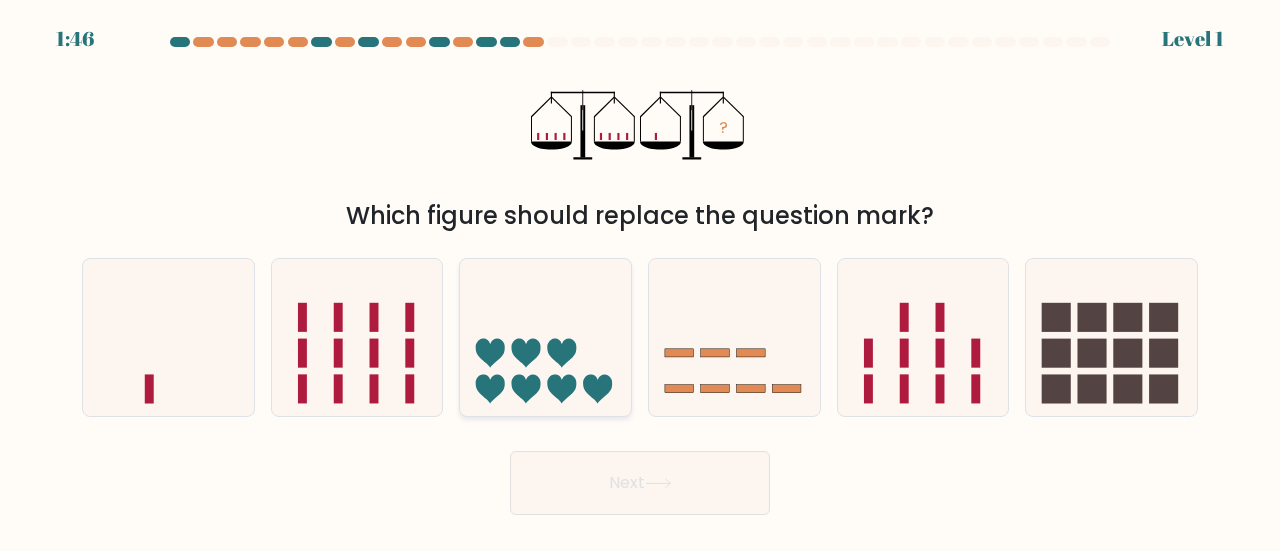 type 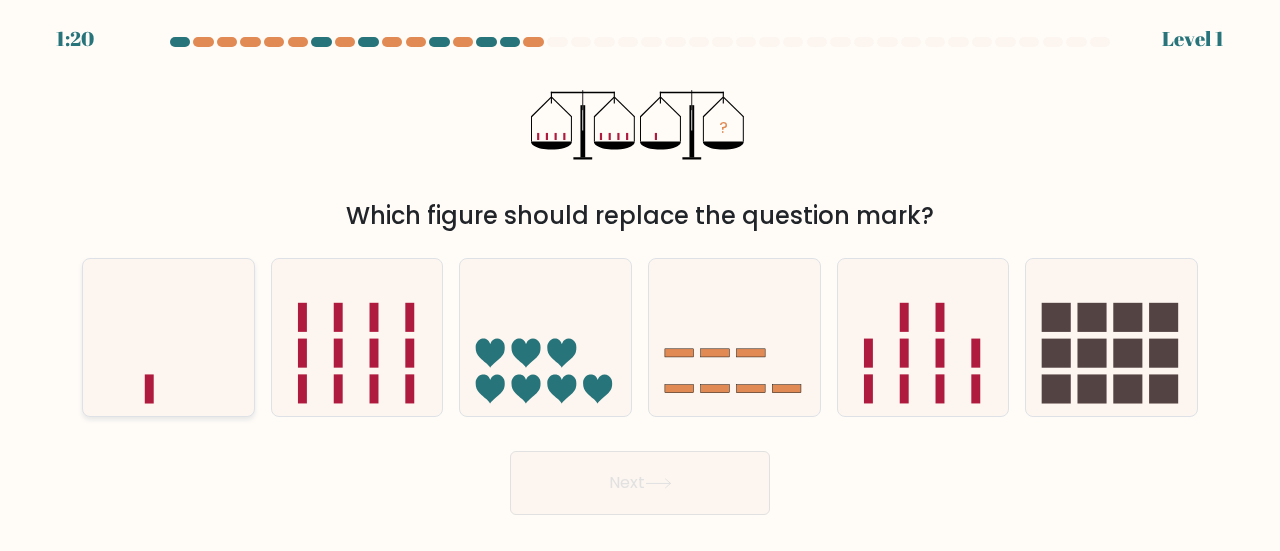 click 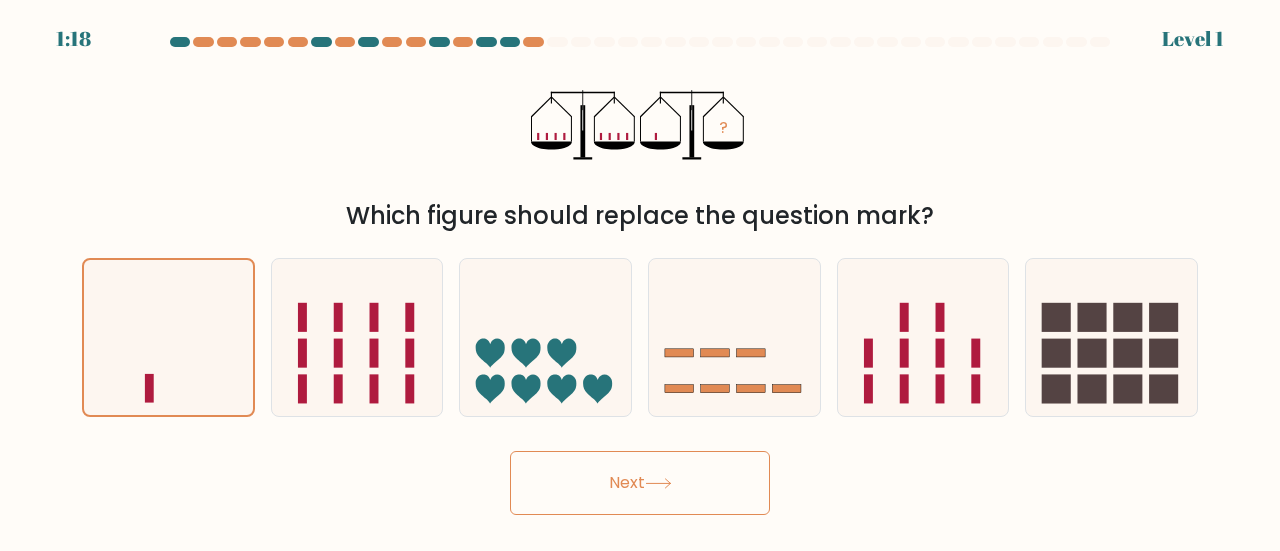 click 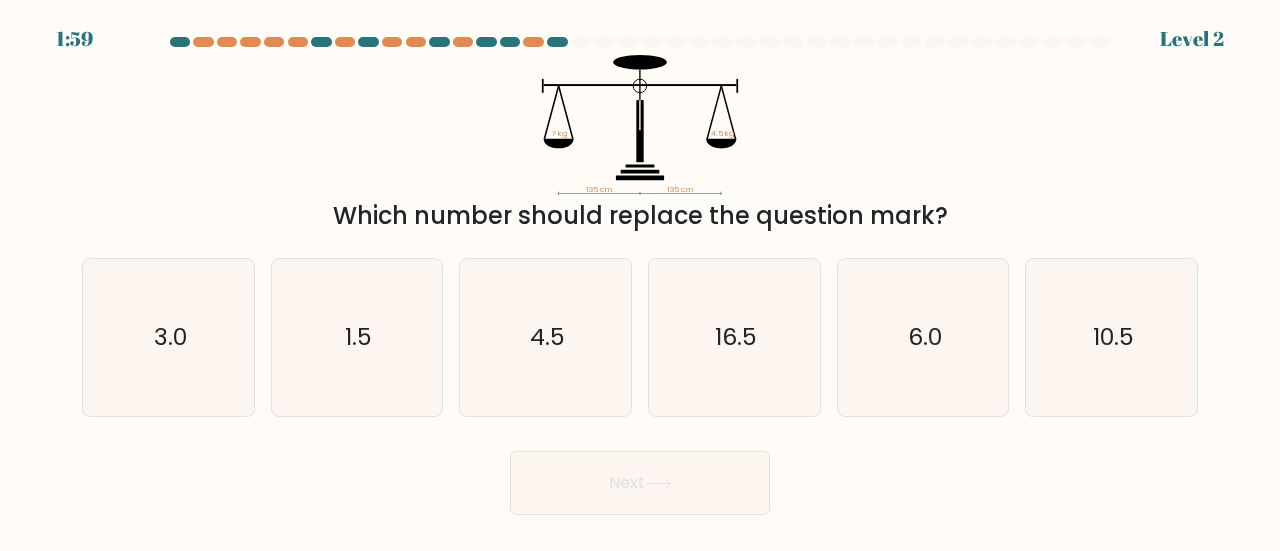 type 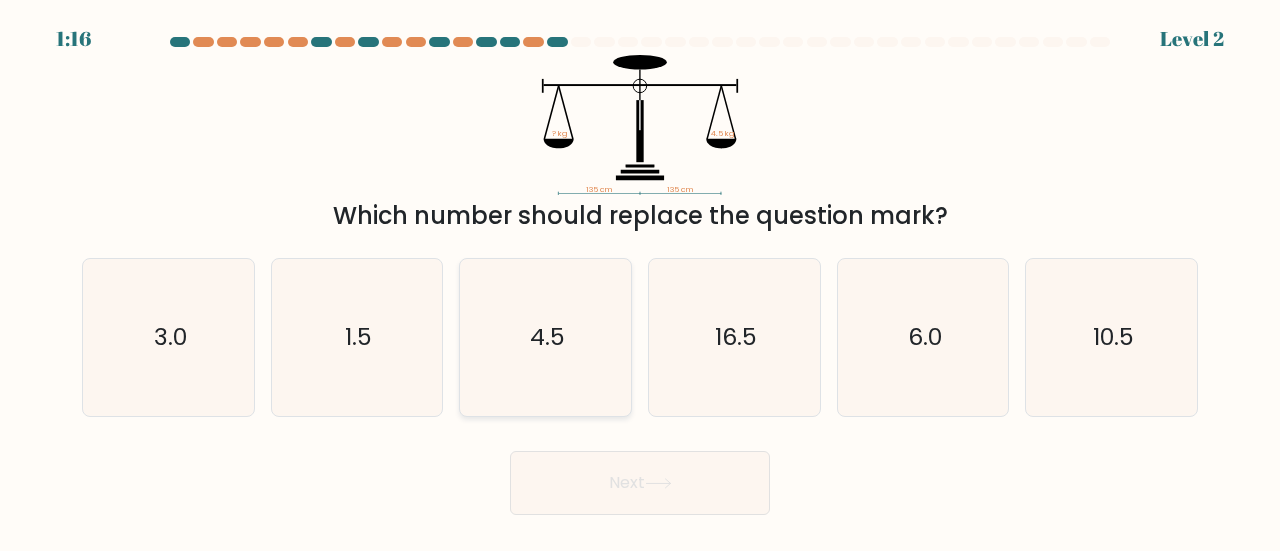 click on "4.5" 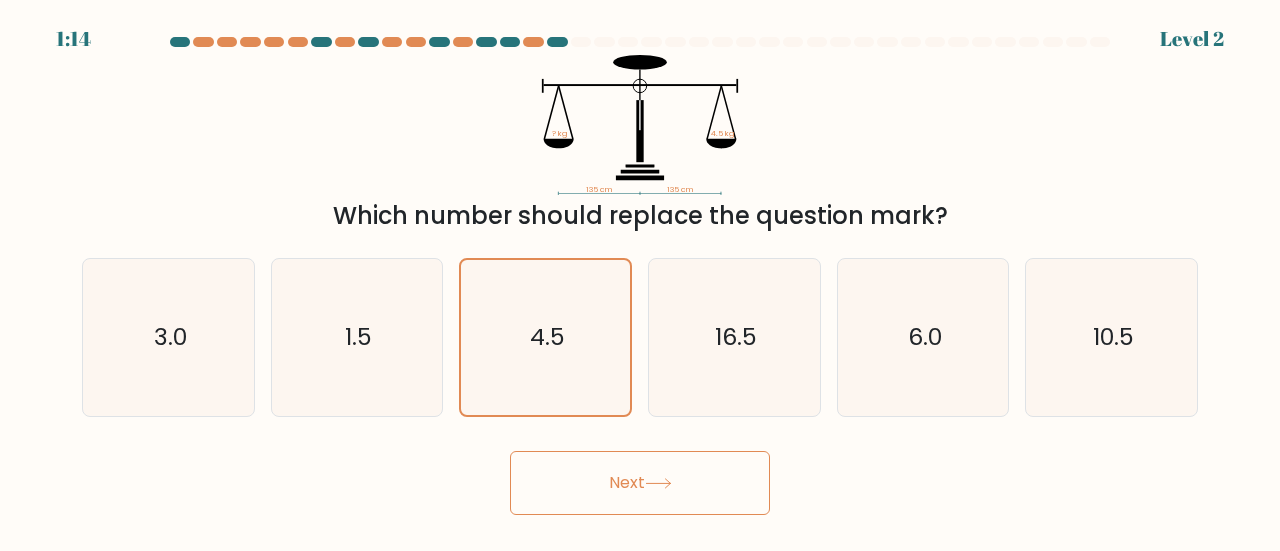 click 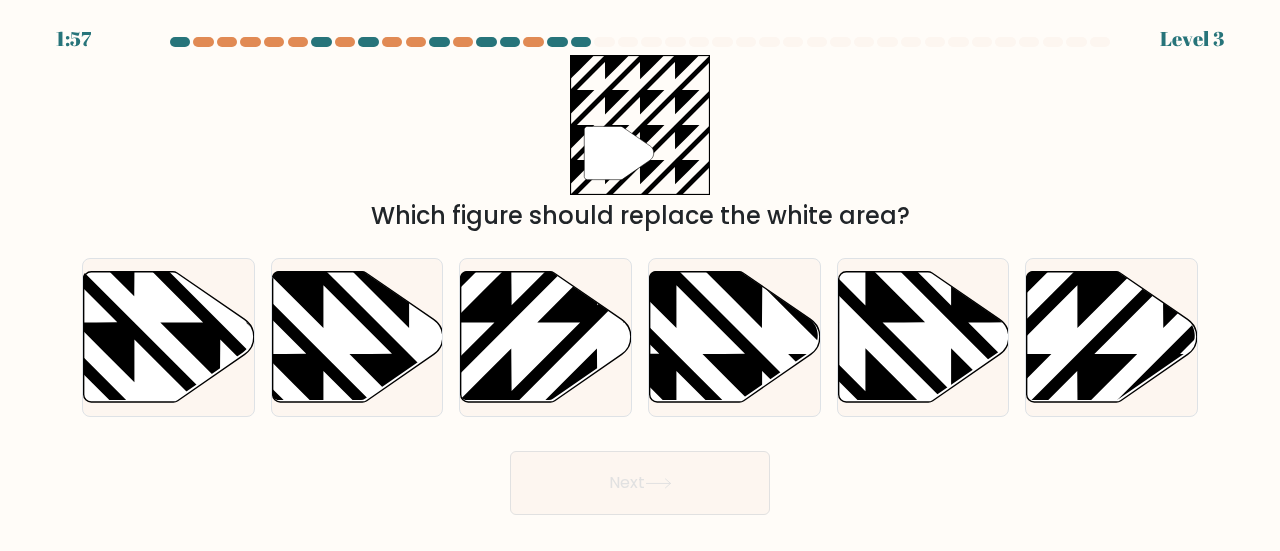 type 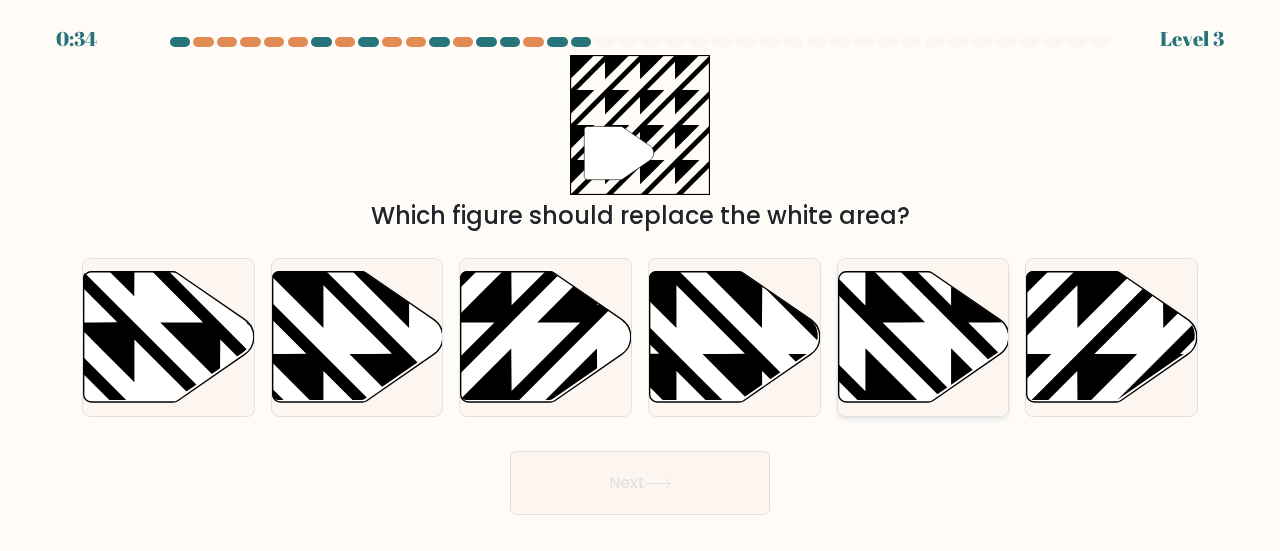 click 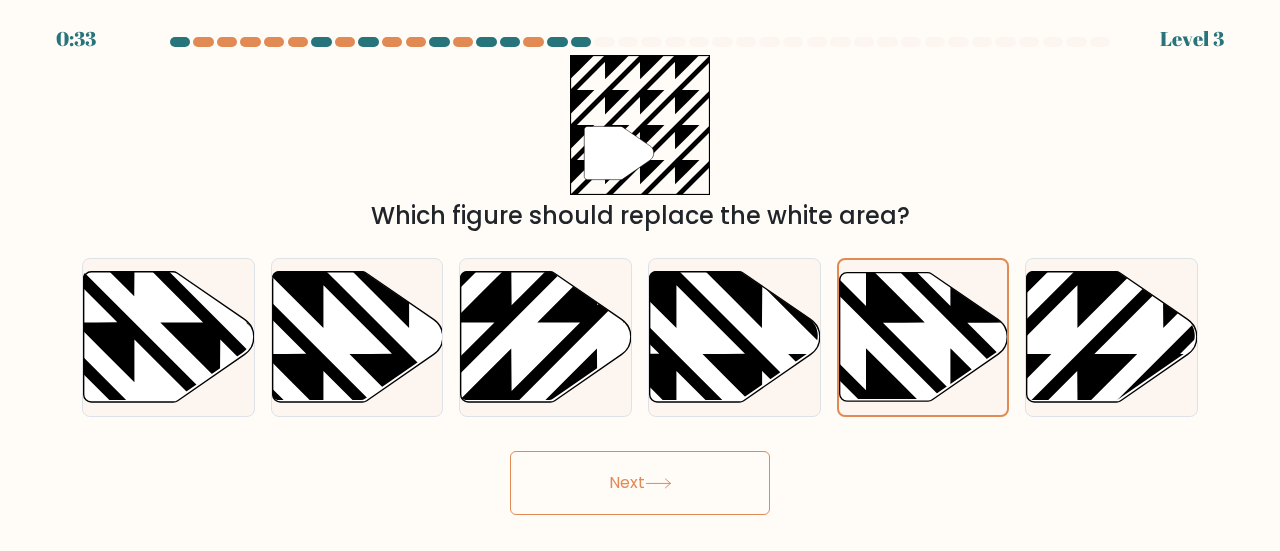 click 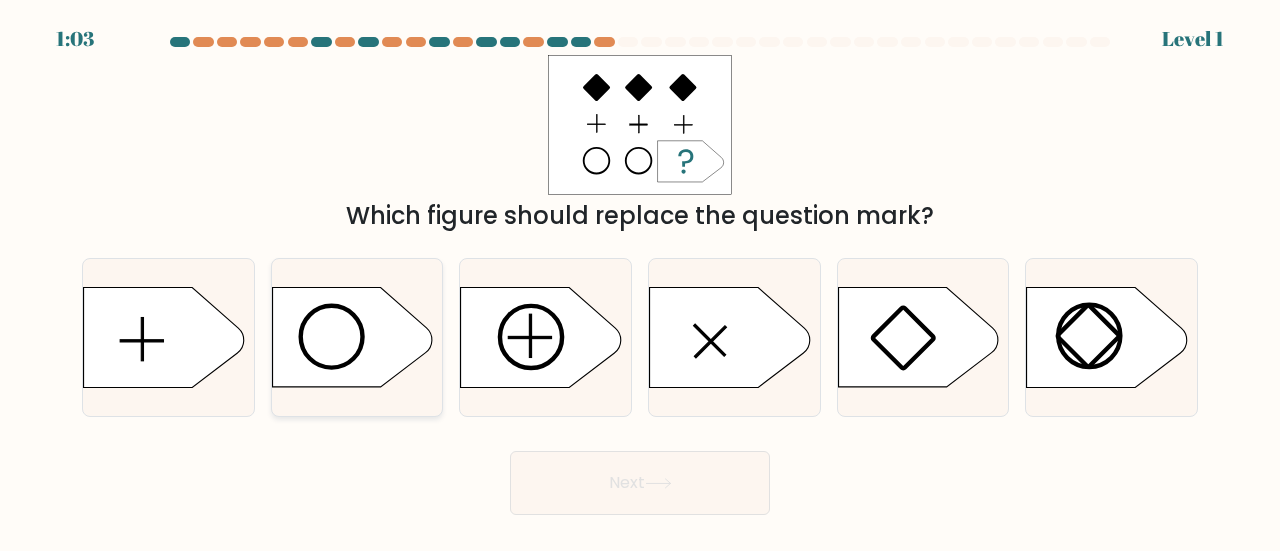 click 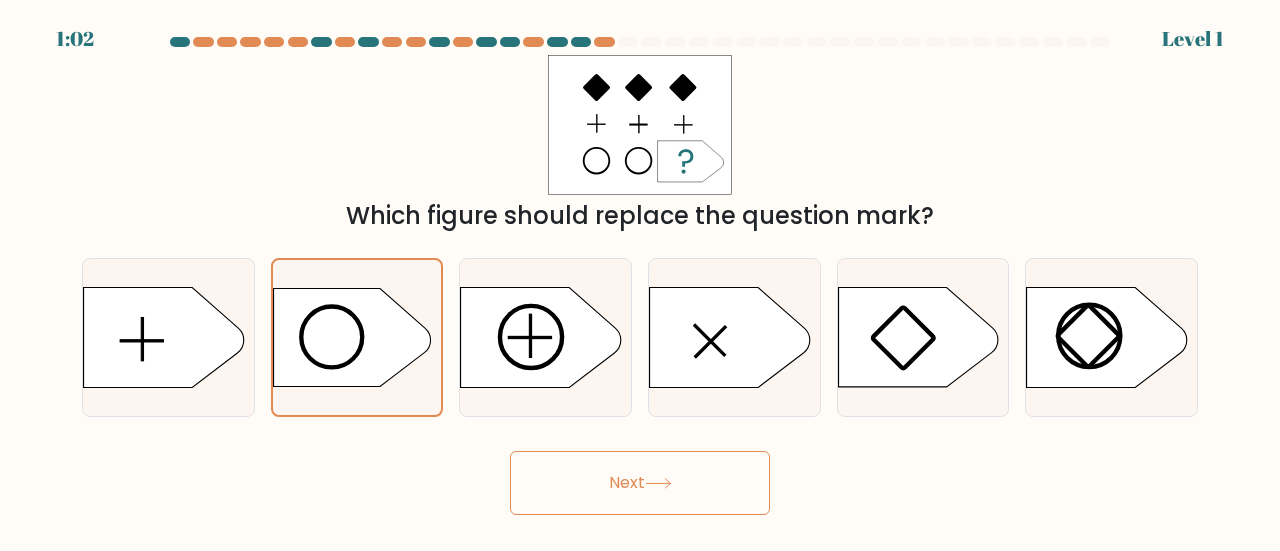 click on "Next" at bounding box center [640, 483] 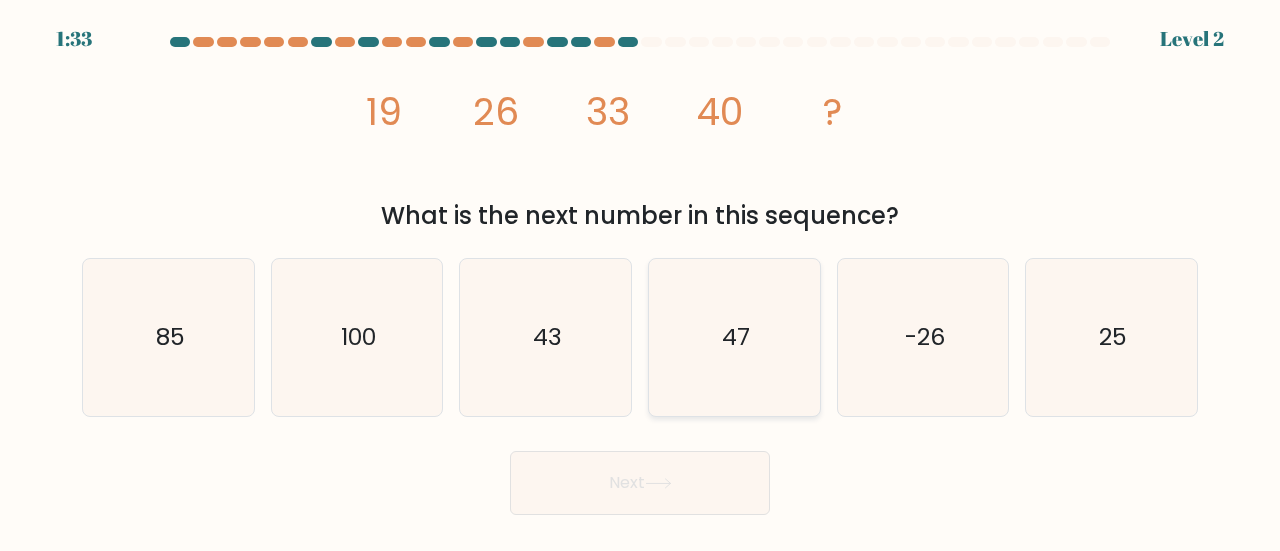 click on "47" 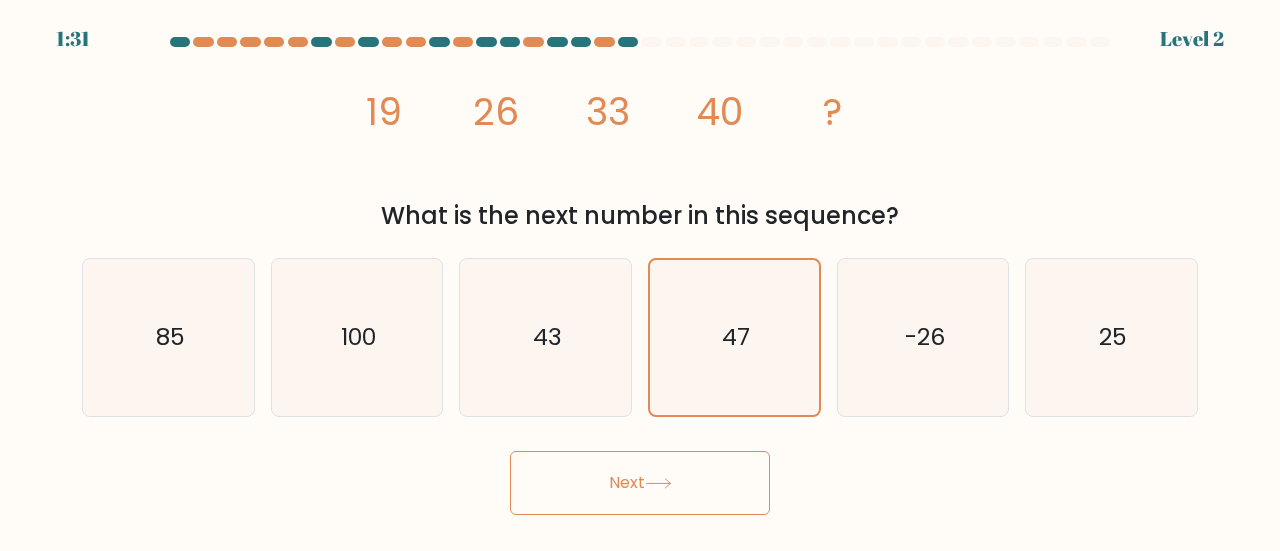 click 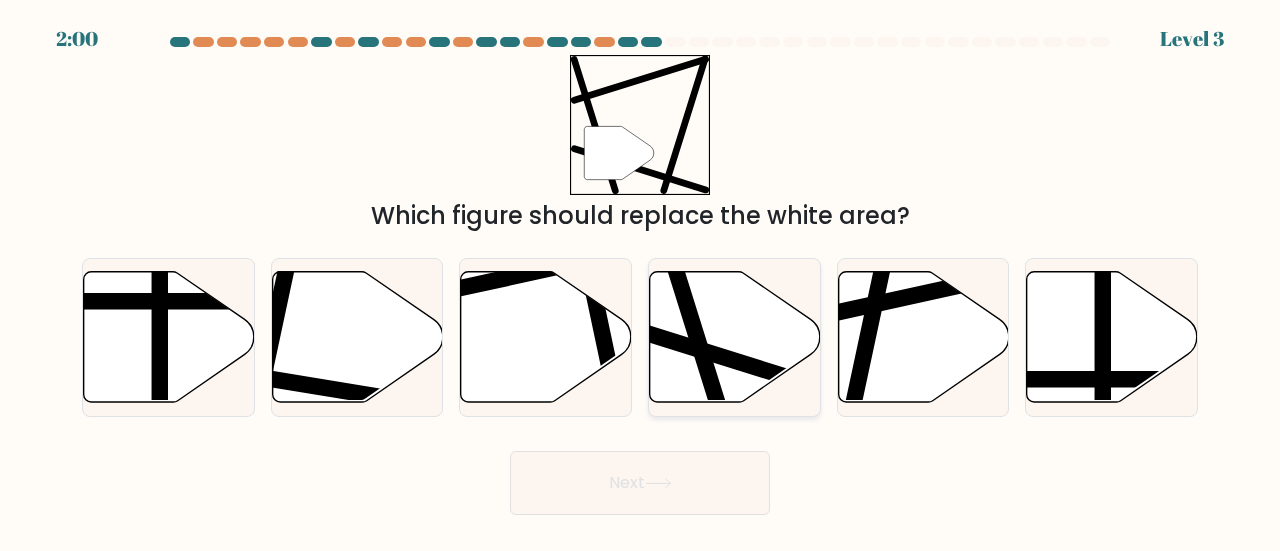 click 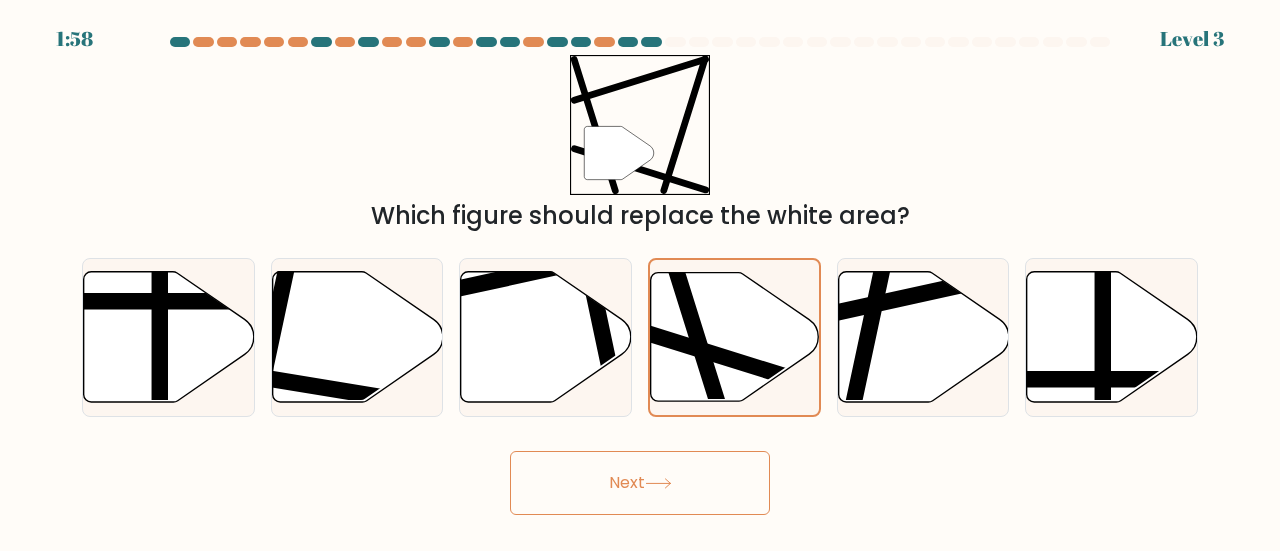 click 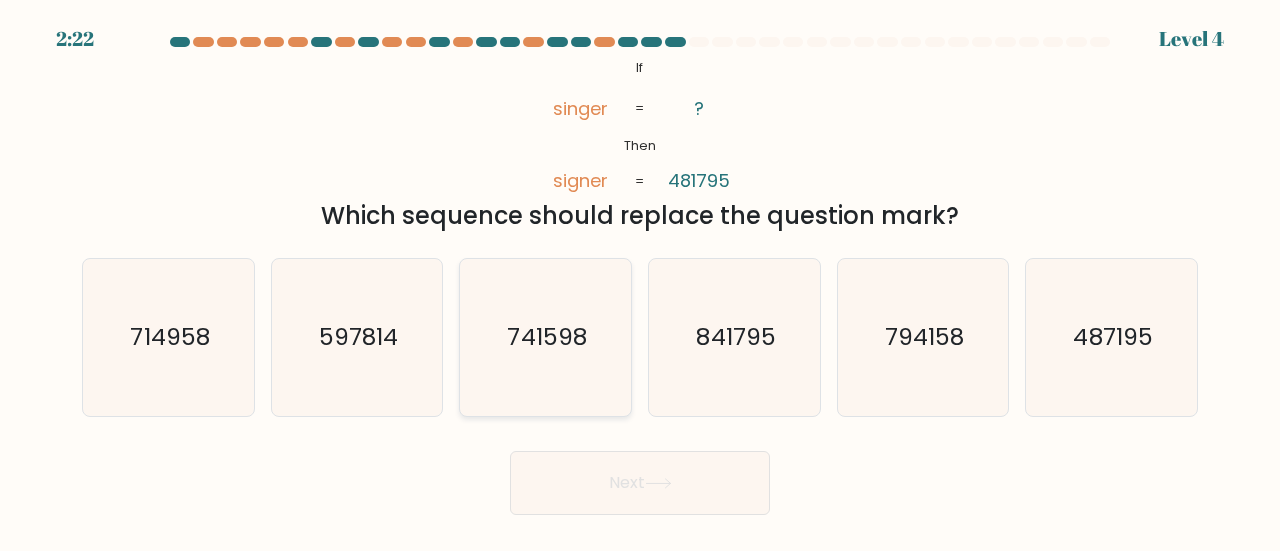 type 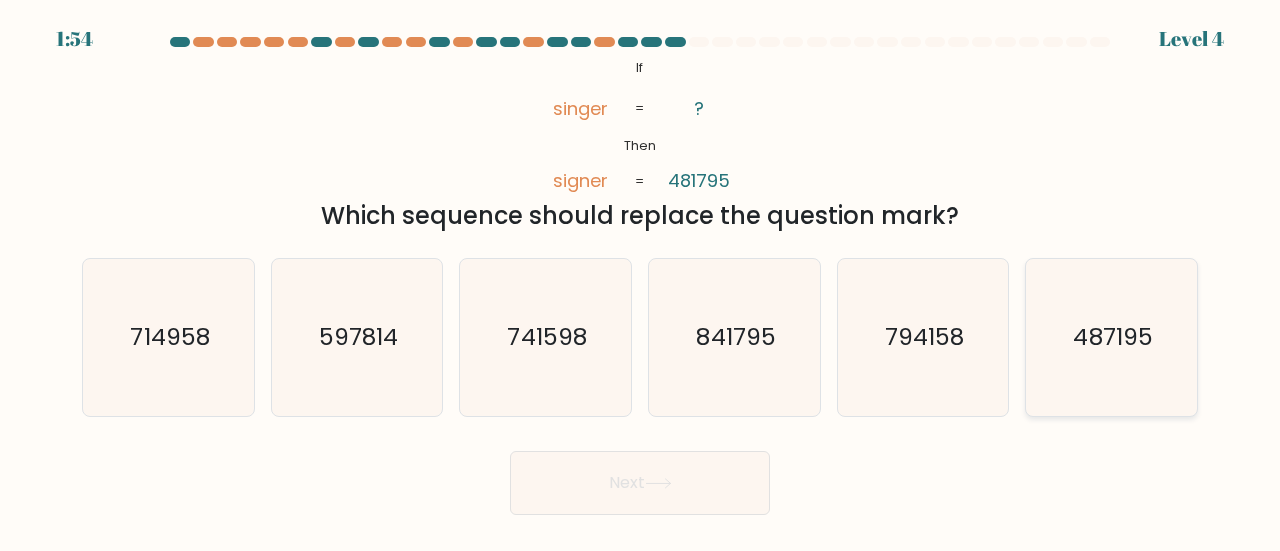 click on "487195" 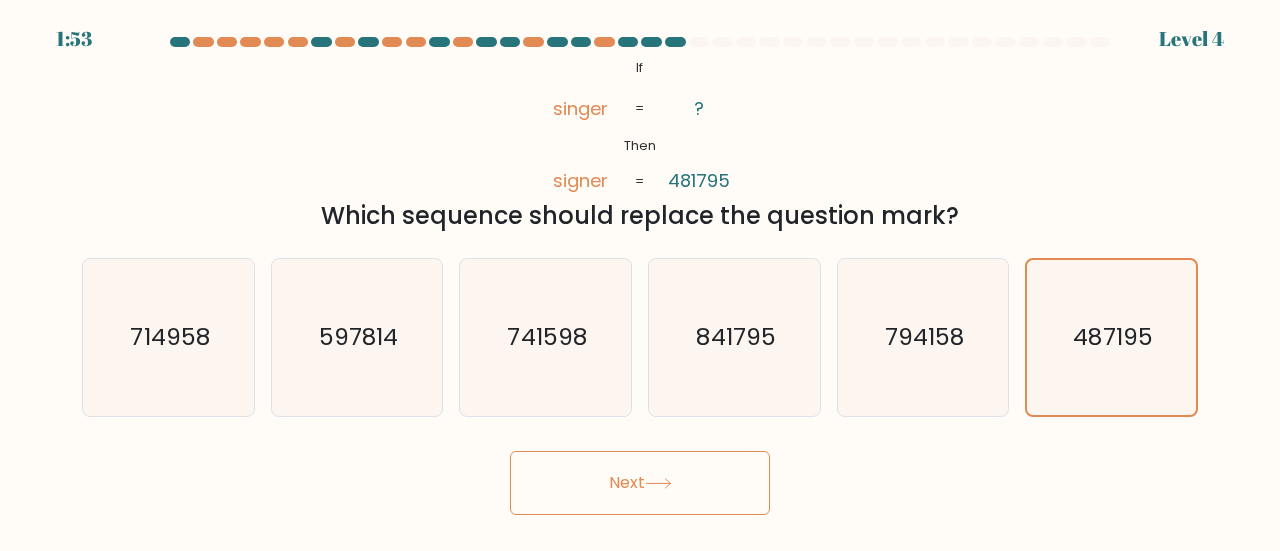 click on "Next" at bounding box center [640, 483] 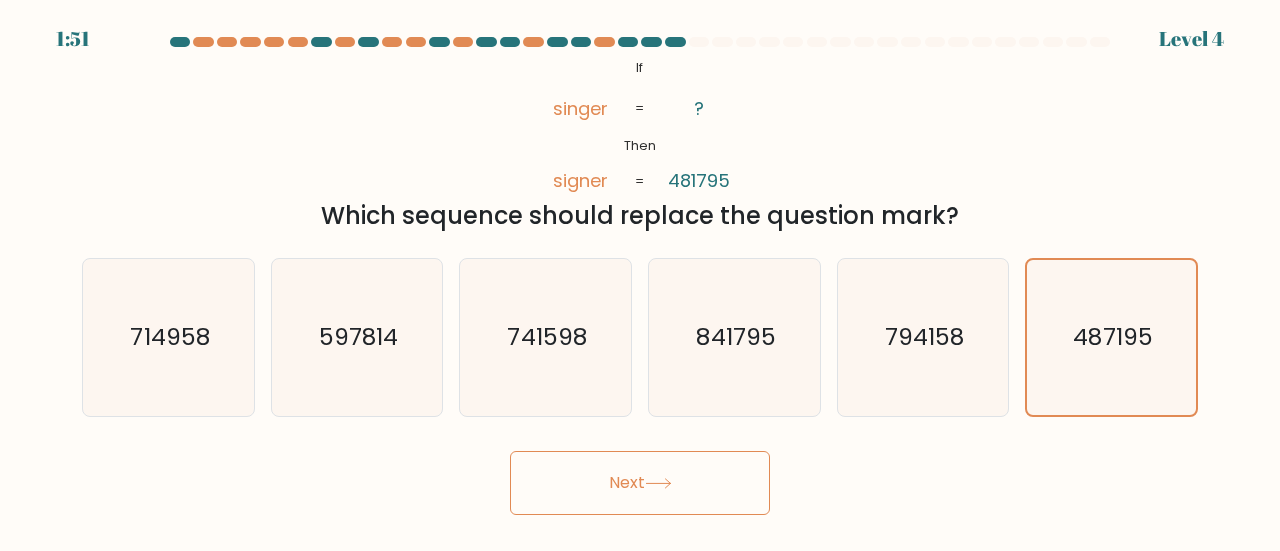 click on "Next" at bounding box center [640, 483] 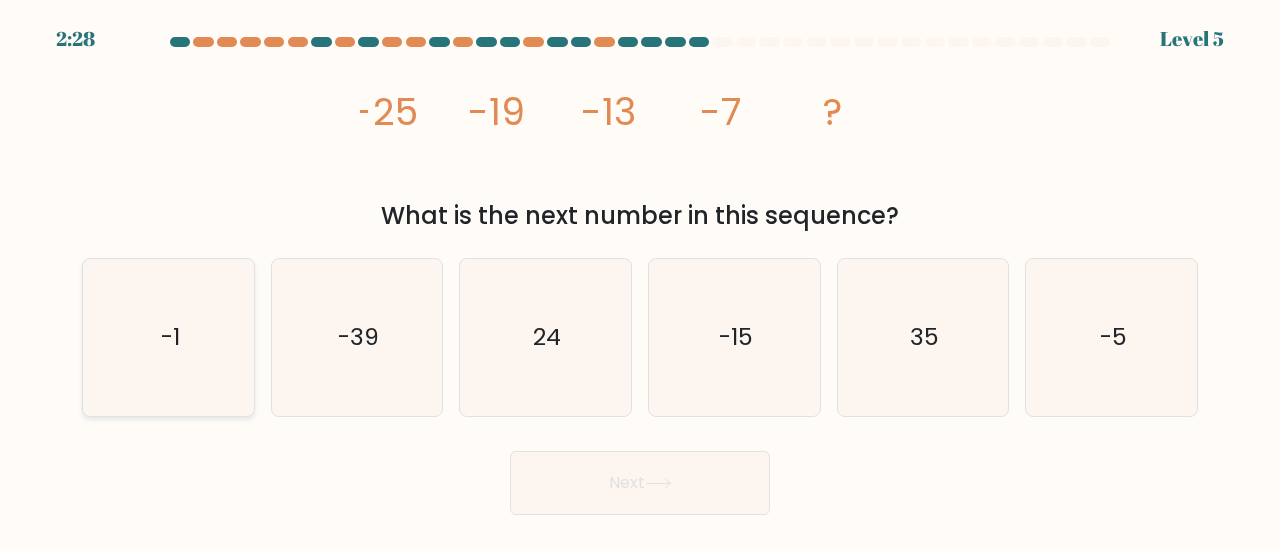 click on "-1" 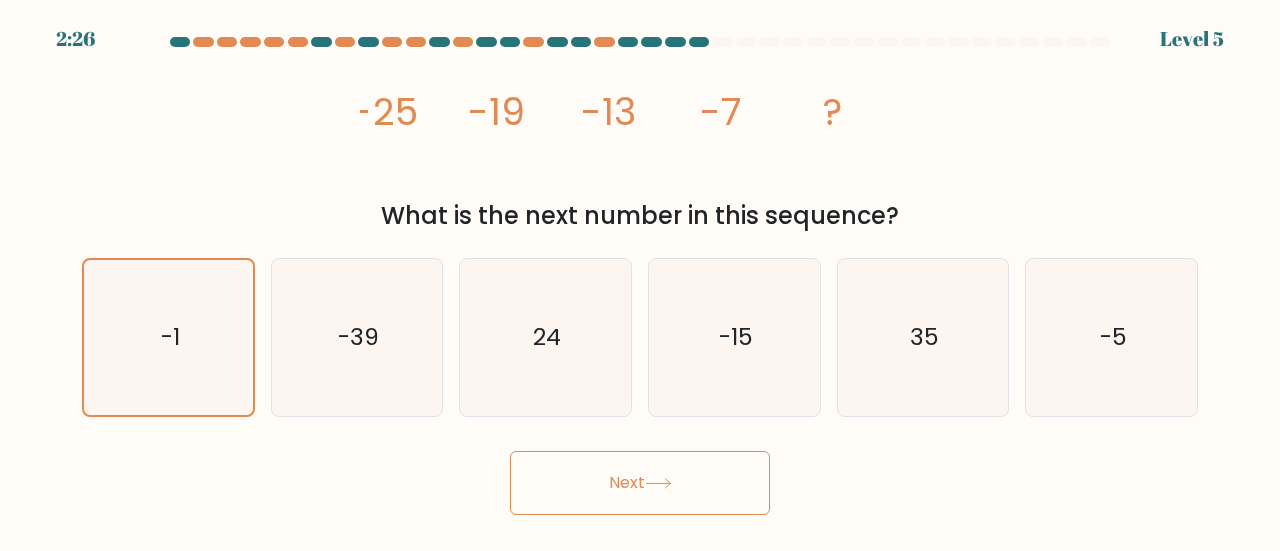 click on "Next" at bounding box center (640, 483) 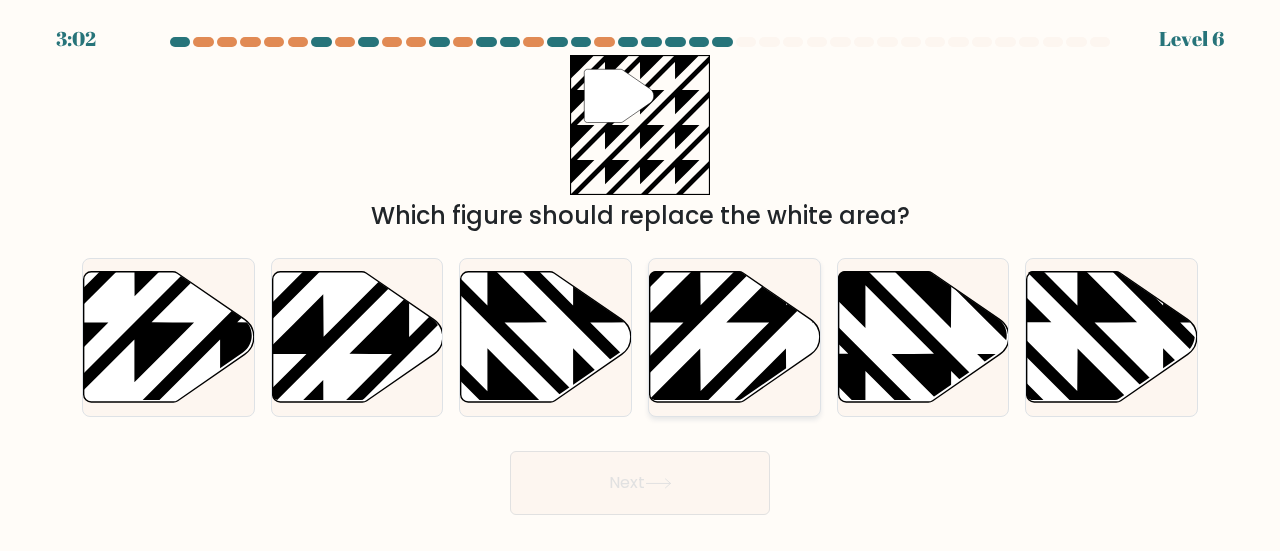 type 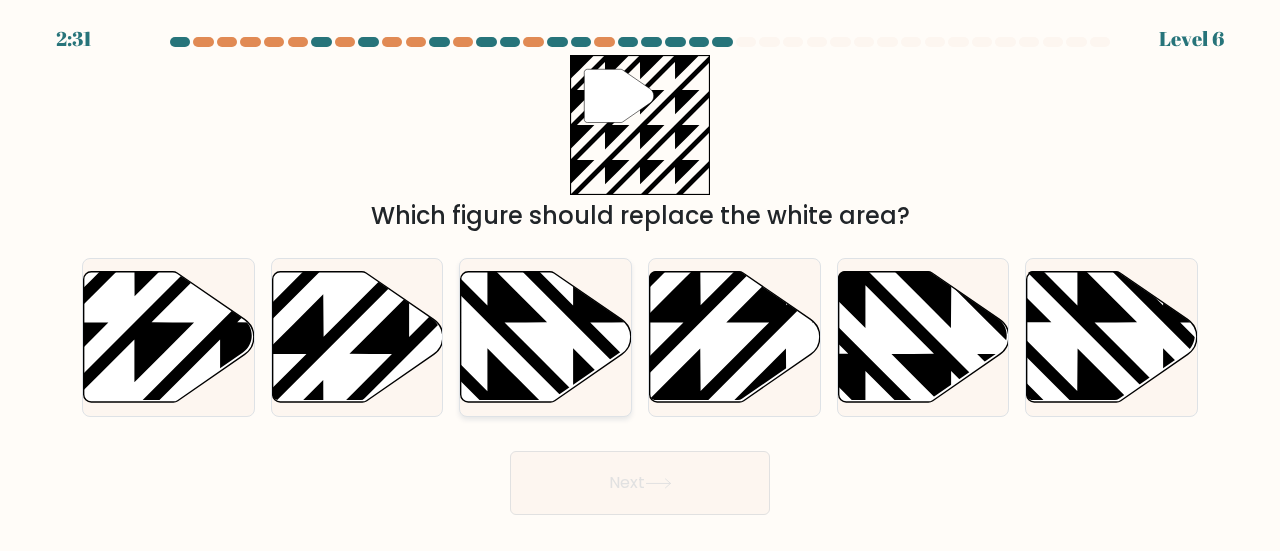 click 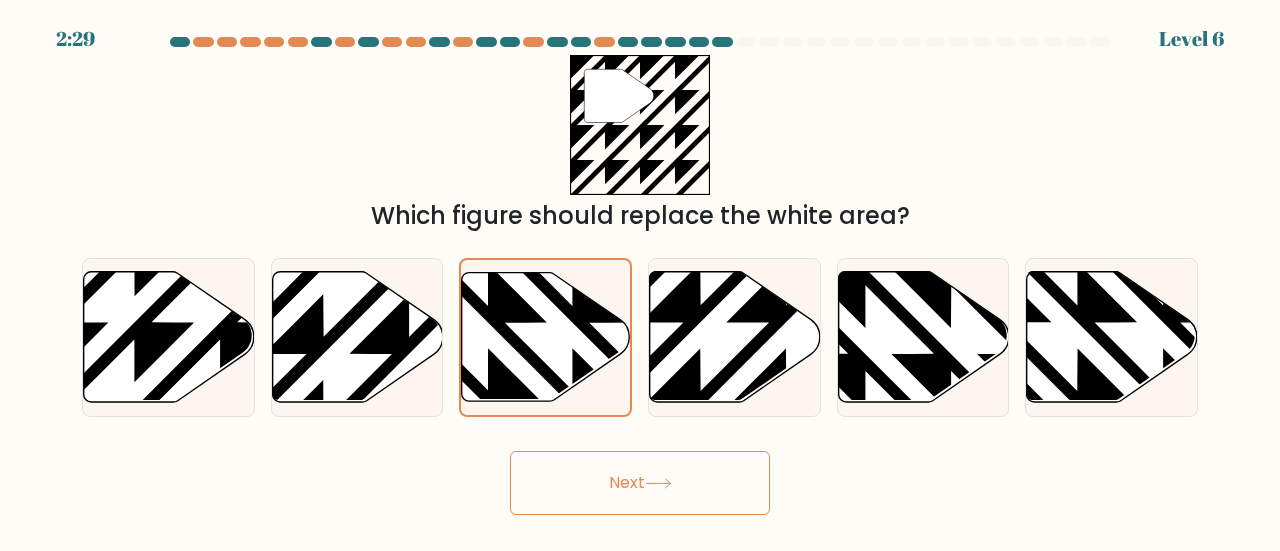 click 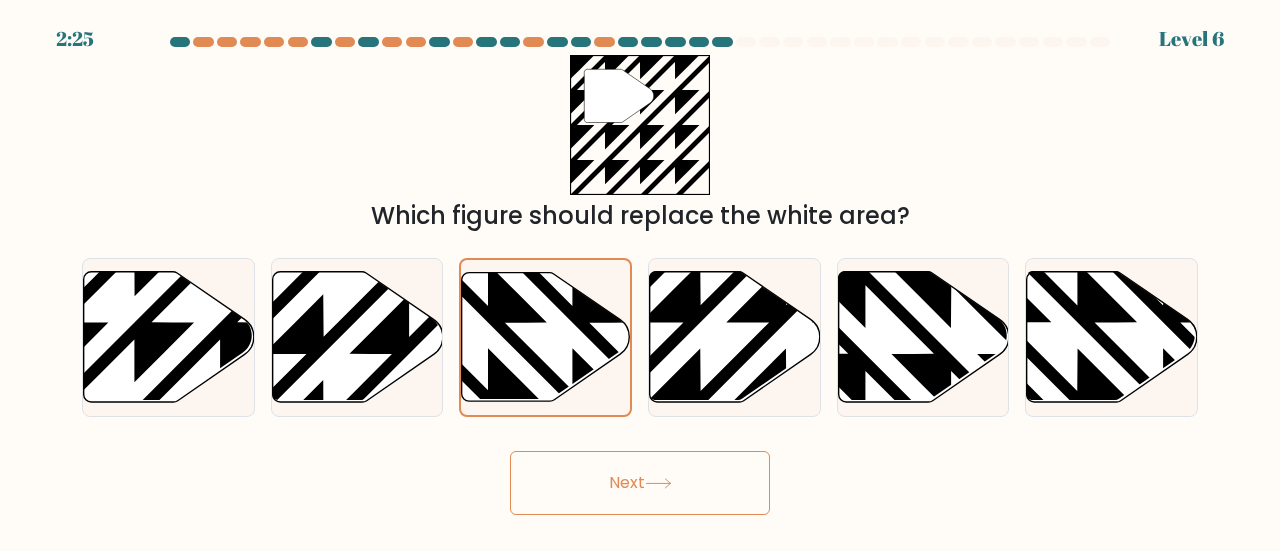 click 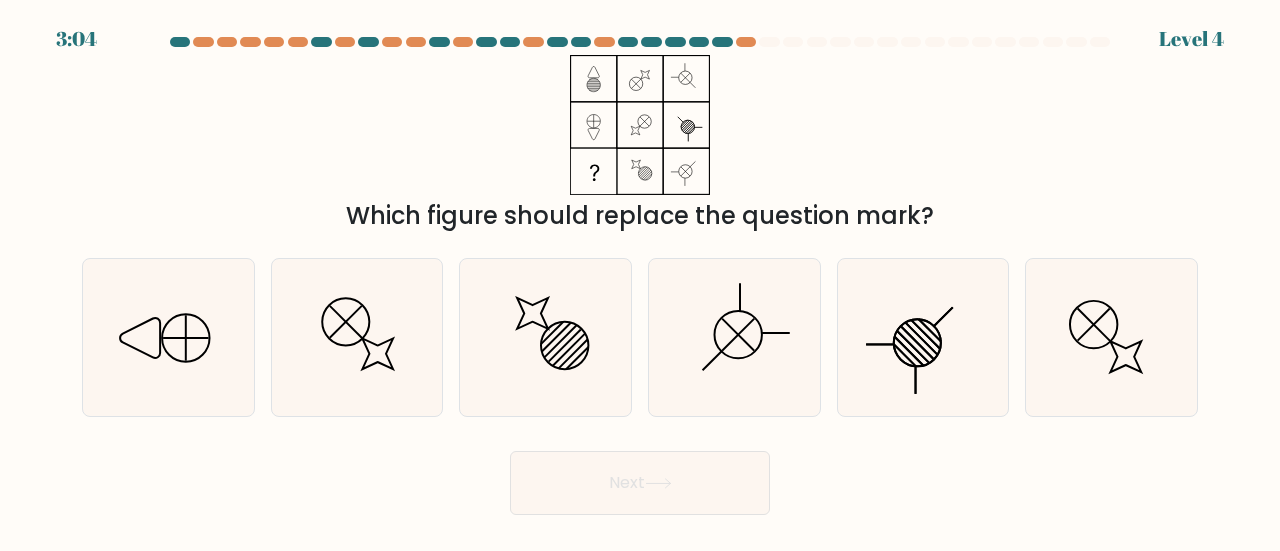 type 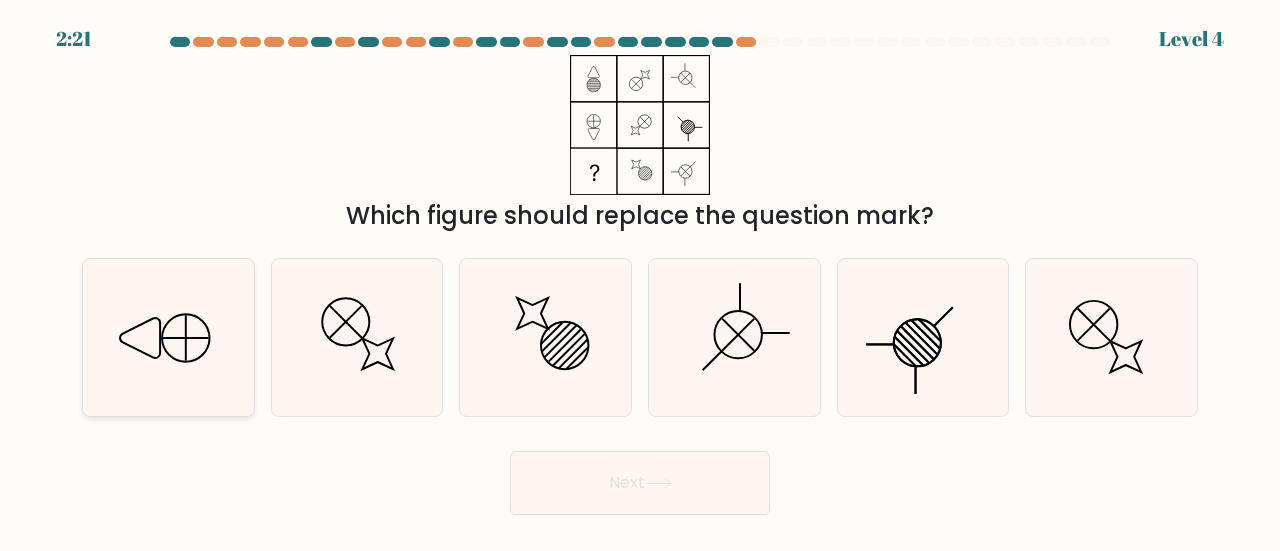 click 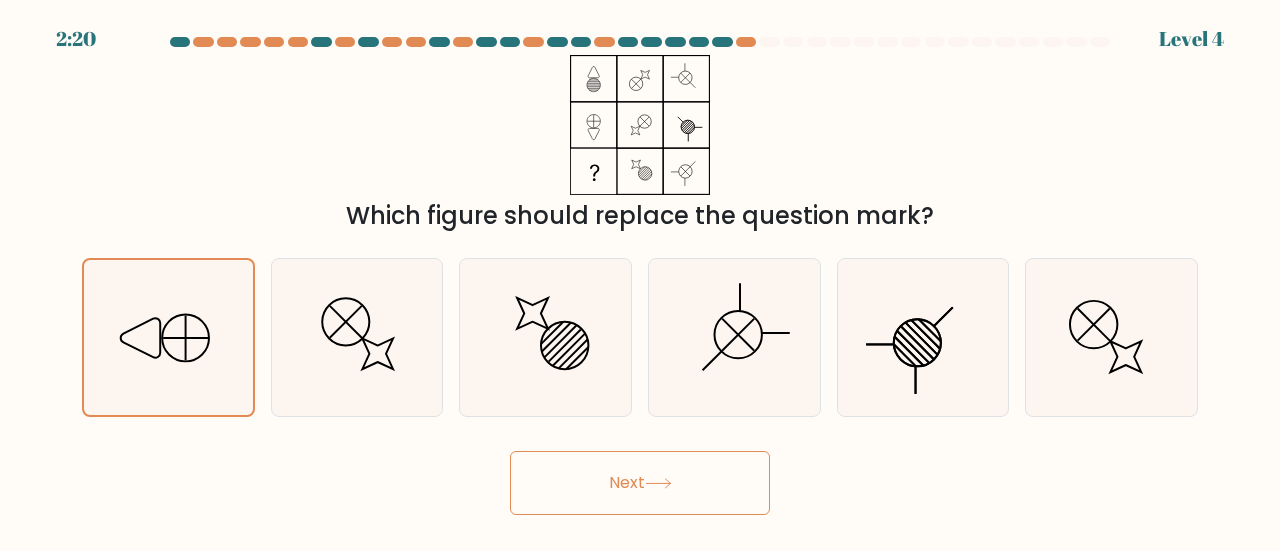 click 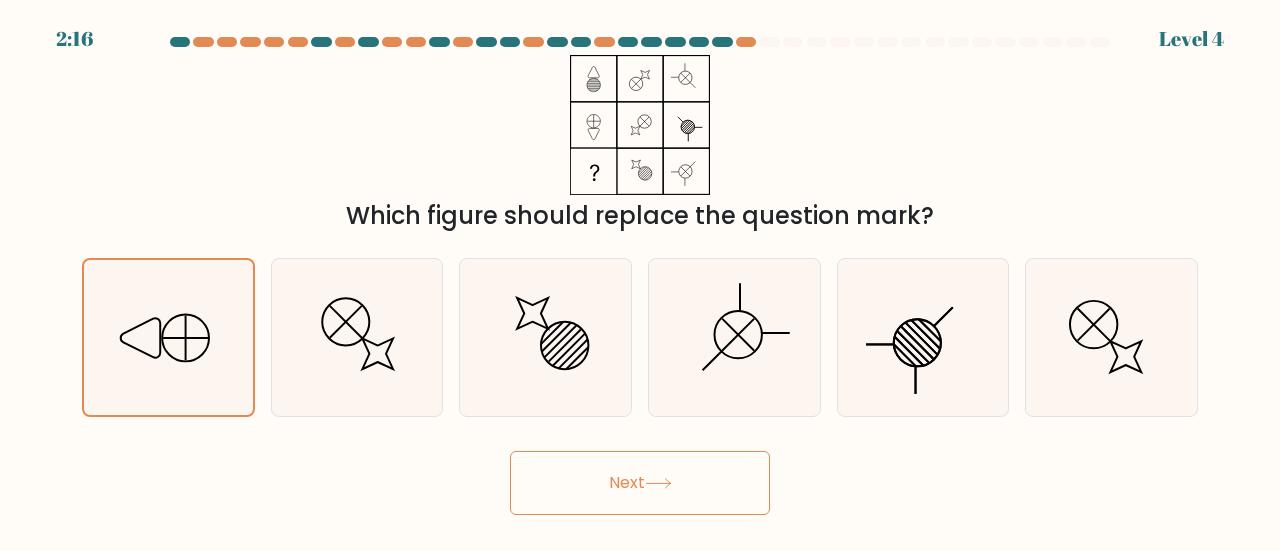 click 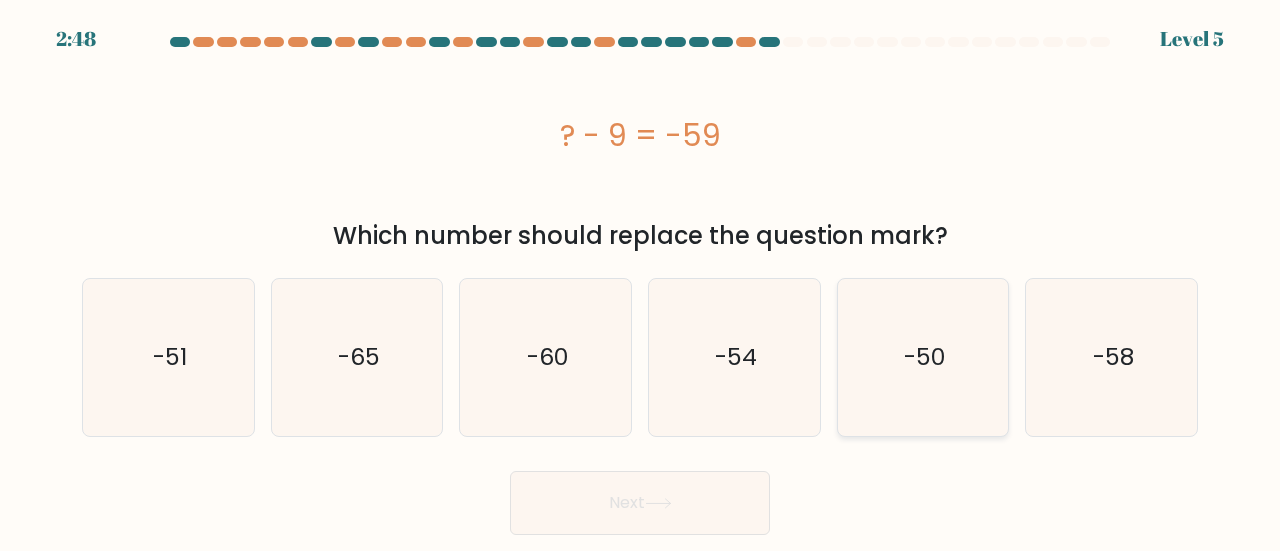 click on "-50" 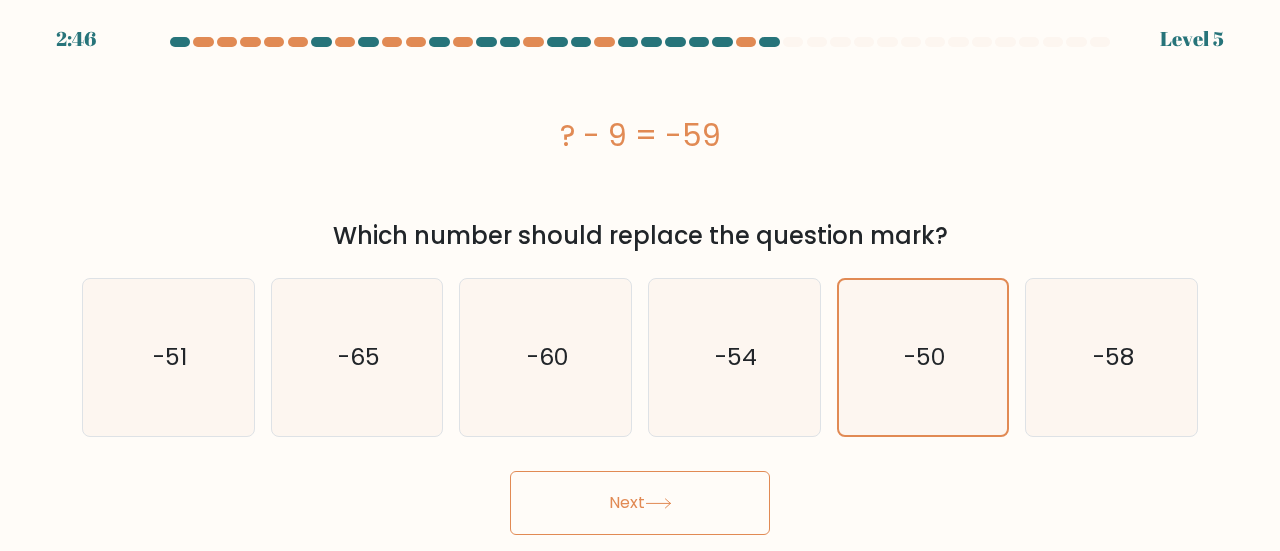 click on "Next" at bounding box center (640, 503) 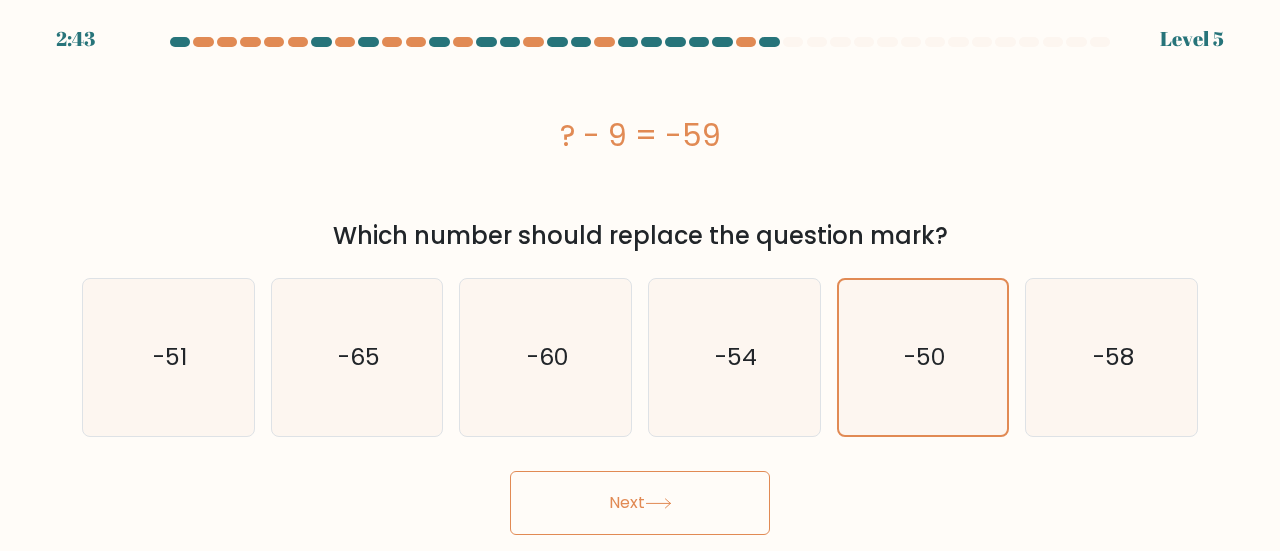 click on "Next" at bounding box center (640, 503) 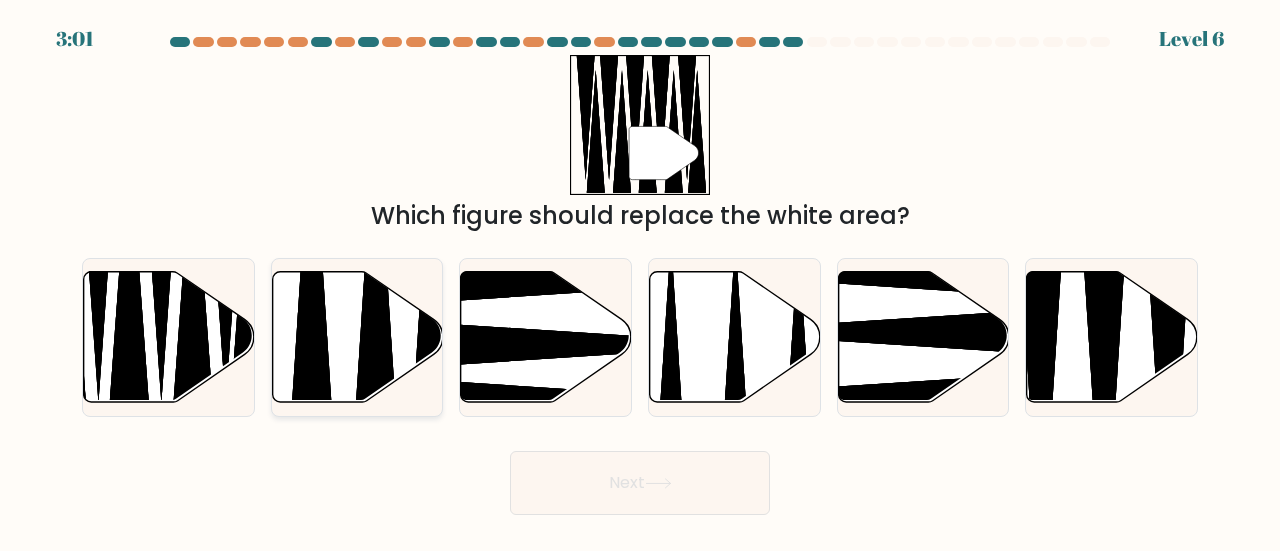 click 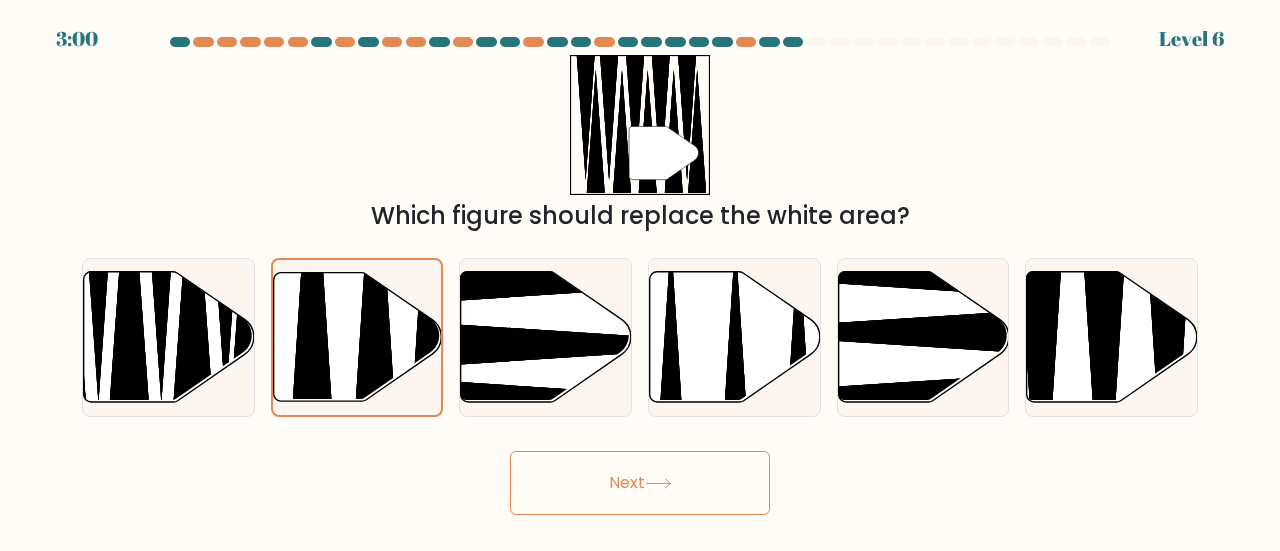 click on "Next" at bounding box center [640, 483] 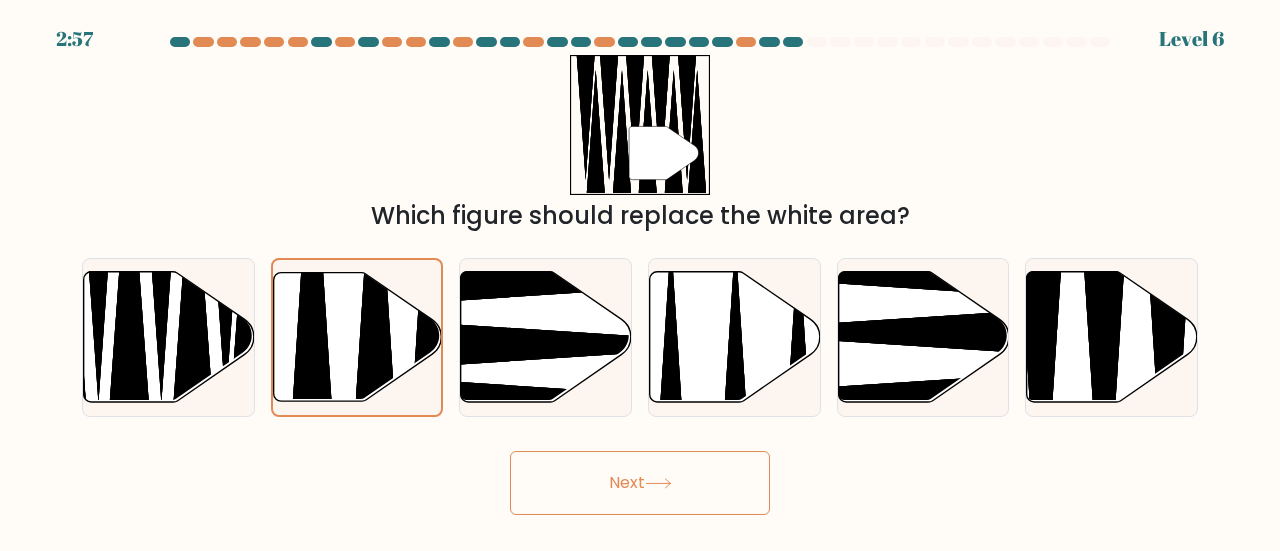 click 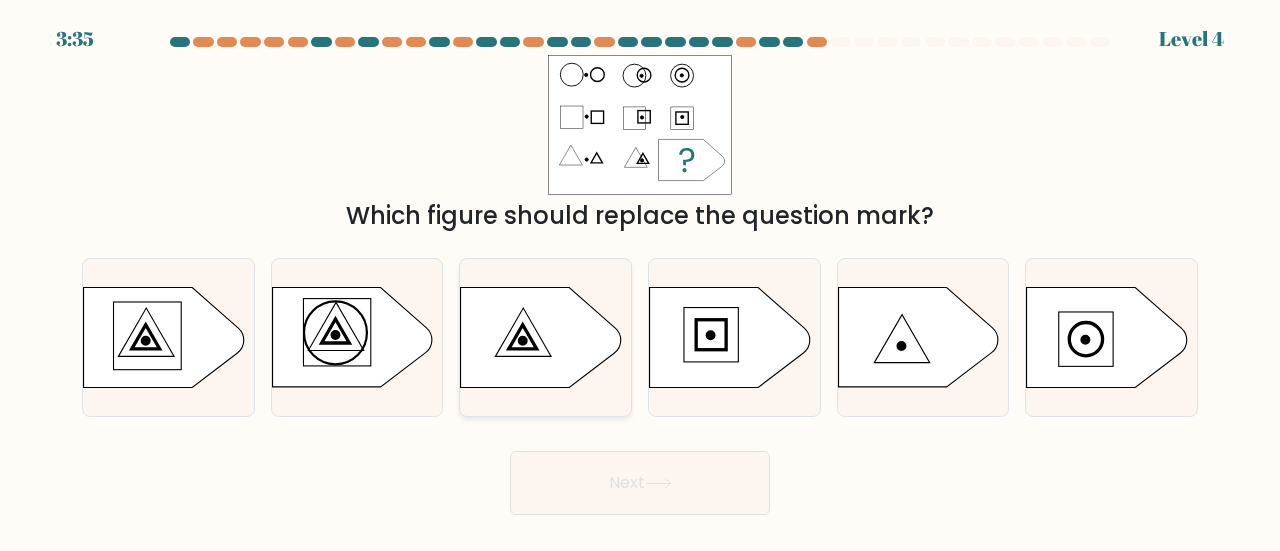 type 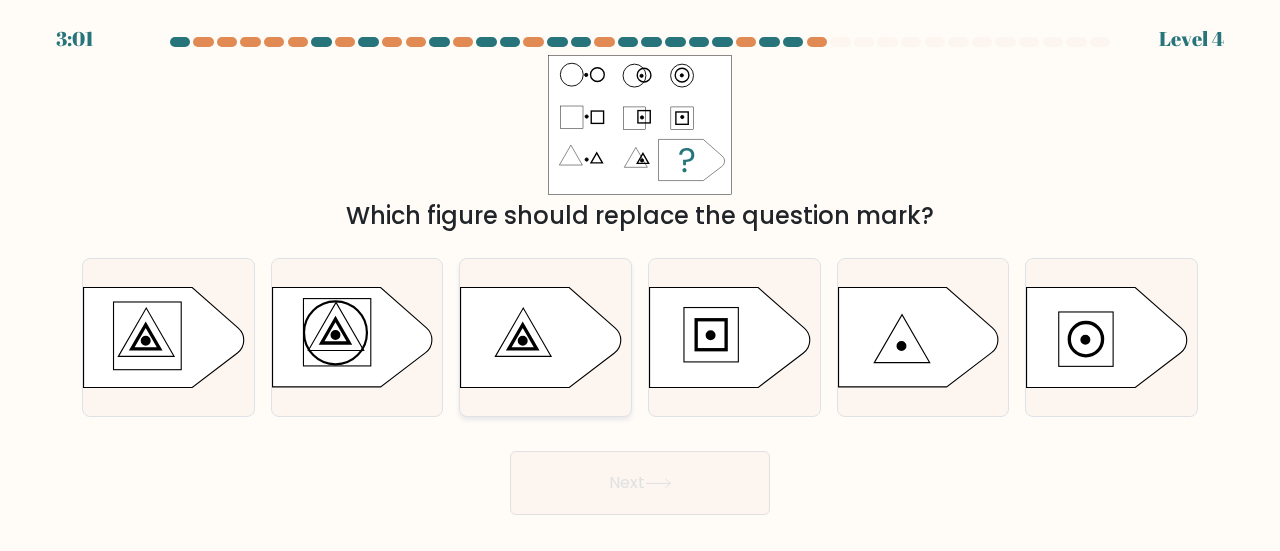 click 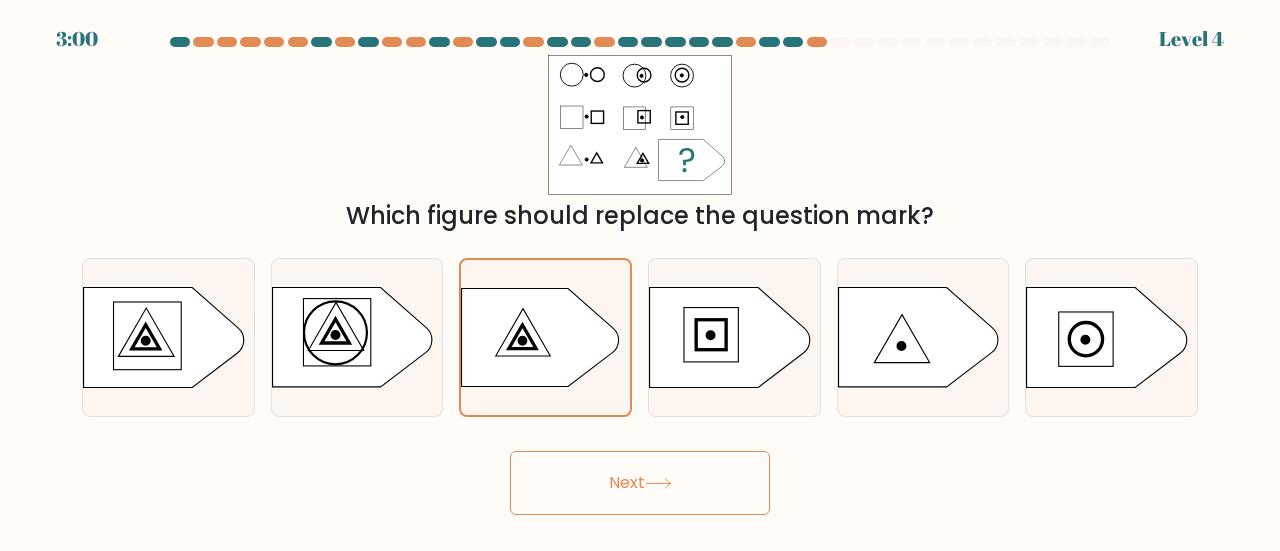 click on "Next" at bounding box center [640, 483] 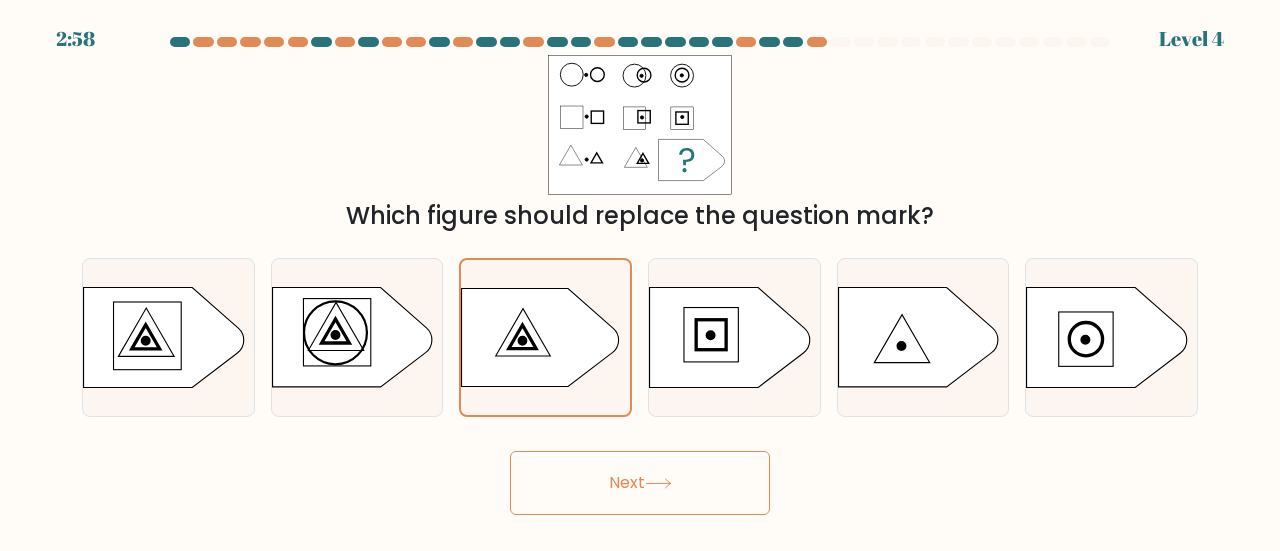 click on "Next" at bounding box center (640, 483) 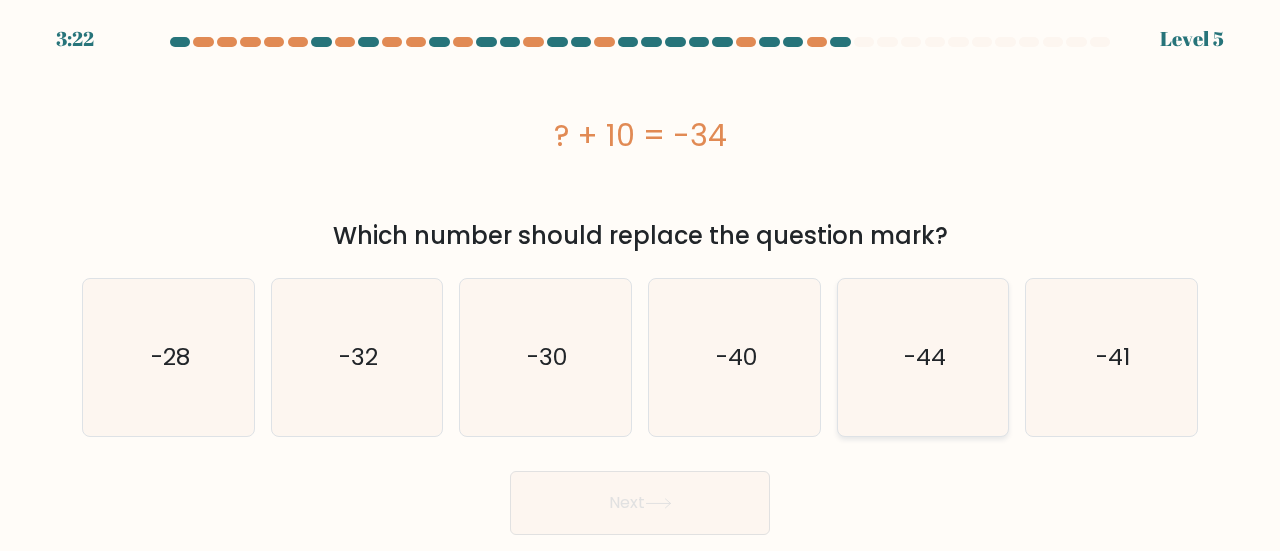 click on "-44" 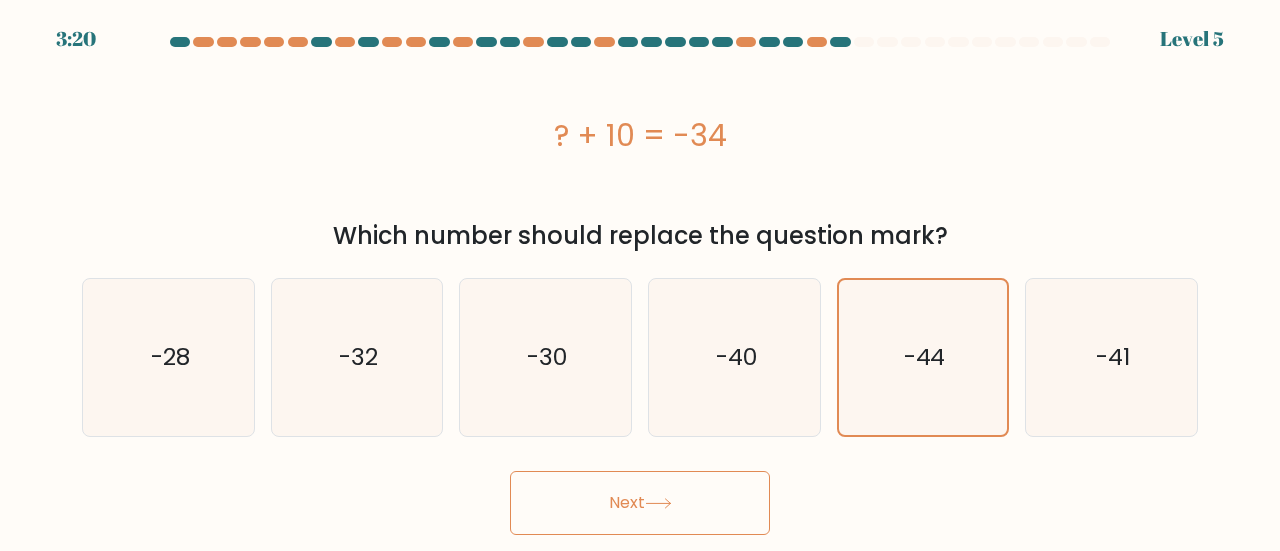 click on "Next" at bounding box center [640, 503] 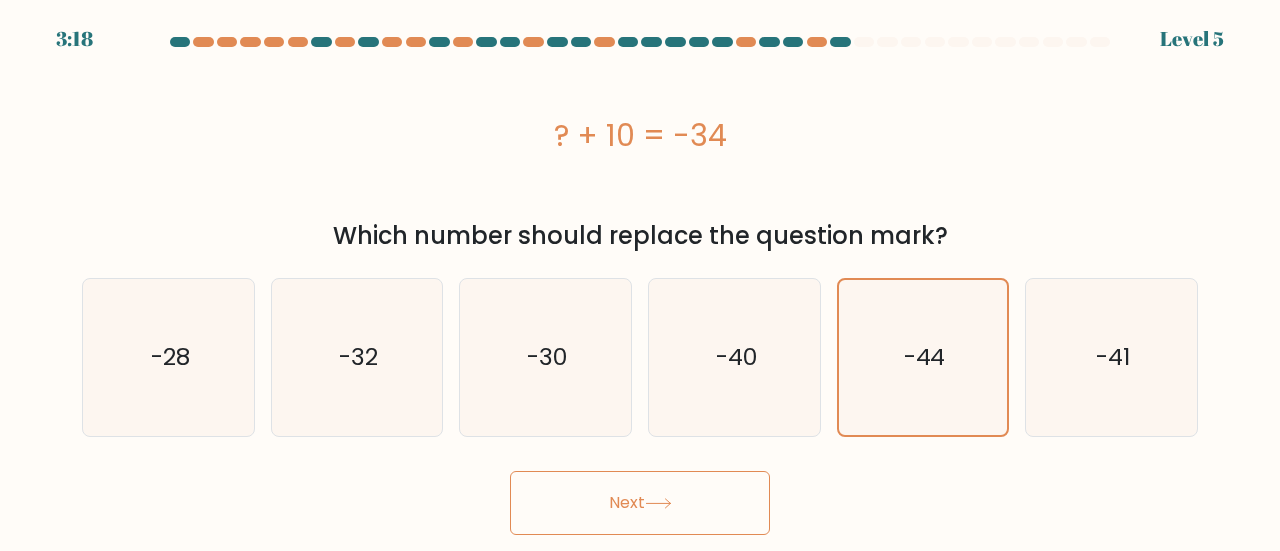 click 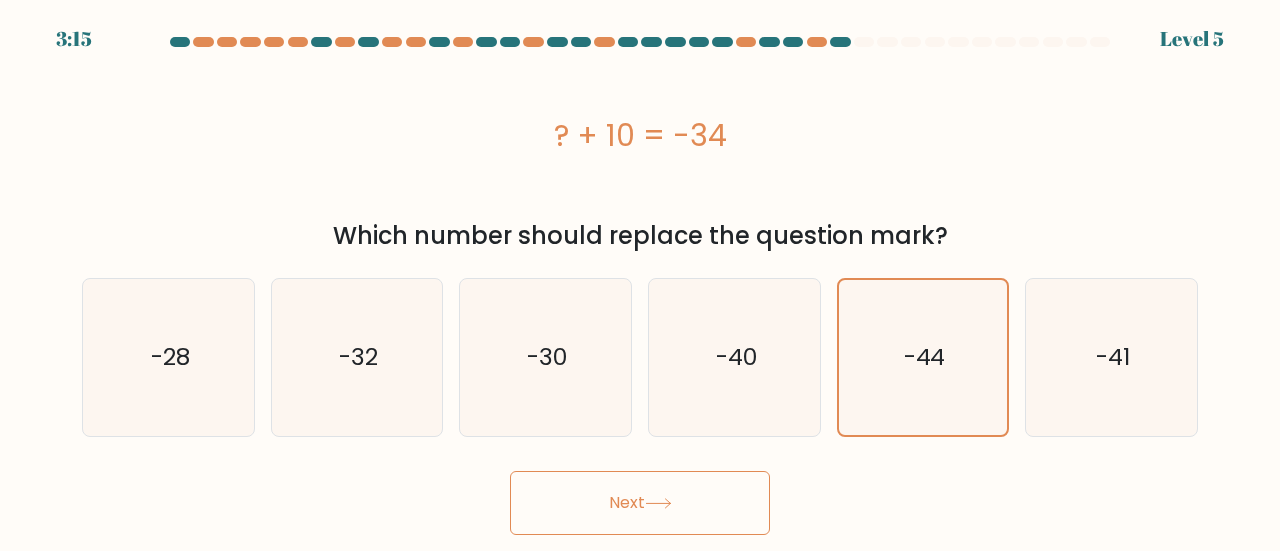 click 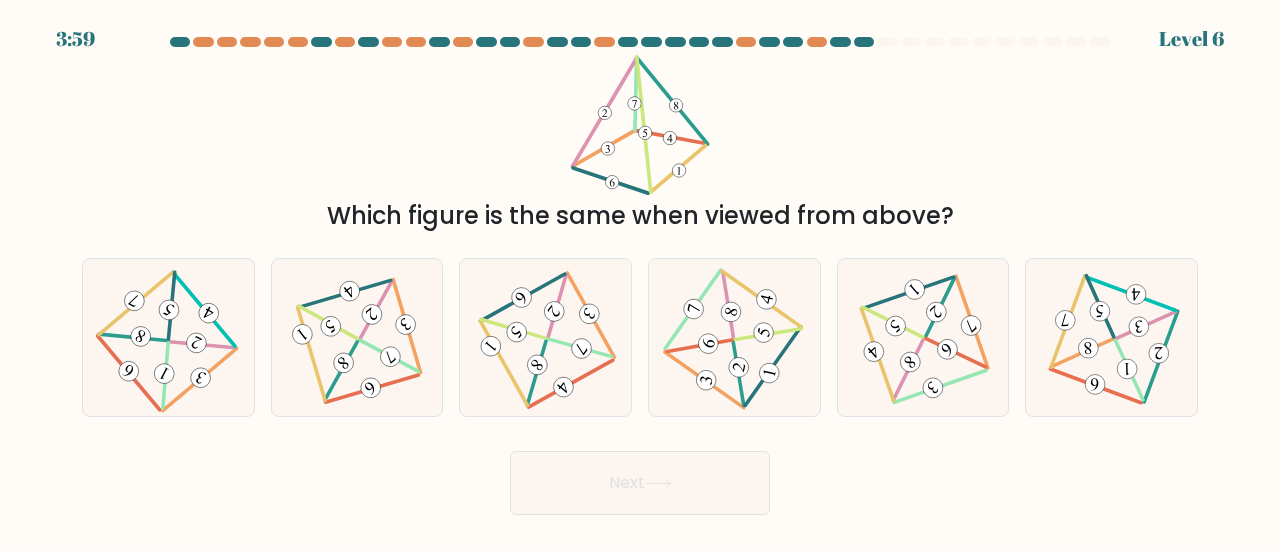 type 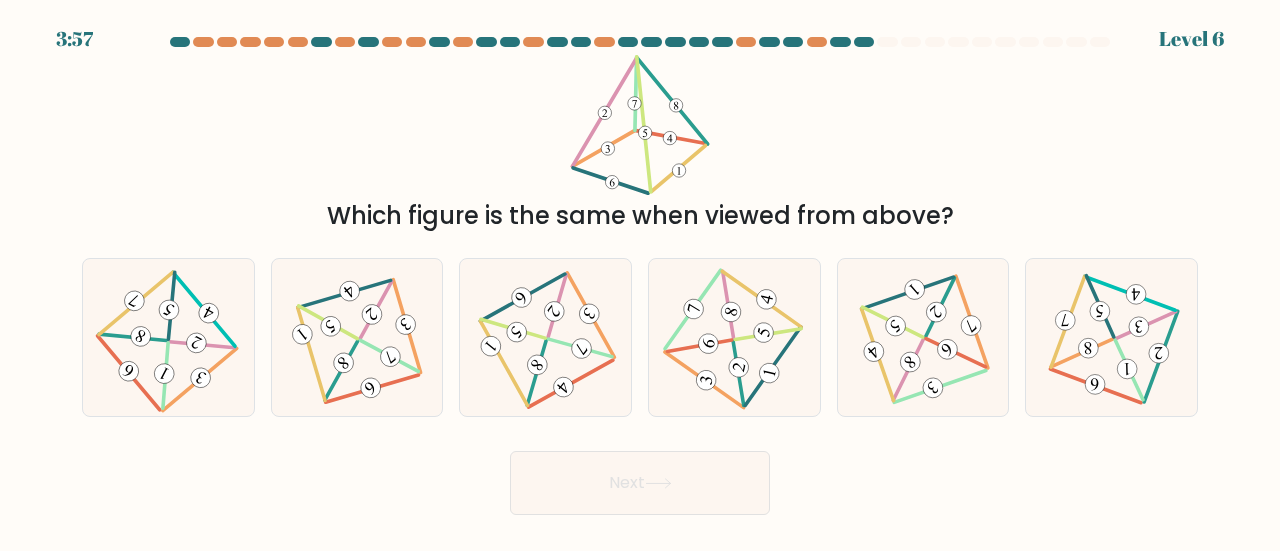 click on "Which figure is the same when viewed from above?" at bounding box center (640, 216) 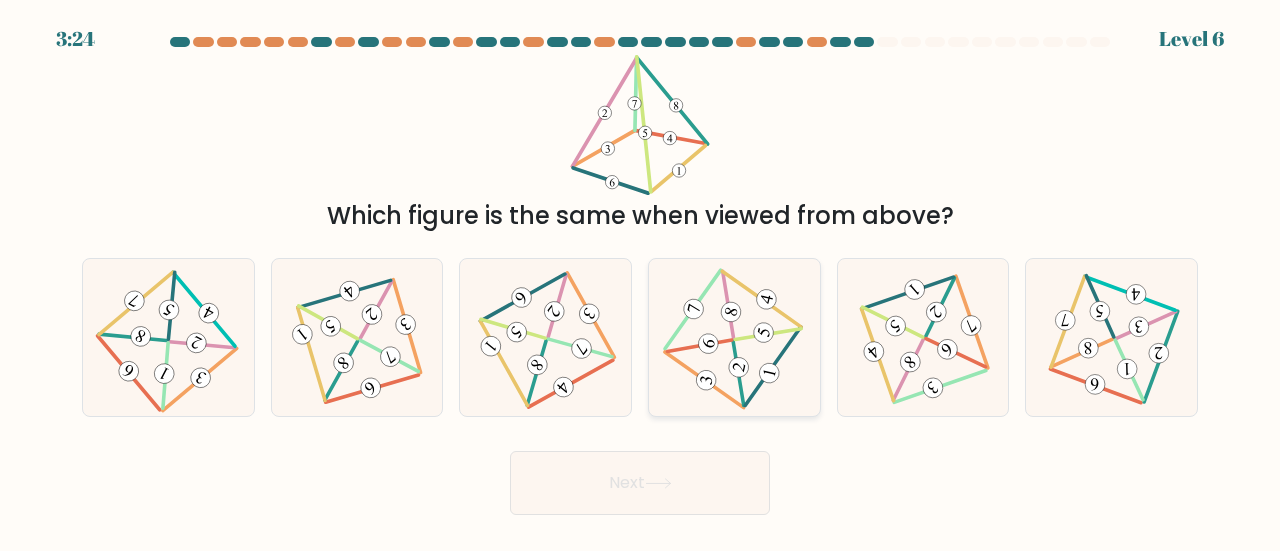click 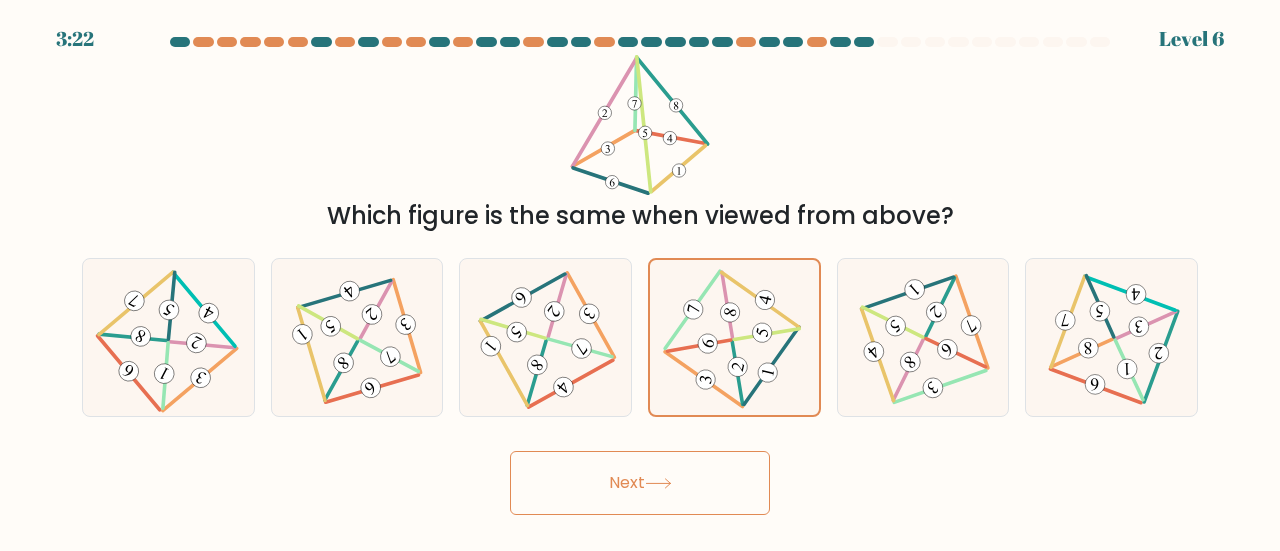 click 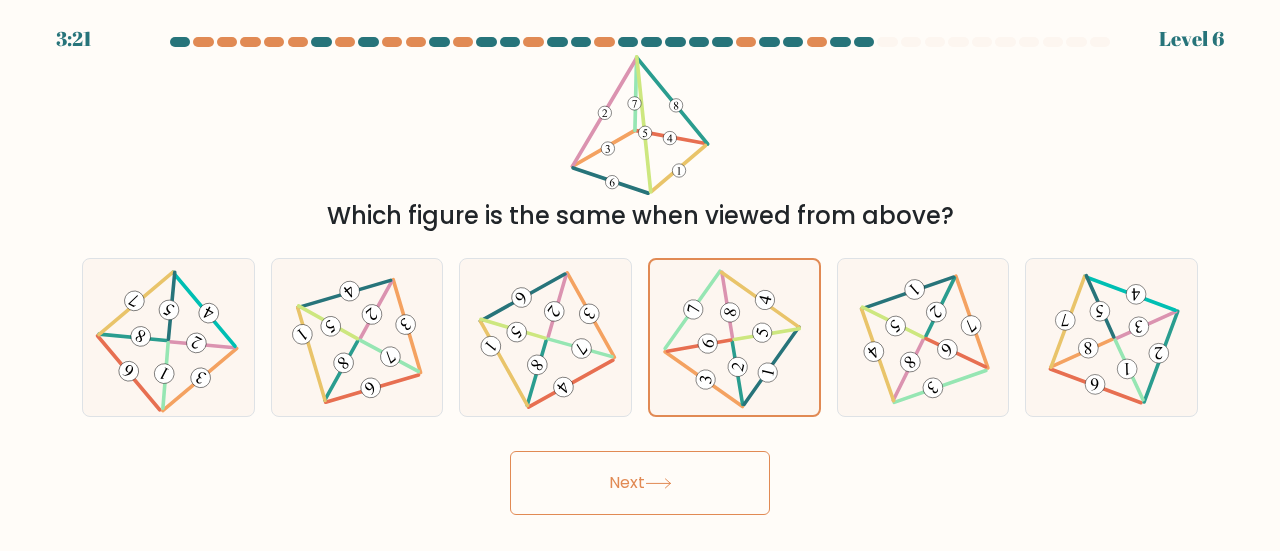 click 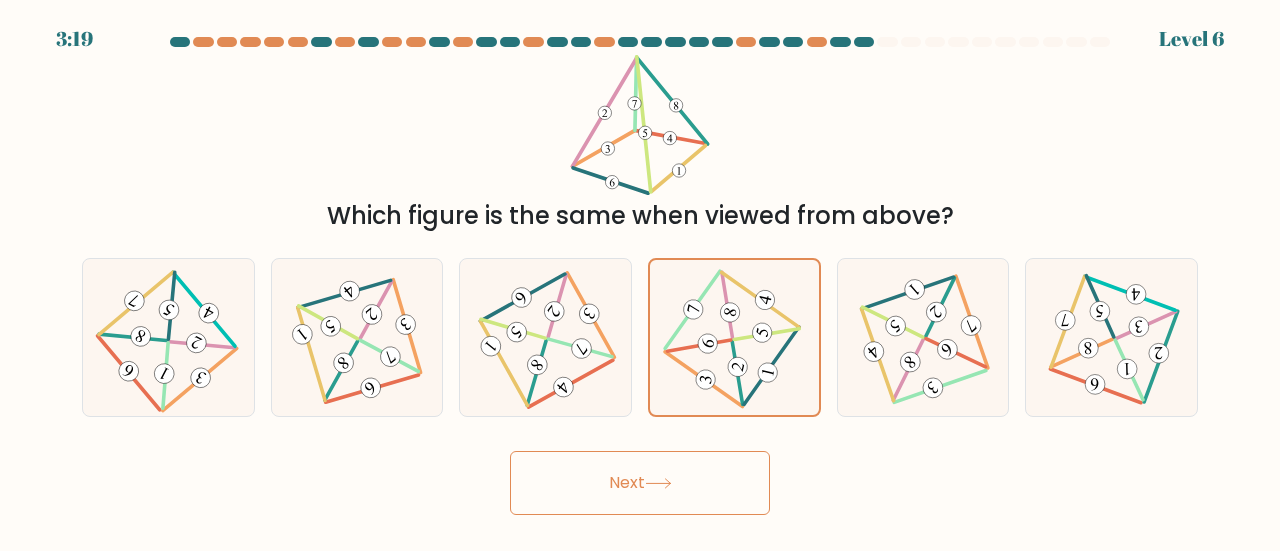 click 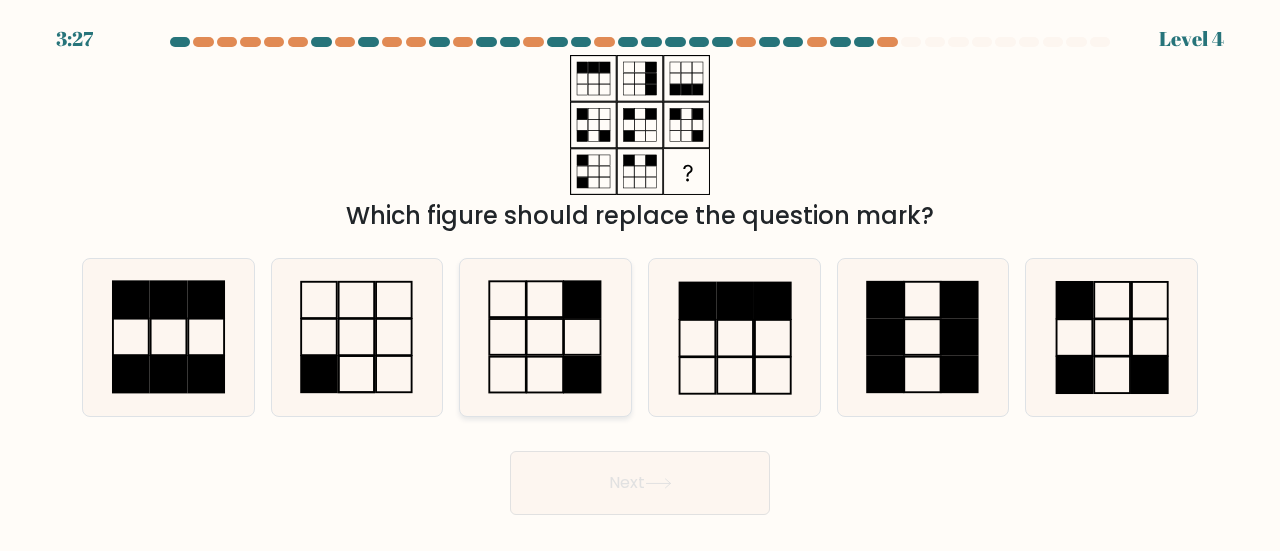 click 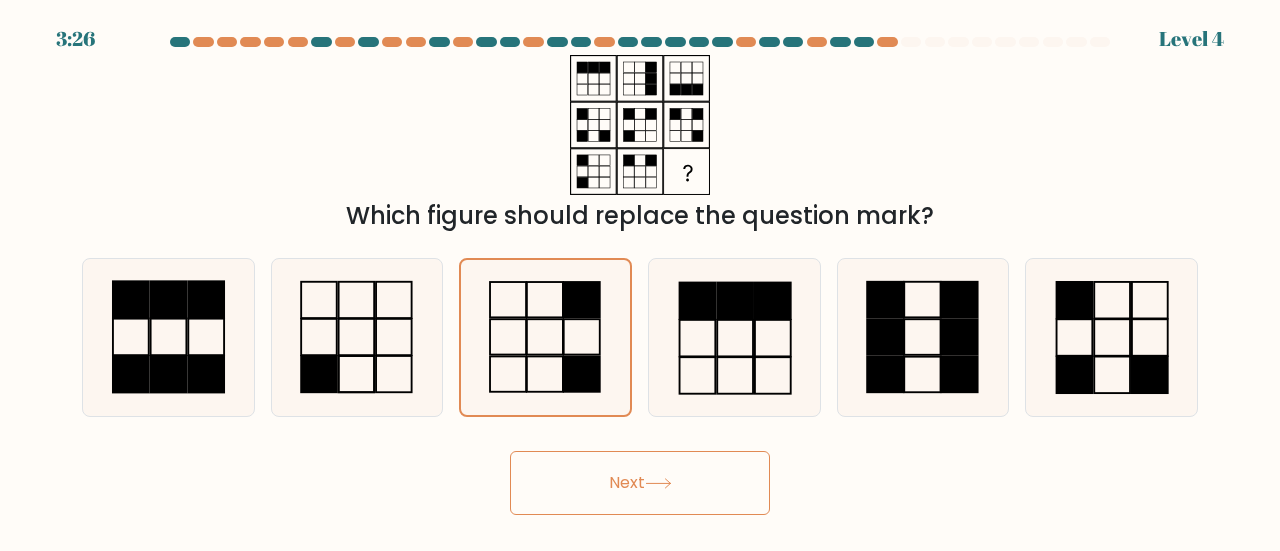 click on "Next" at bounding box center [640, 483] 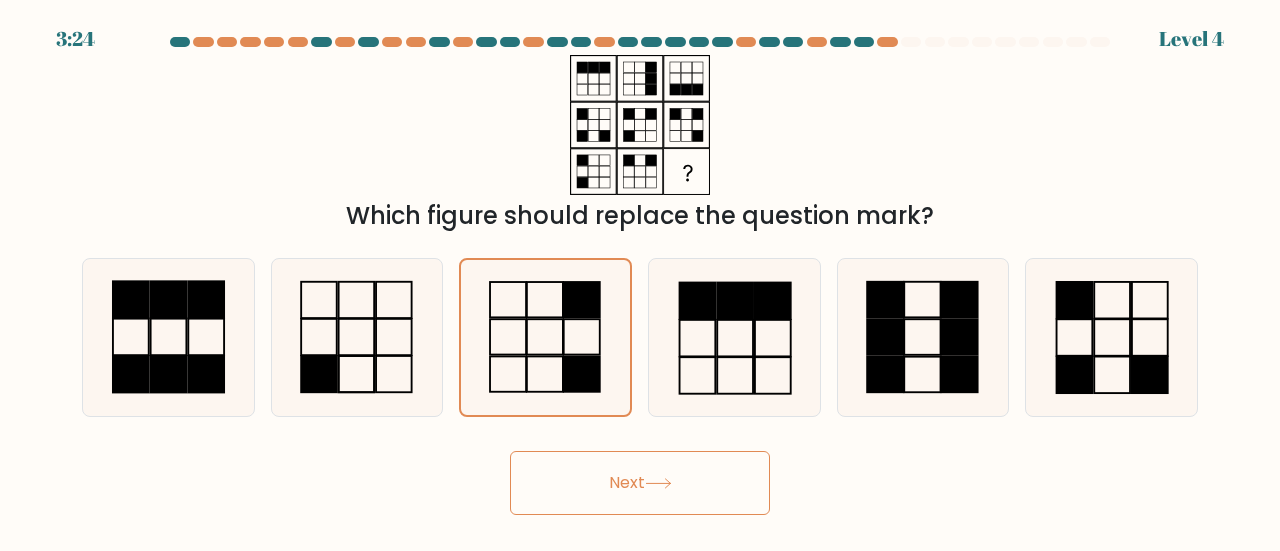 click on "Next" at bounding box center [640, 483] 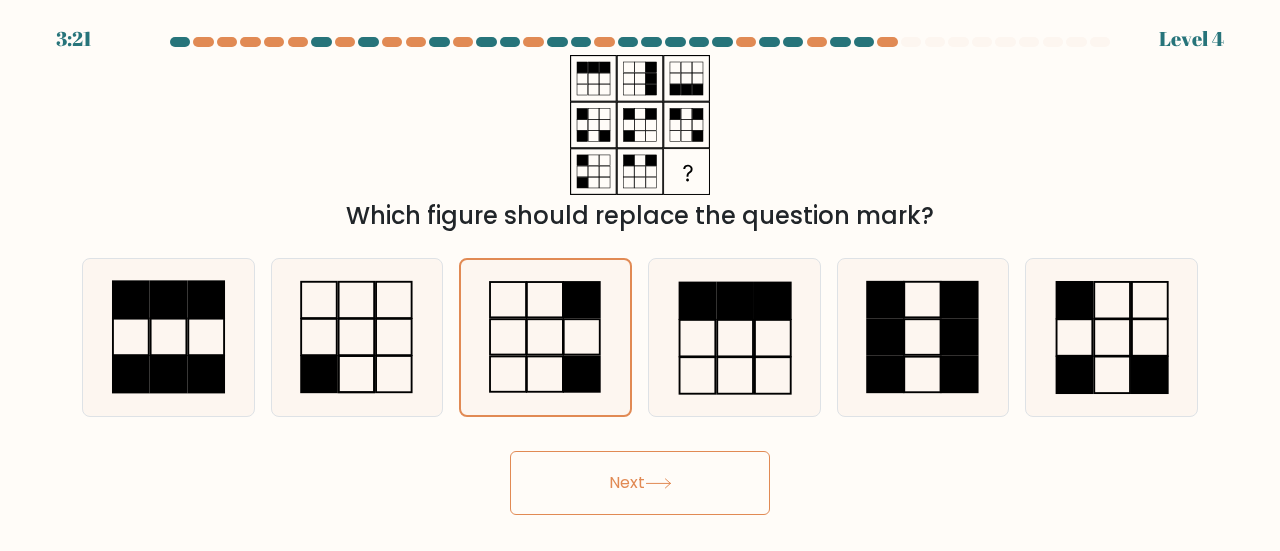 click on "Next" at bounding box center (640, 483) 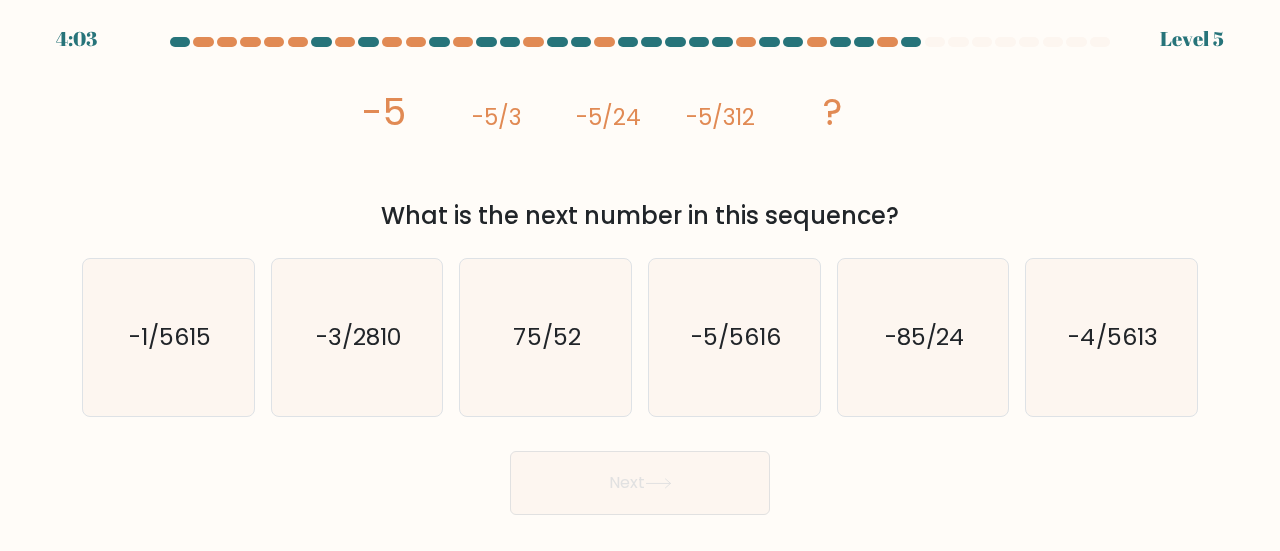 type 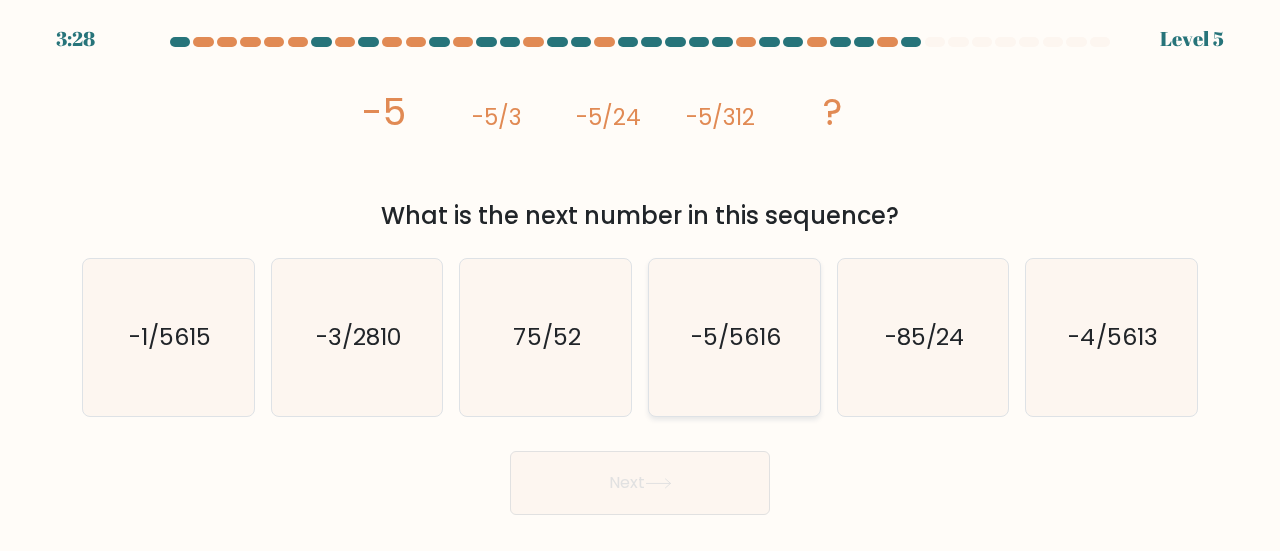 click on "-5/5616" 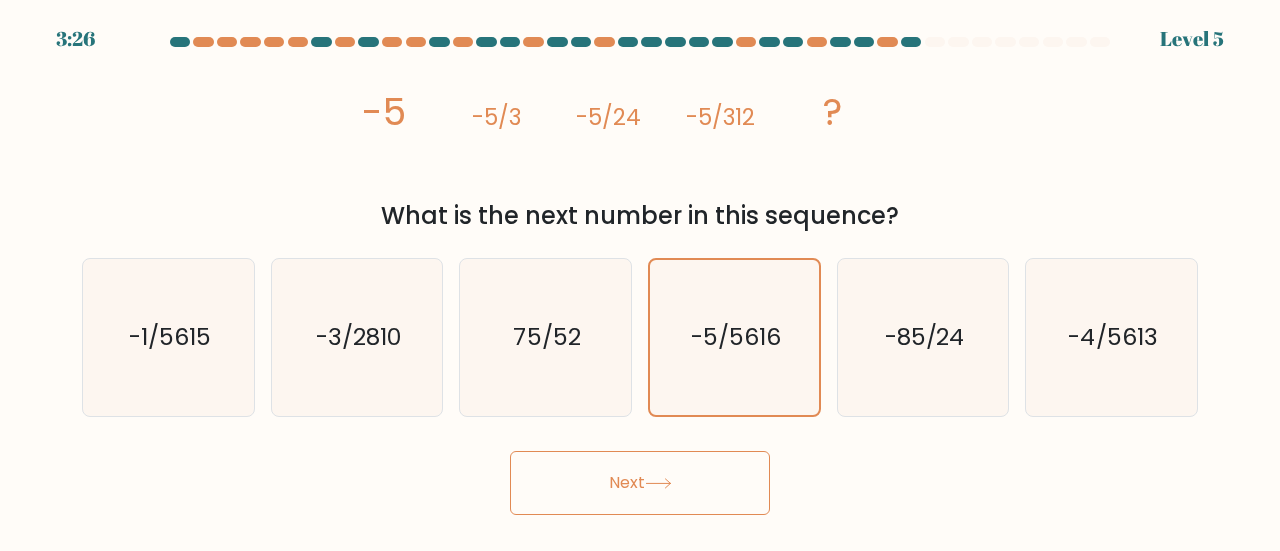 click 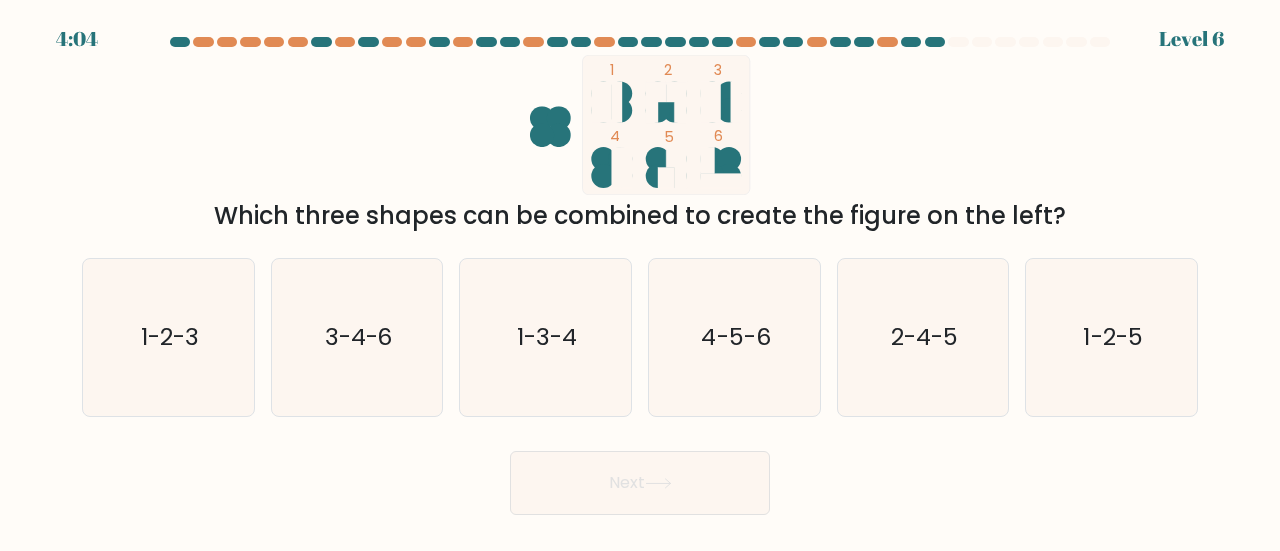 click 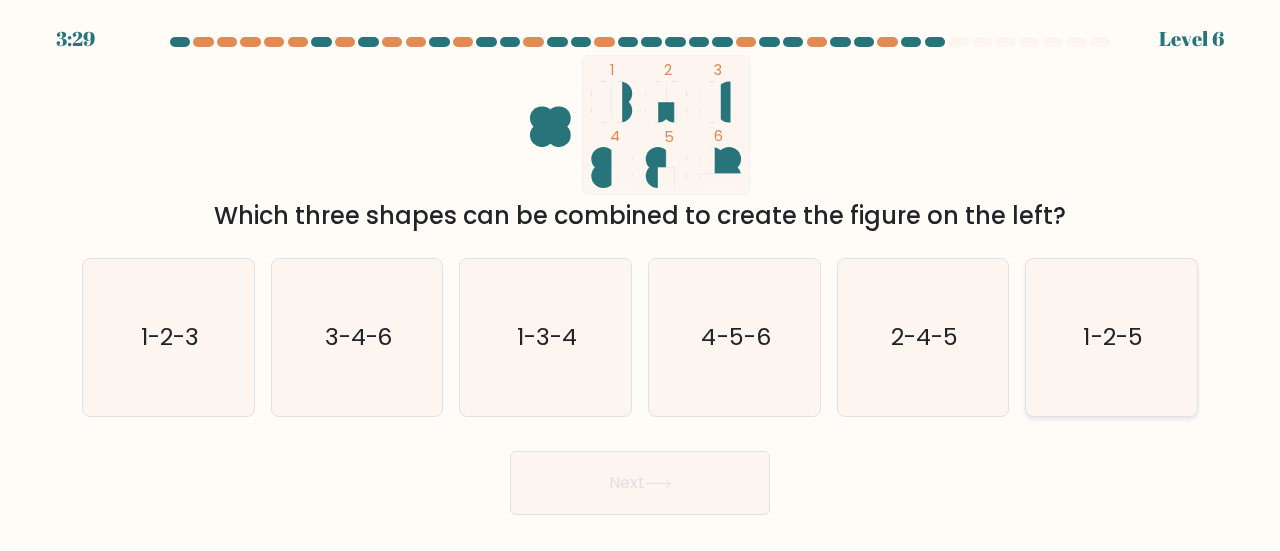 click on "1-2-5" 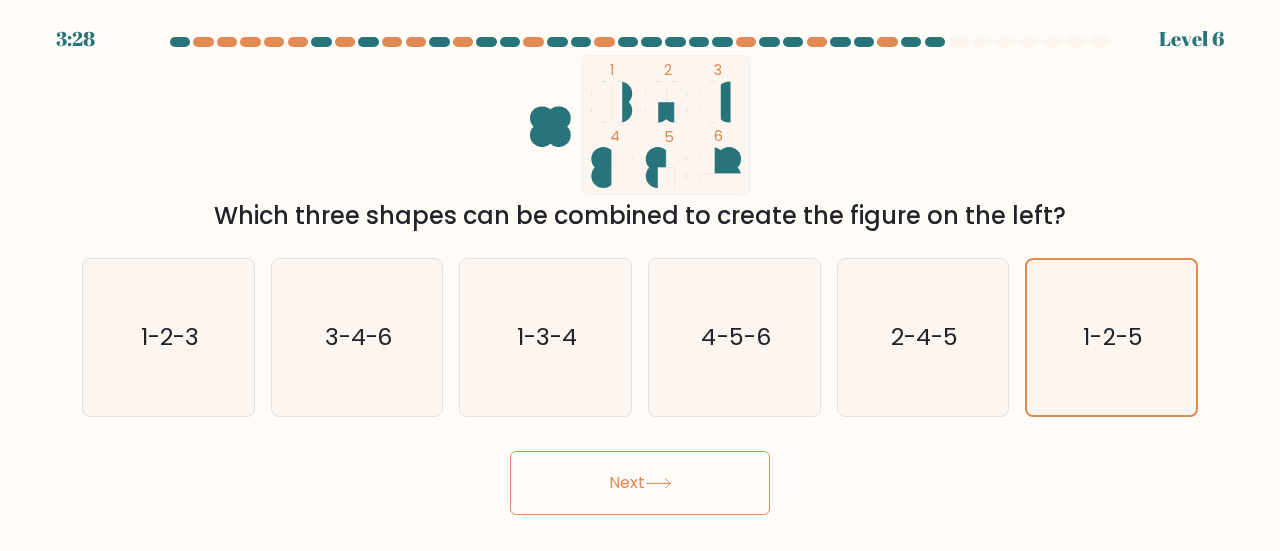 click 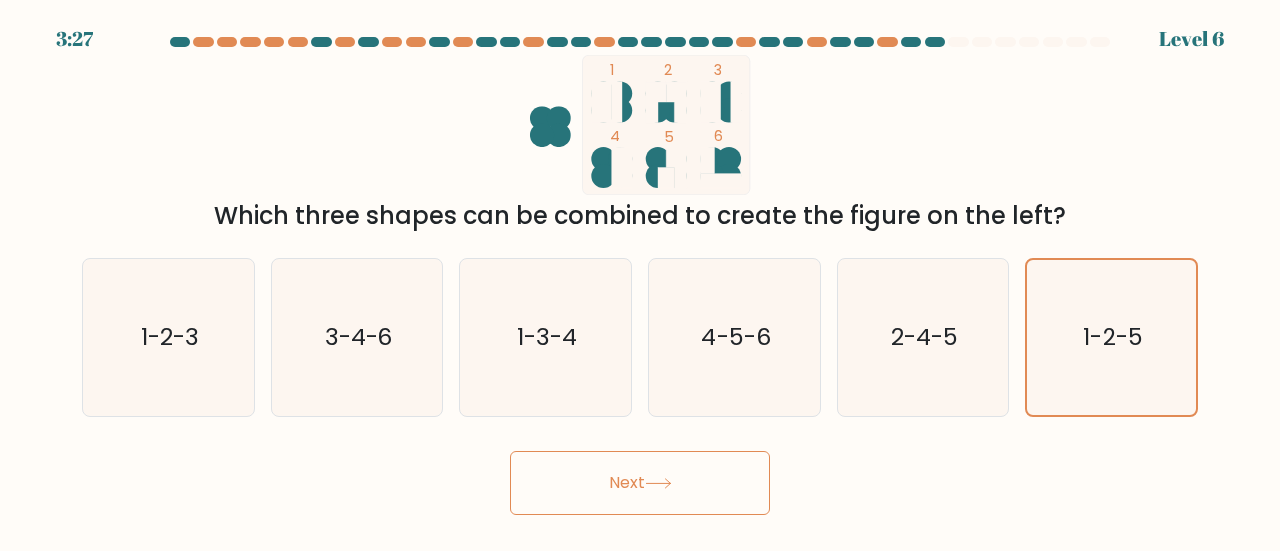 click 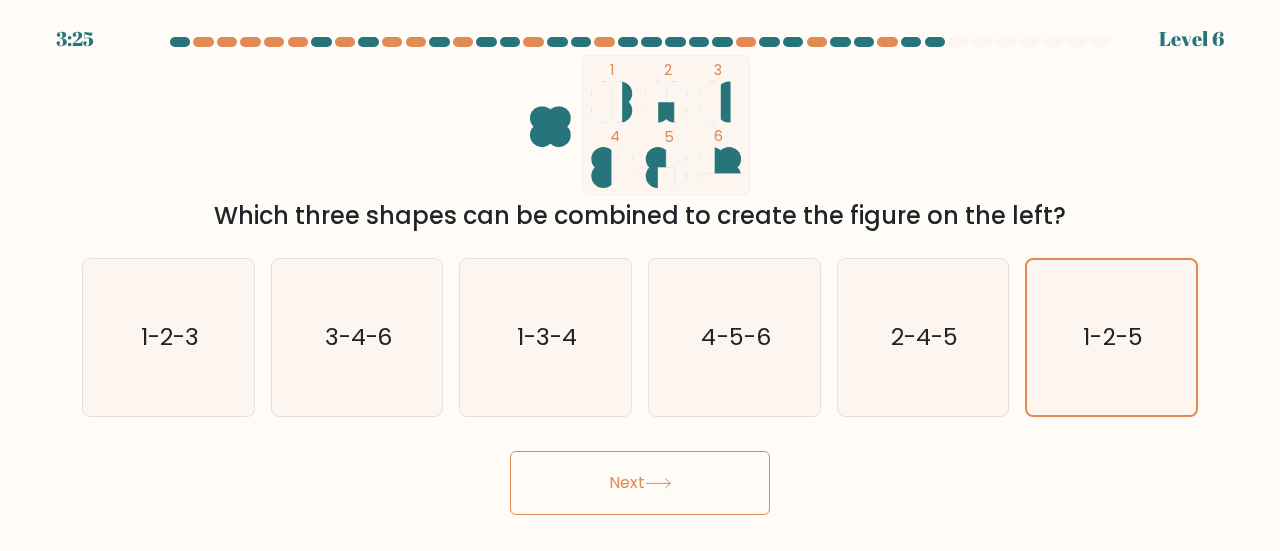 click 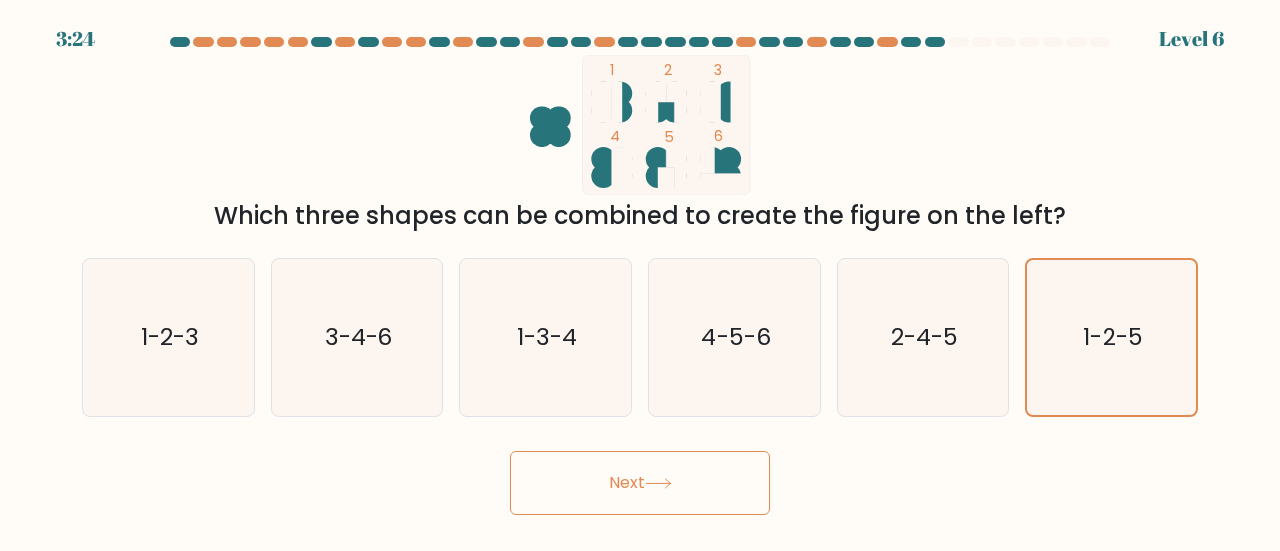 click 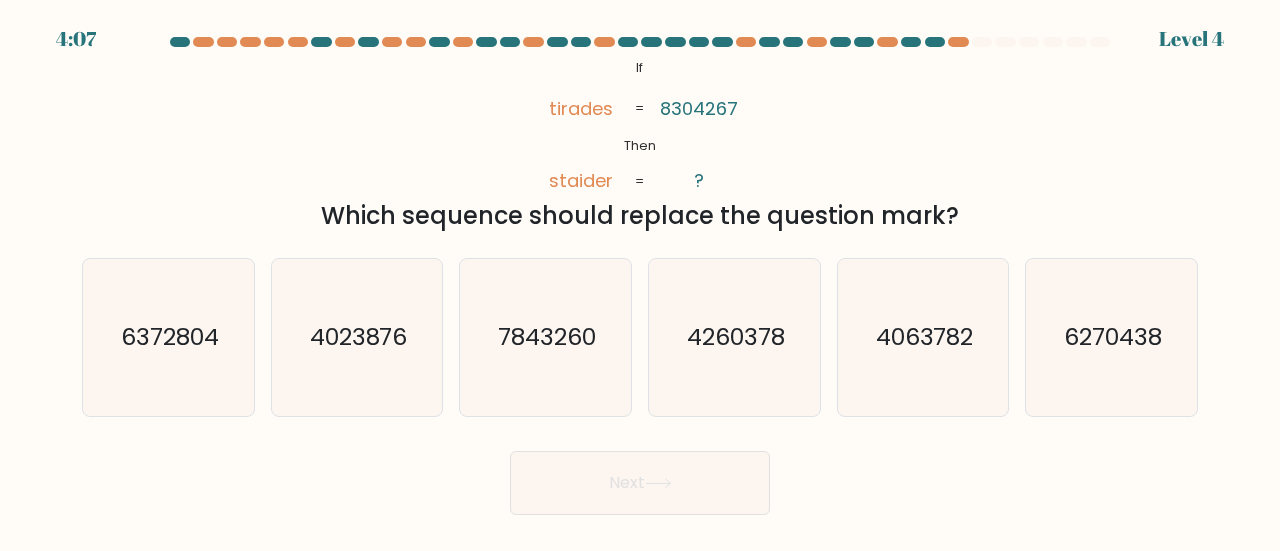 type 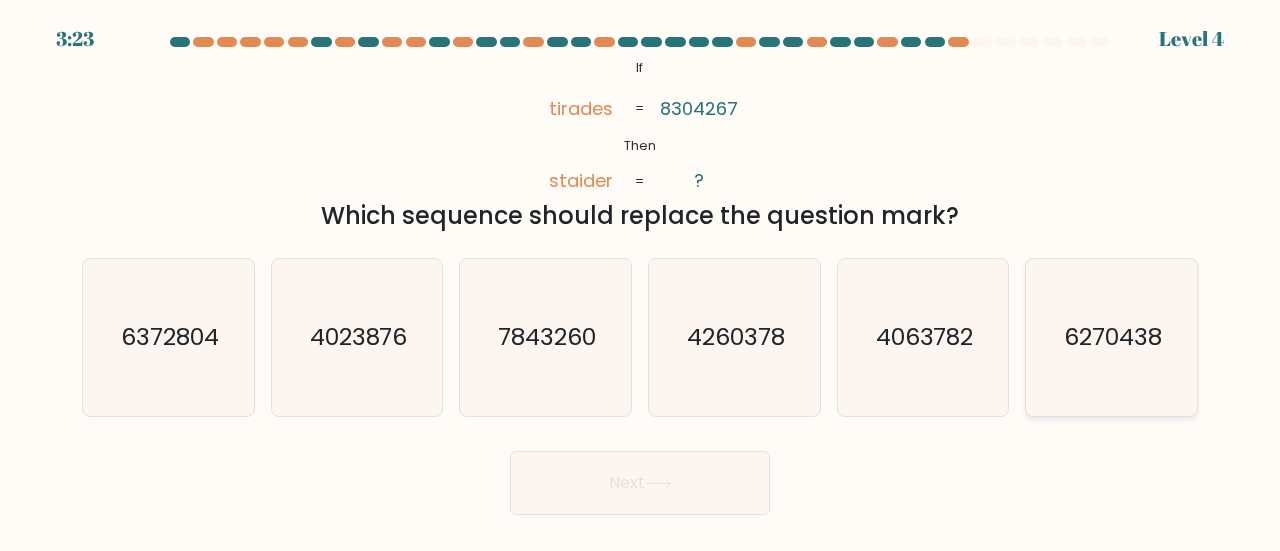 click on "6270438" 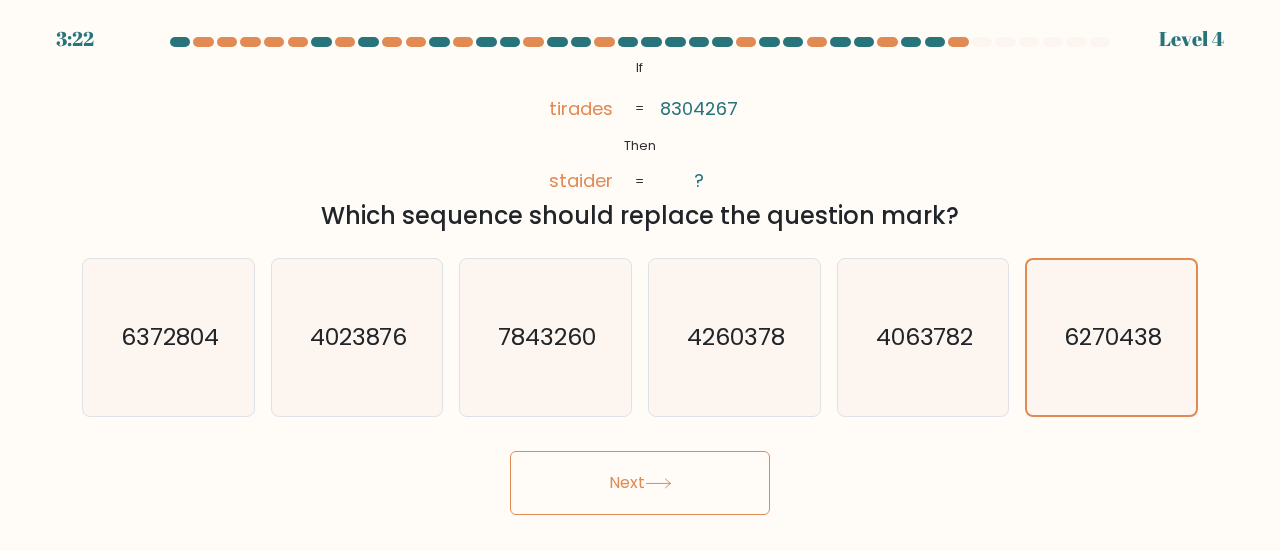 click 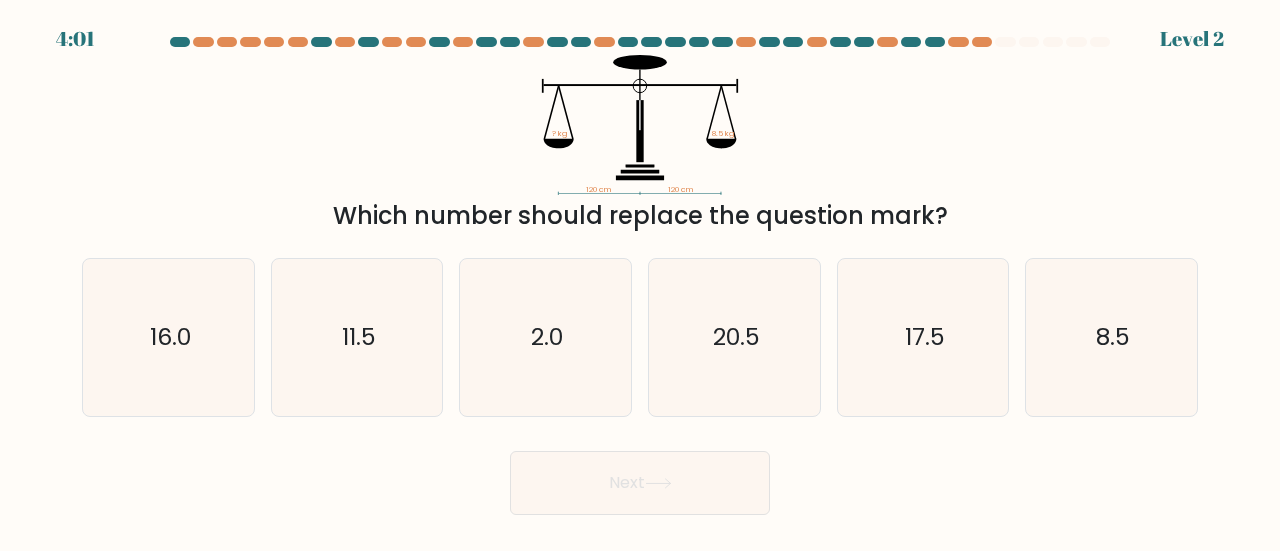 type 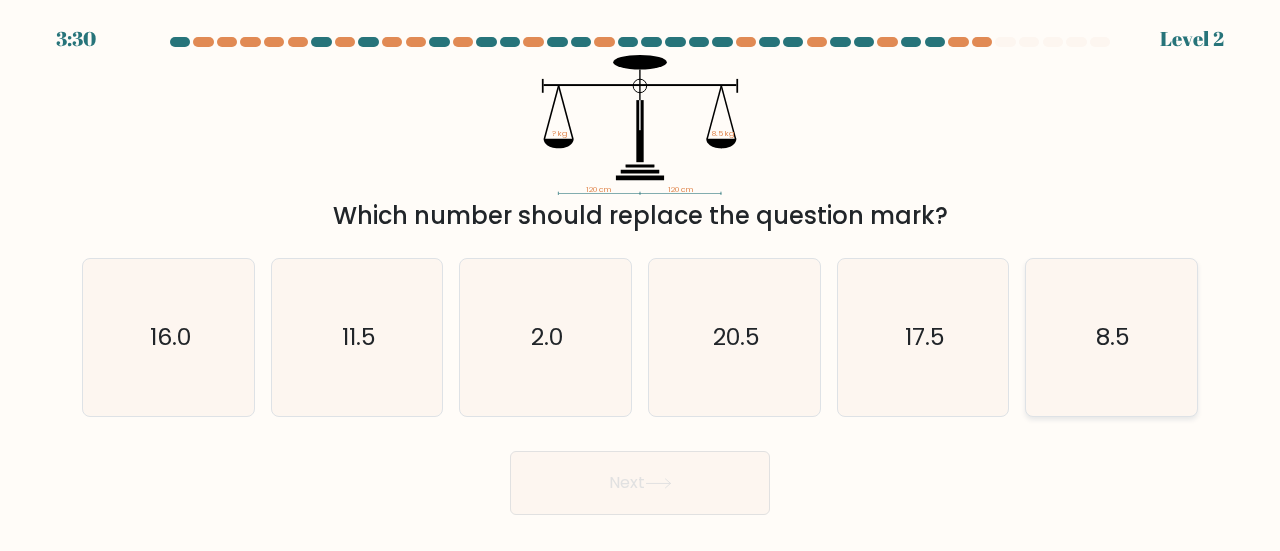 click on "8.5" 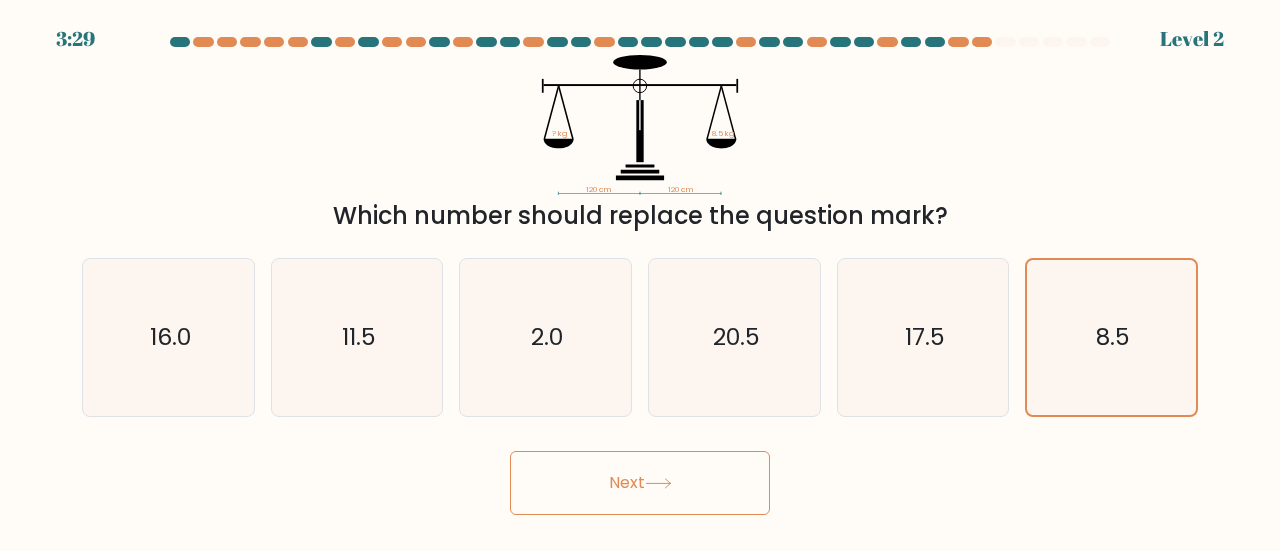 click on "Next" at bounding box center [640, 483] 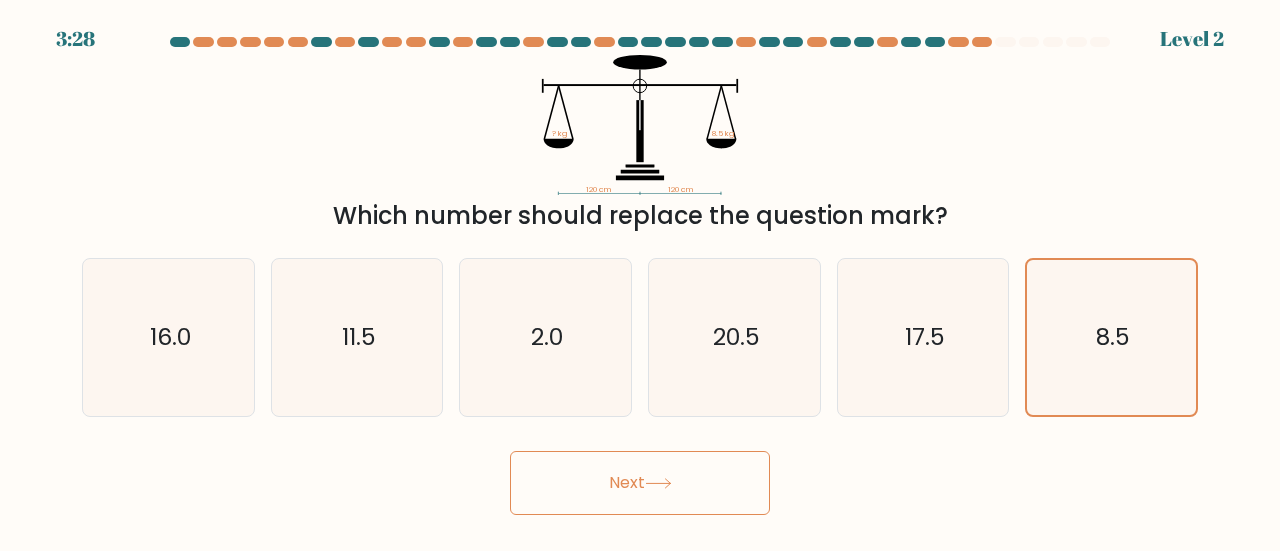 click on "Next" at bounding box center (640, 483) 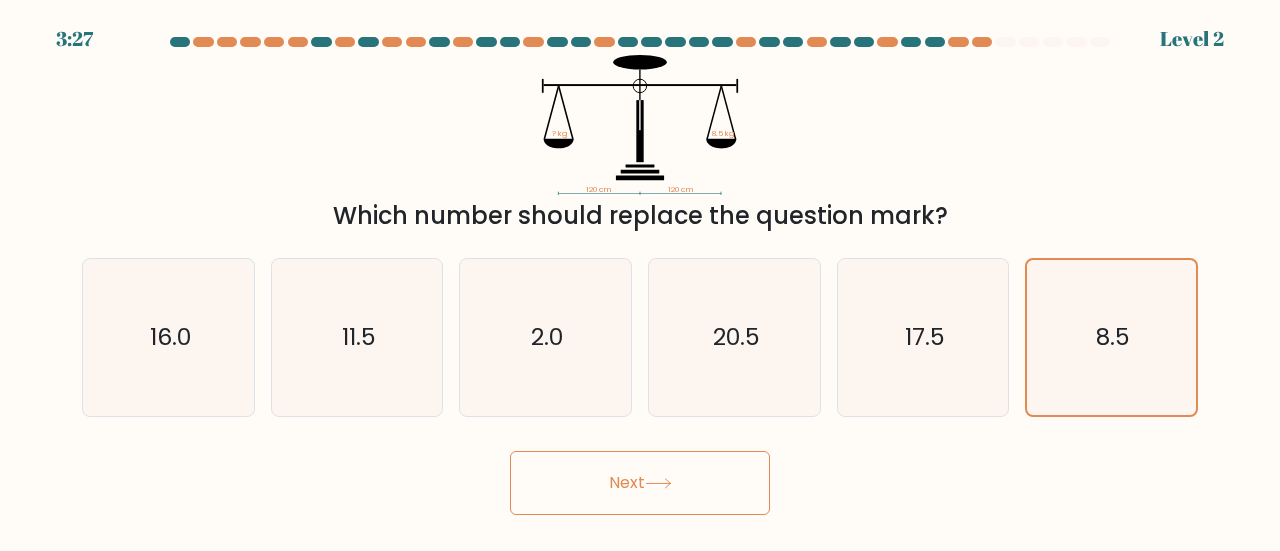 click on "Next" at bounding box center [640, 483] 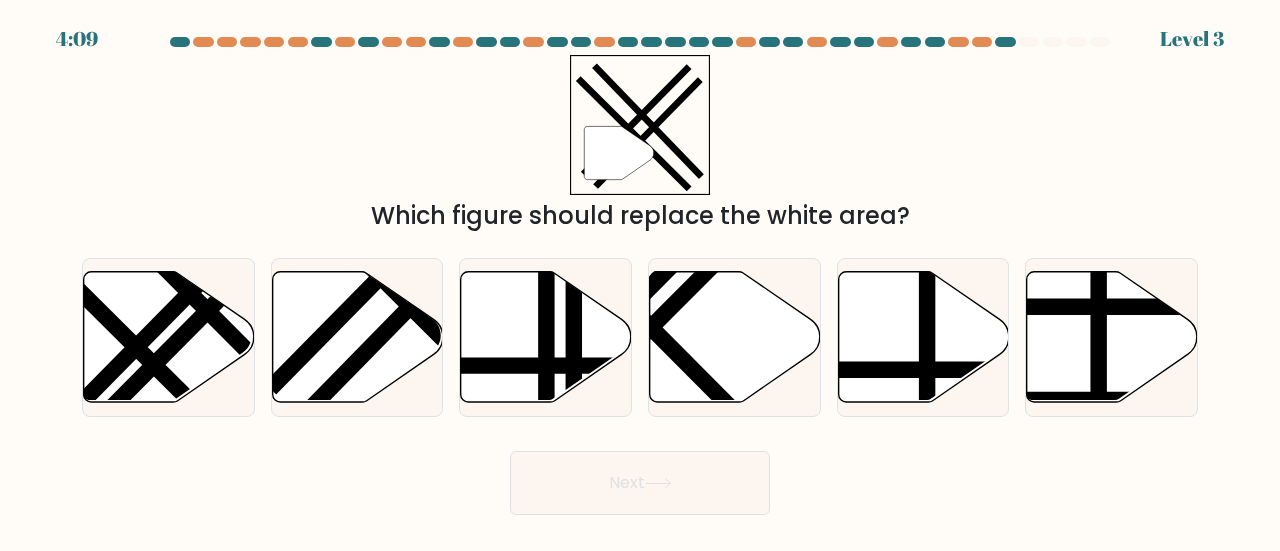 type 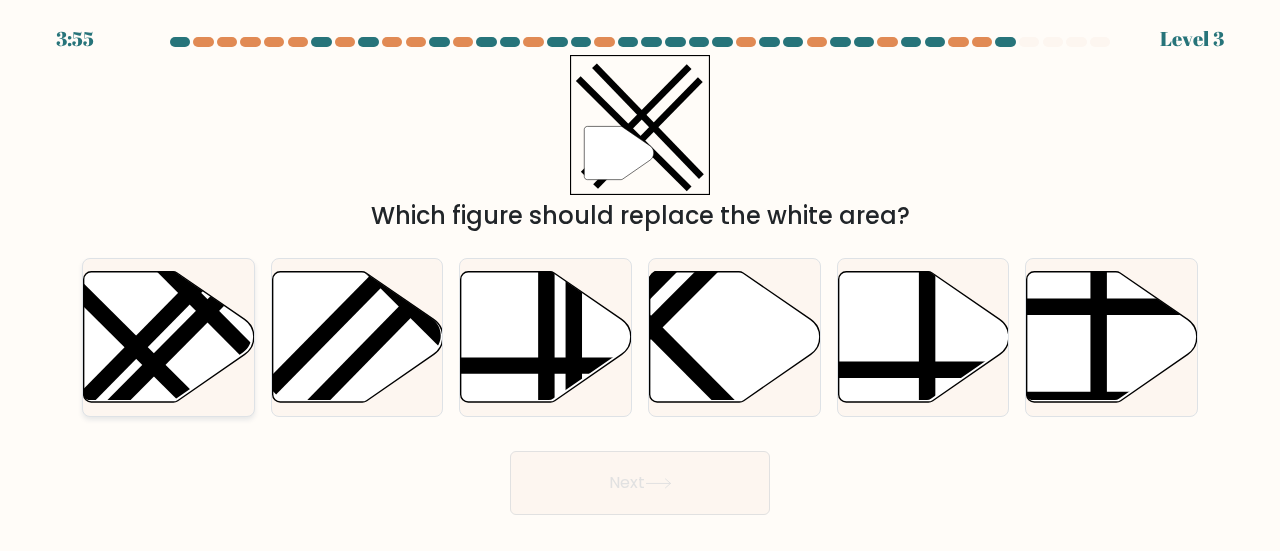 click 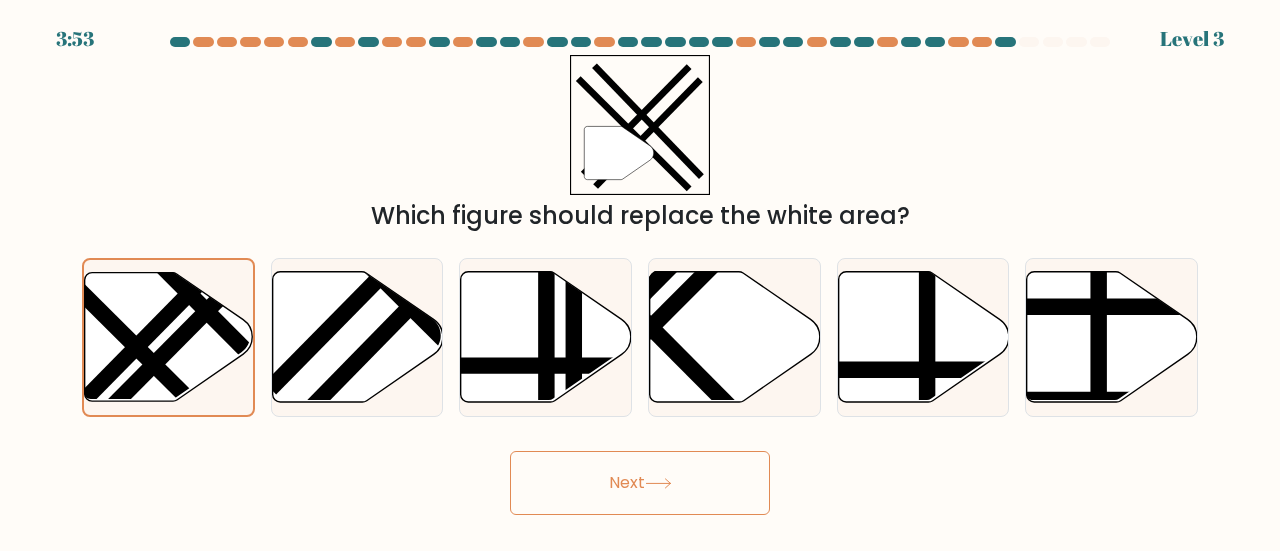 click 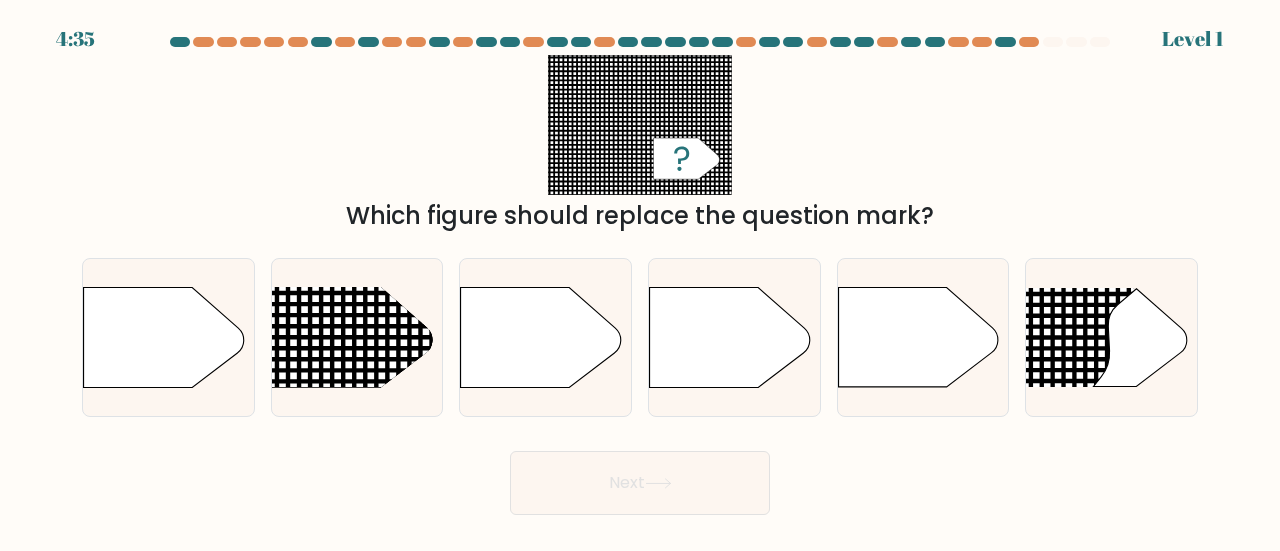 type 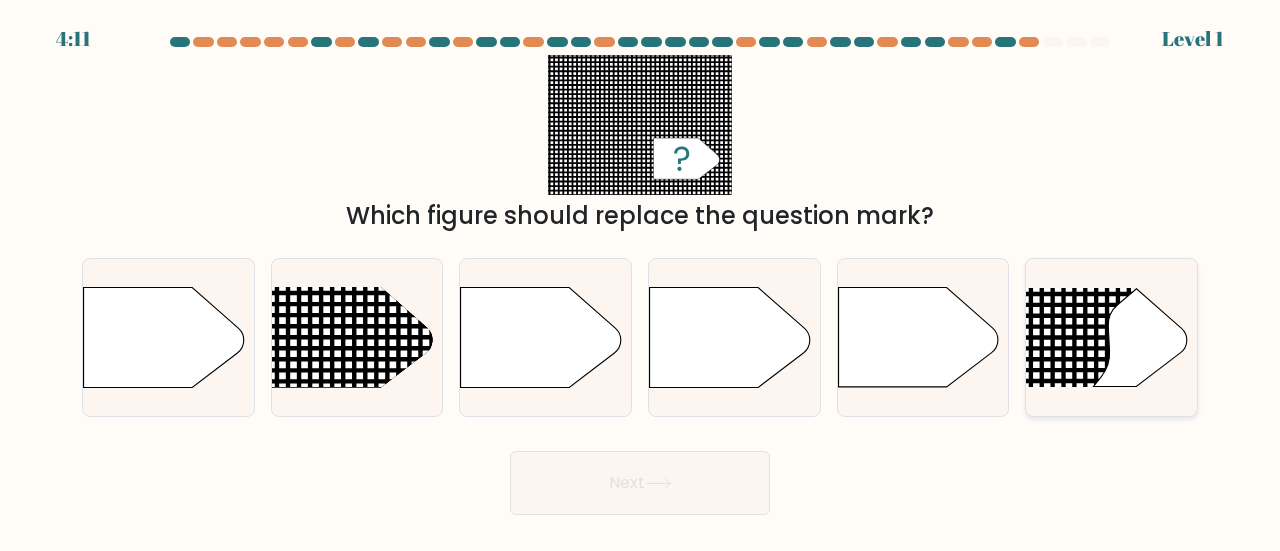 click 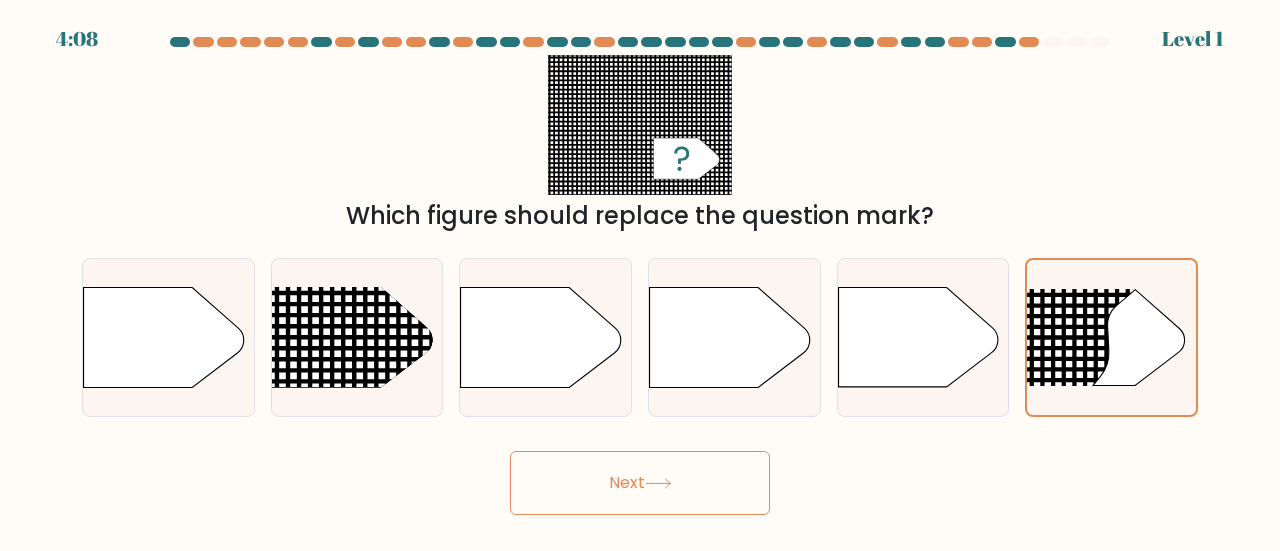 click on "Next" at bounding box center [640, 483] 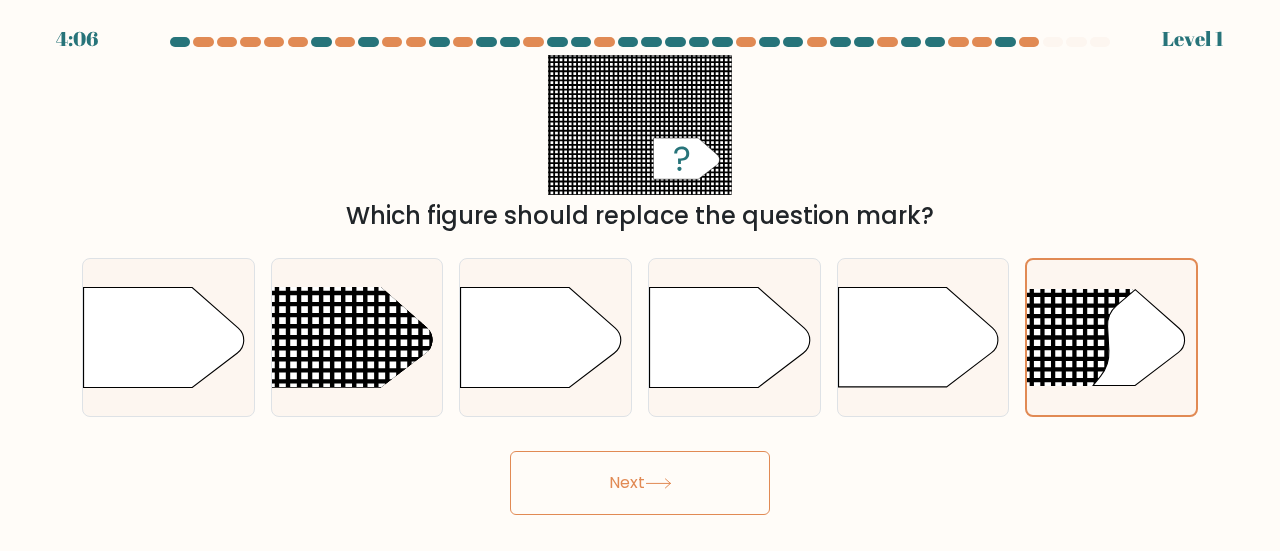 click 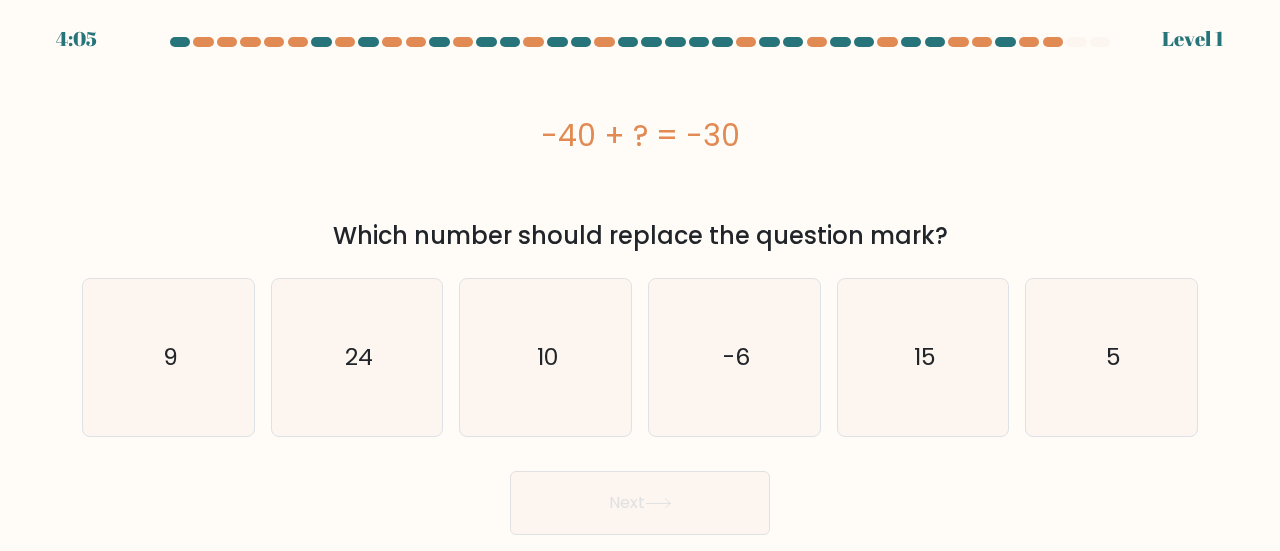 click on "Next" at bounding box center (640, 503) 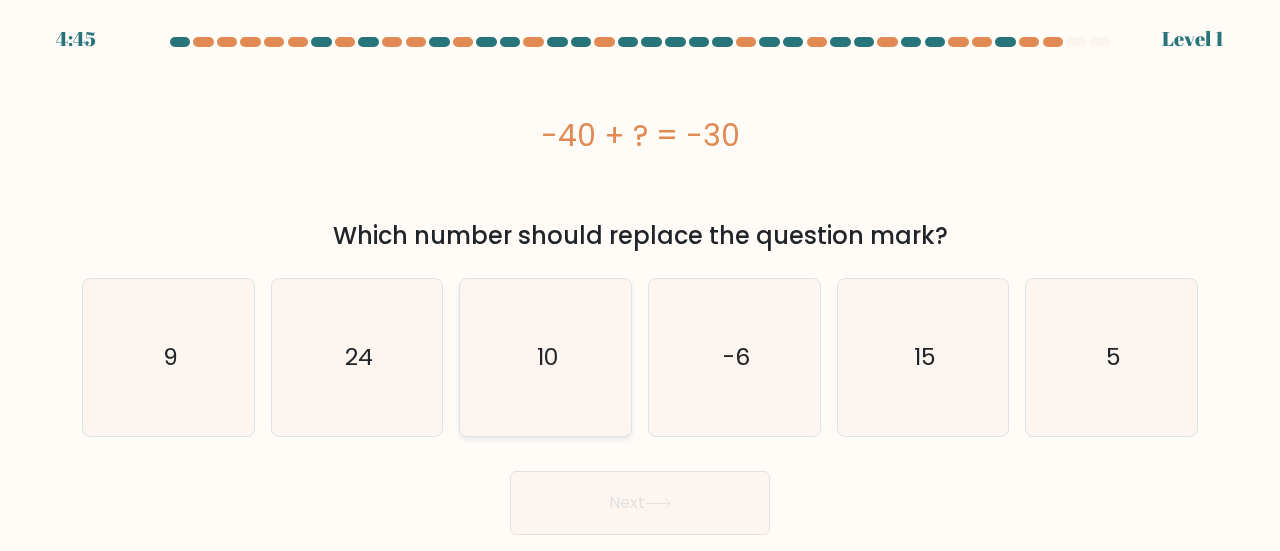 click on "10" 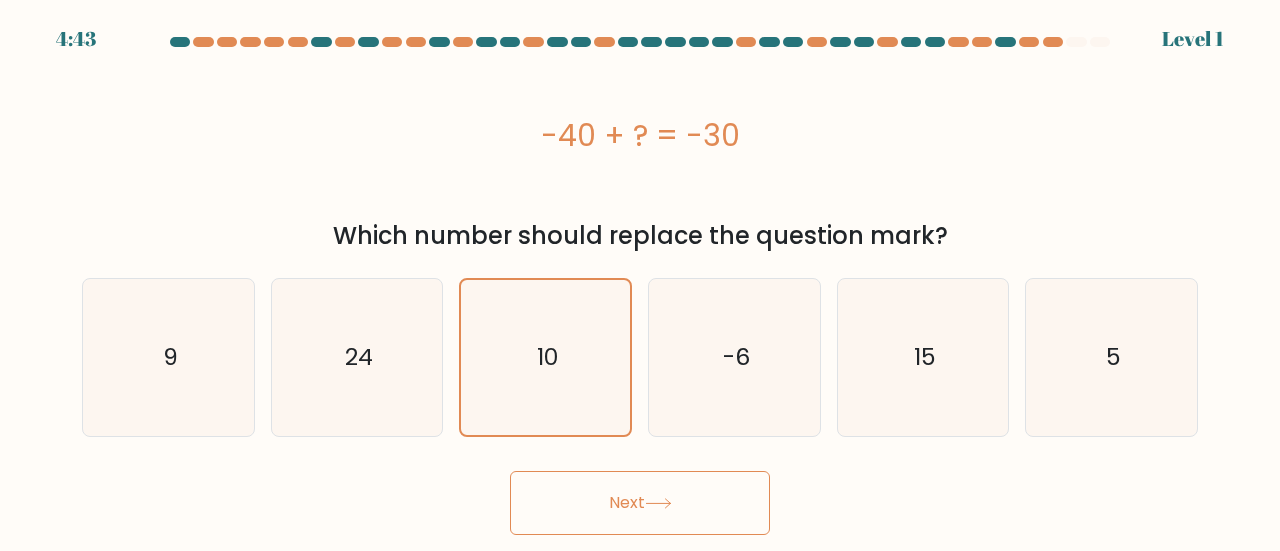 click 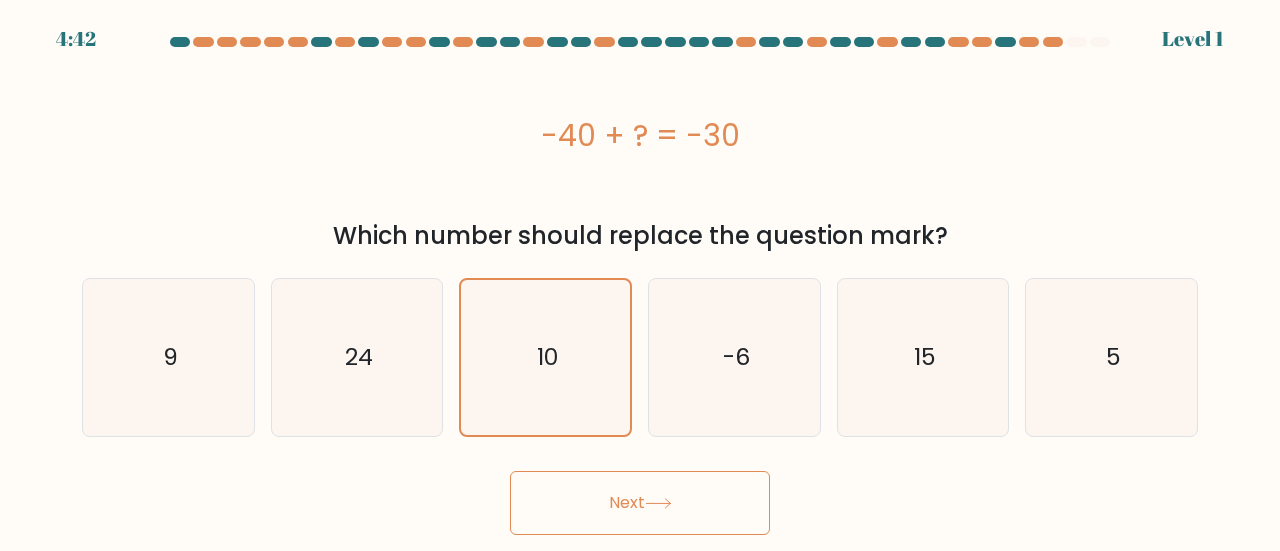 click on "Next" at bounding box center (640, 503) 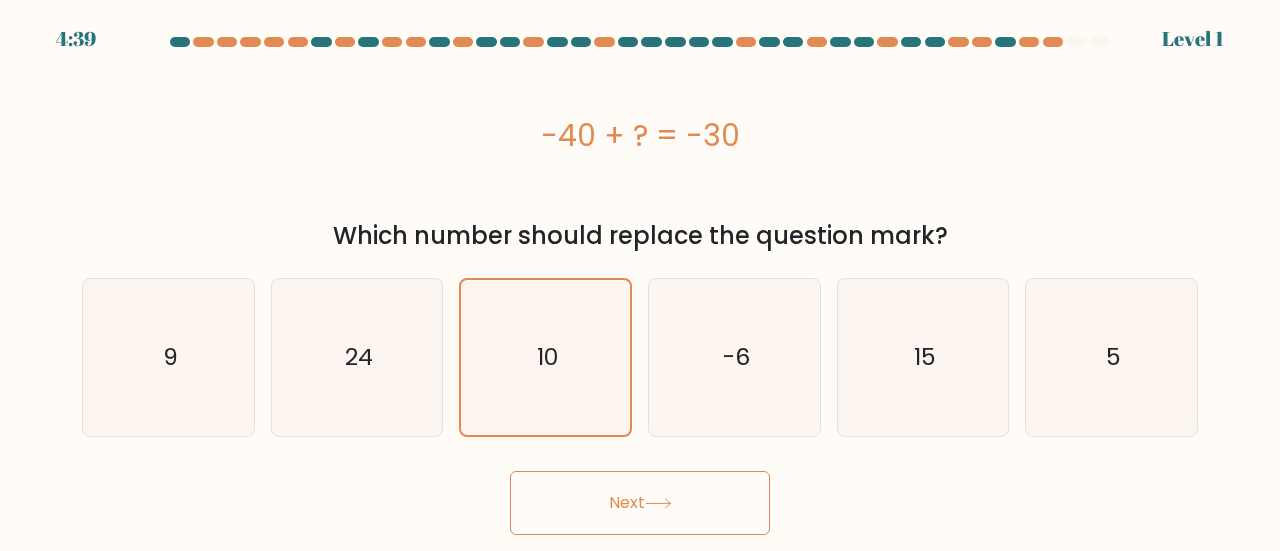 click 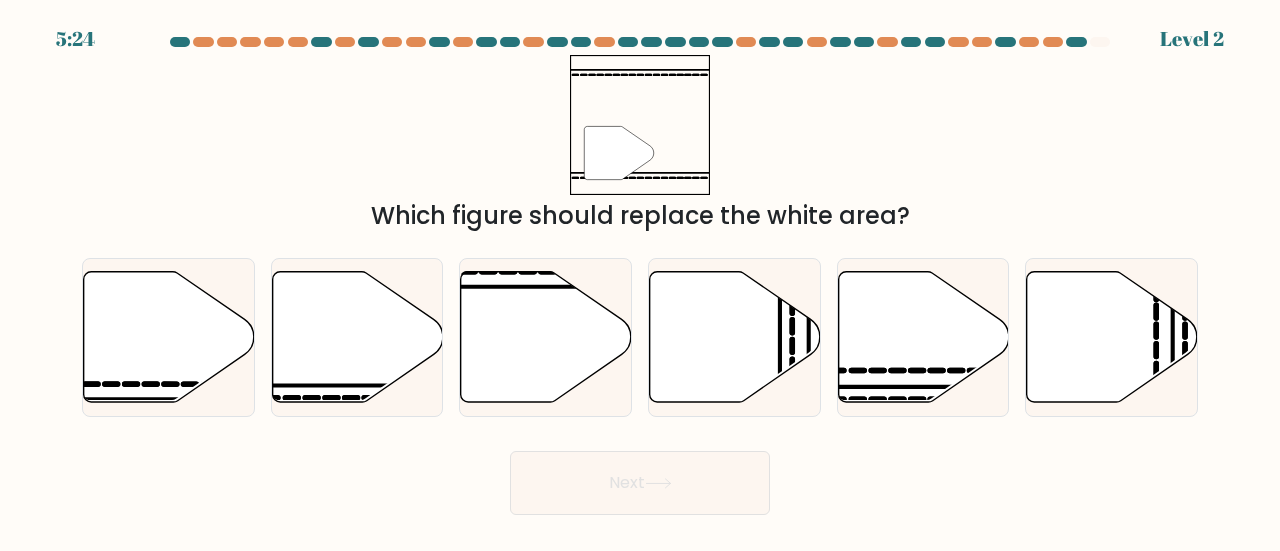 type 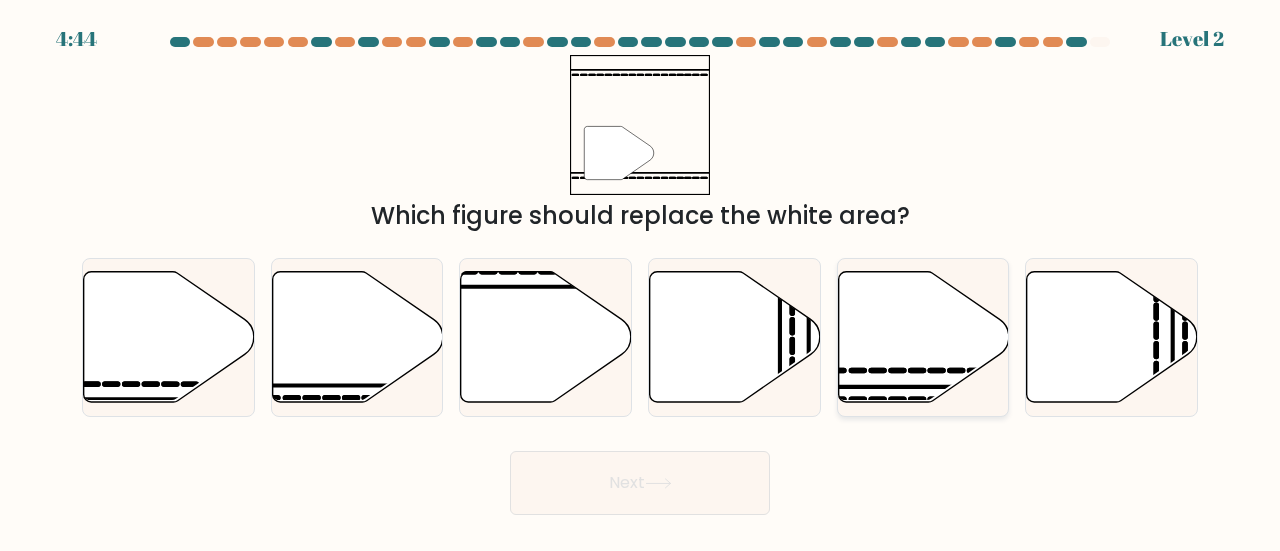 click 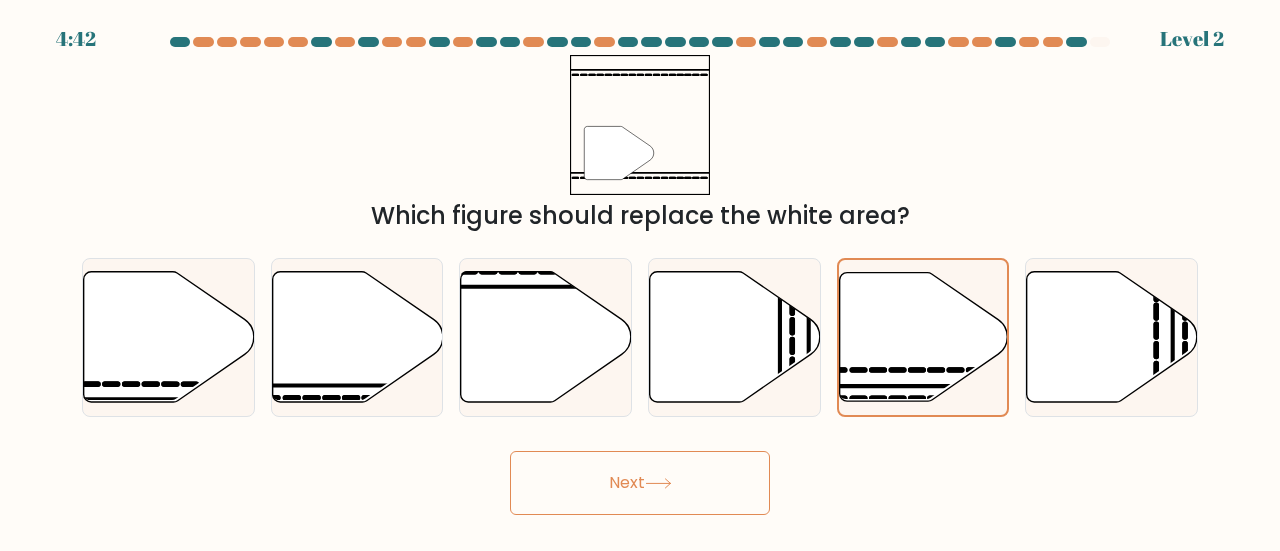 click on "Next" at bounding box center [640, 483] 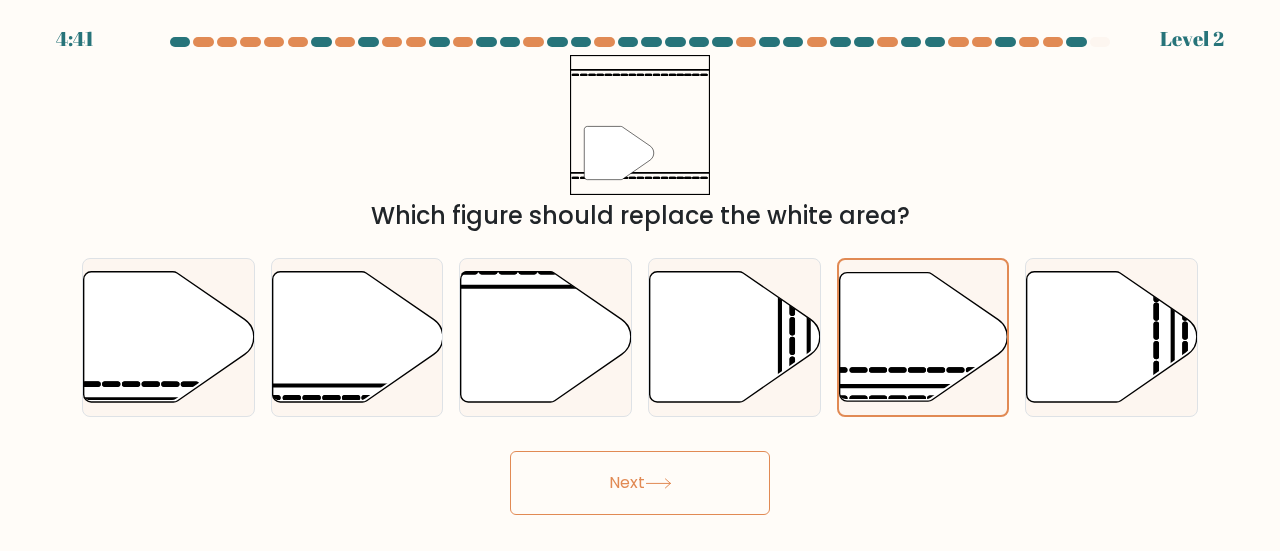 click on "Next" at bounding box center [640, 483] 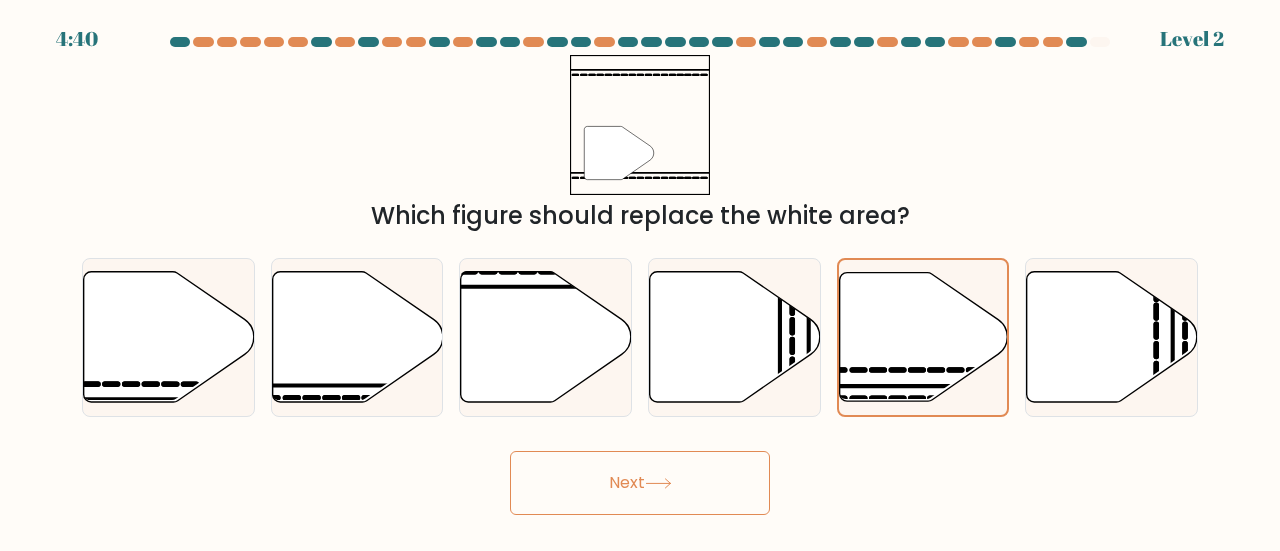click 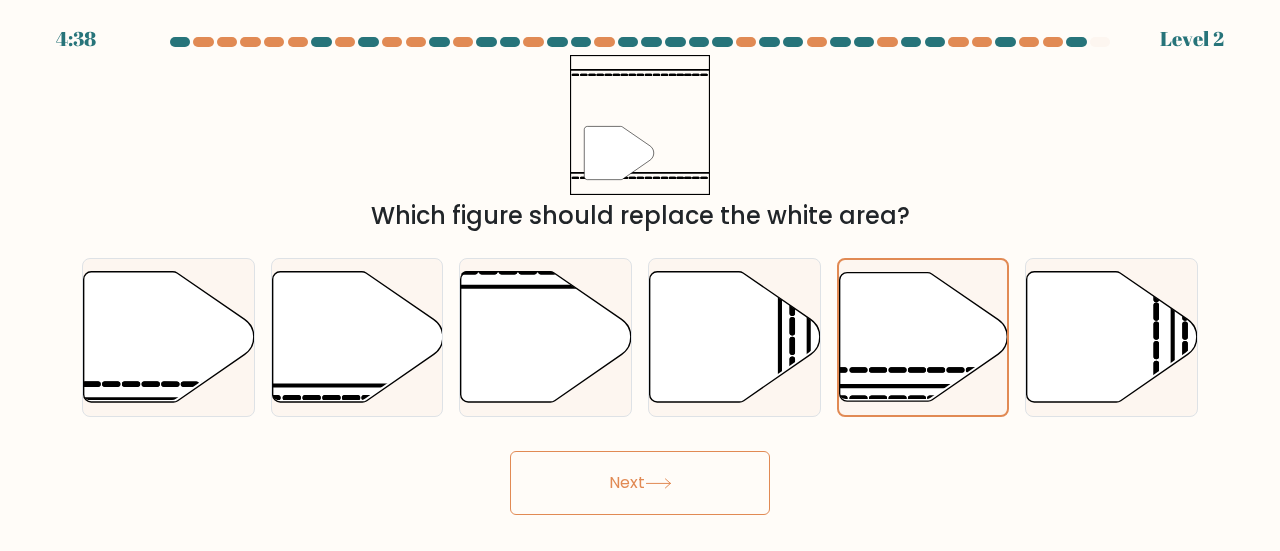 click on "Next" at bounding box center [640, 483] 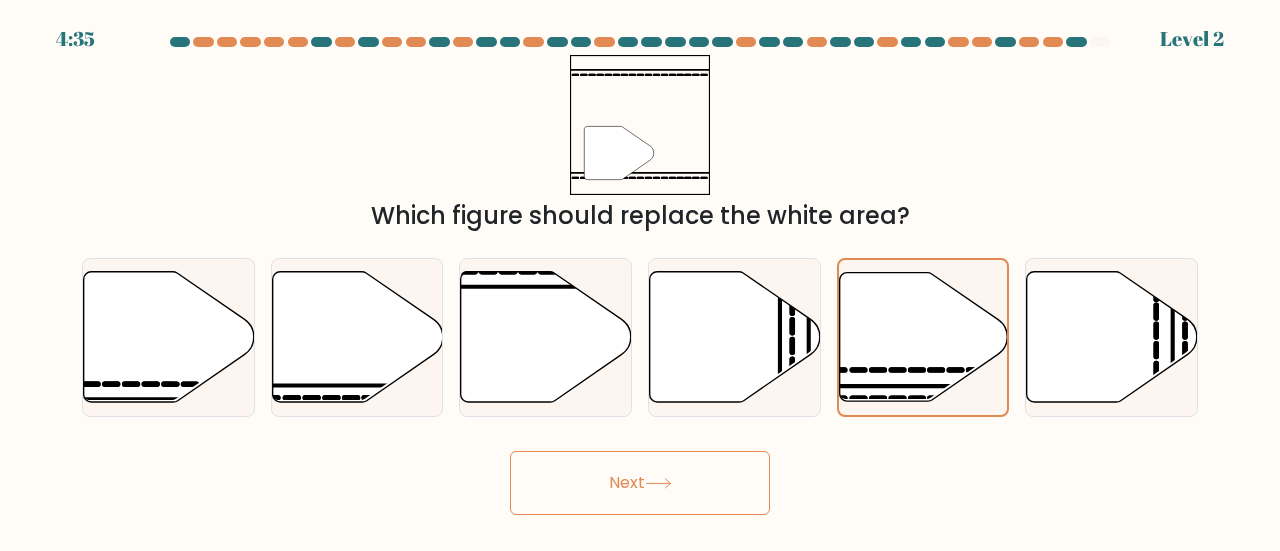 click 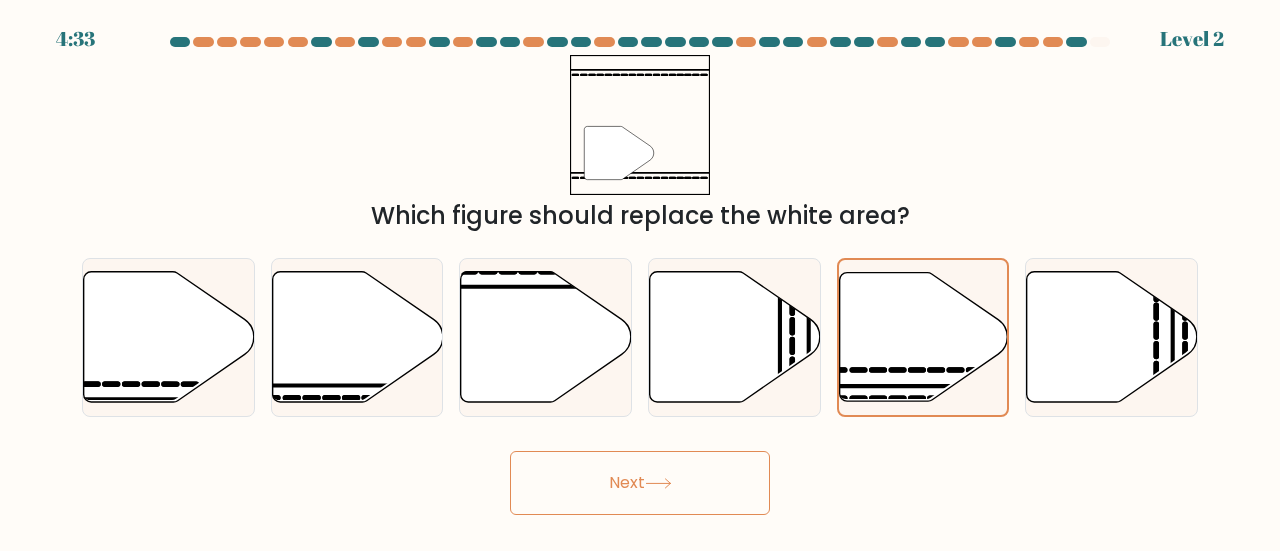 click on "Next" at bounding box center (640, 483) 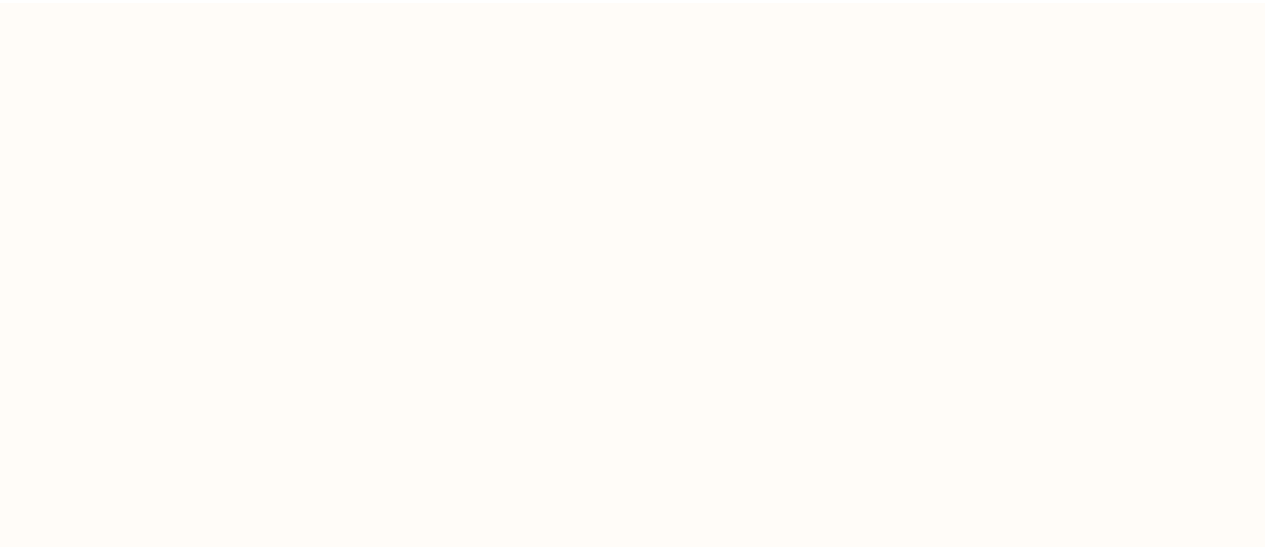 scroll, scrollTop: 0, scrollLeft: 0, axis: both 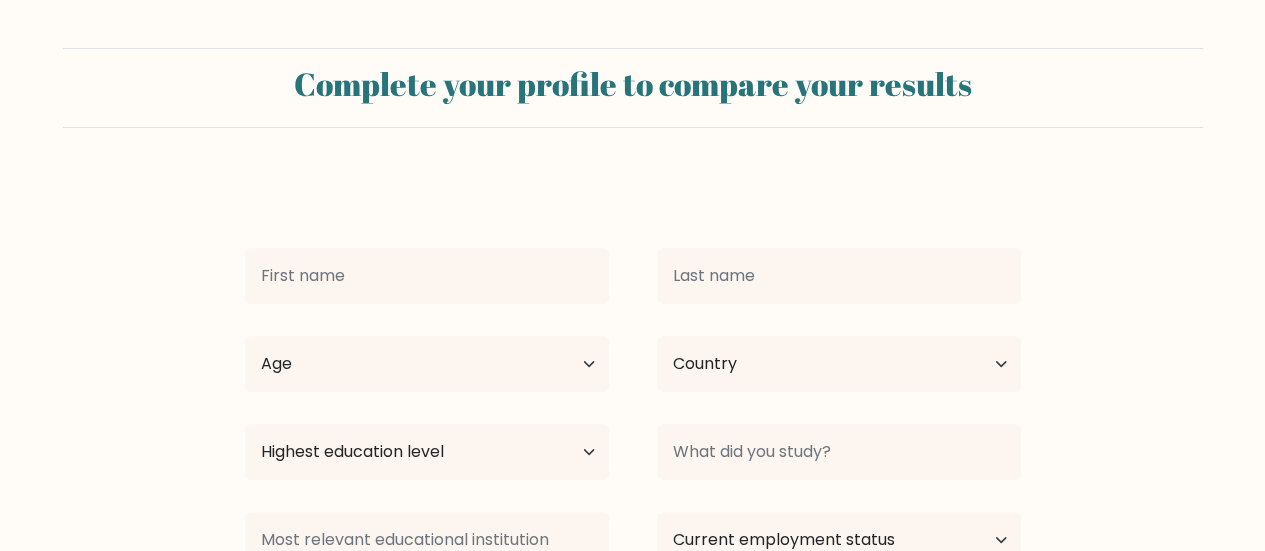 type on "[NAME]" 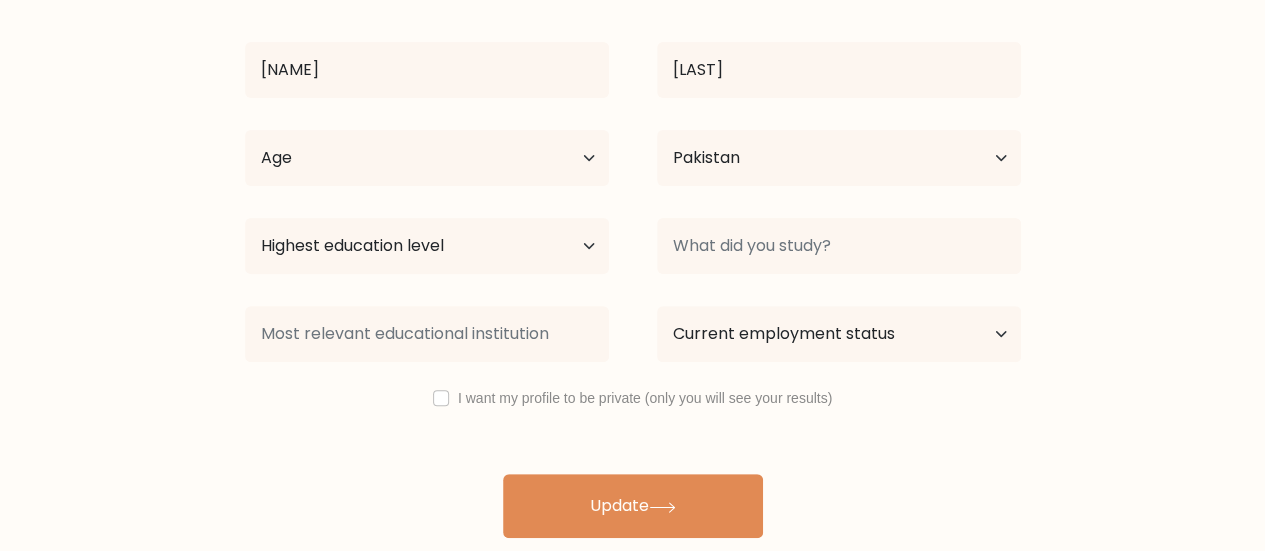 scroll, scrollTop: 206, scrollLeft: 0, axis: vertical 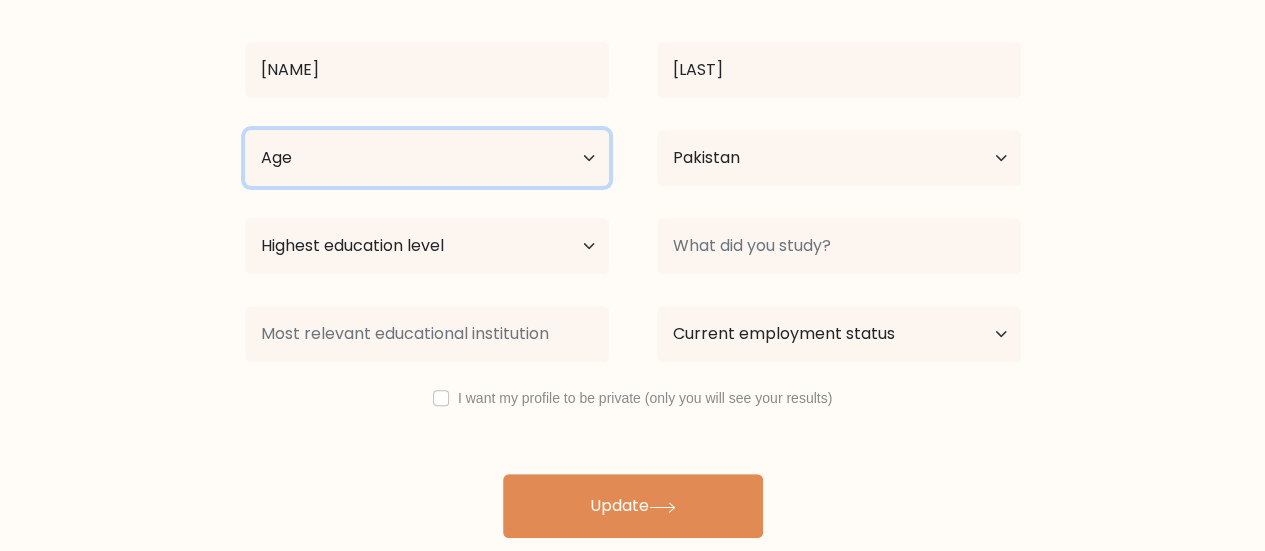click on "Age
Under 18 years old
18-24 years old
25-34 years old
35-44 years old
45-54 years old
55-64 years old
65 years old and above" at bounding box center (427, 158) 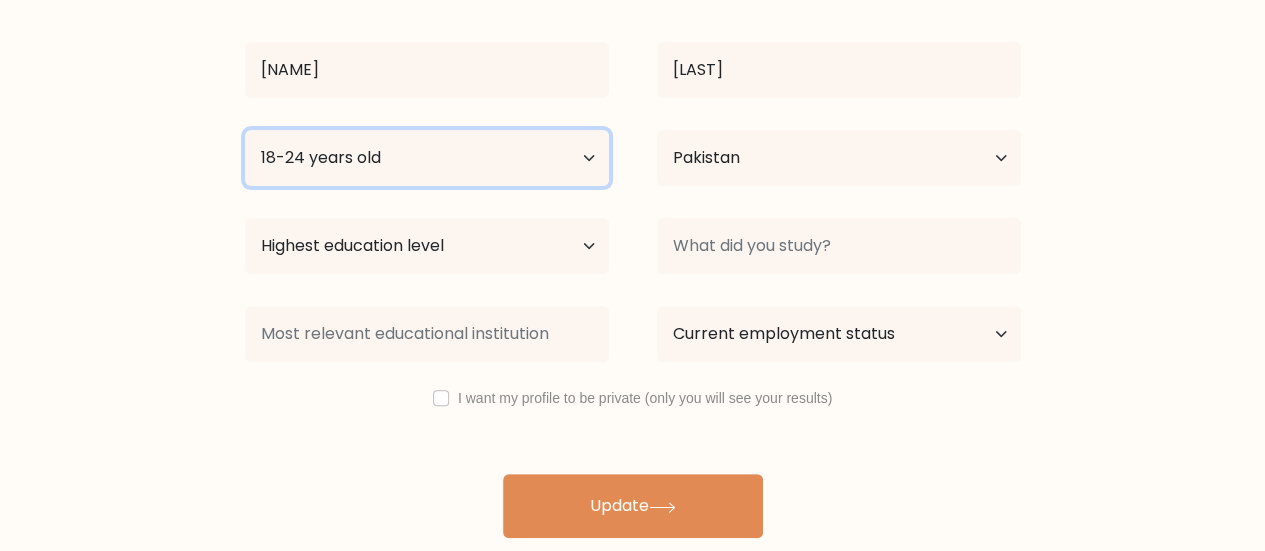 click on "Age
Under 18 years old
18-24 years old
25-34 years old
35-44 years old
45-54 years old
55-64 years old
65 years old and above" at bounding box center (427, 158) 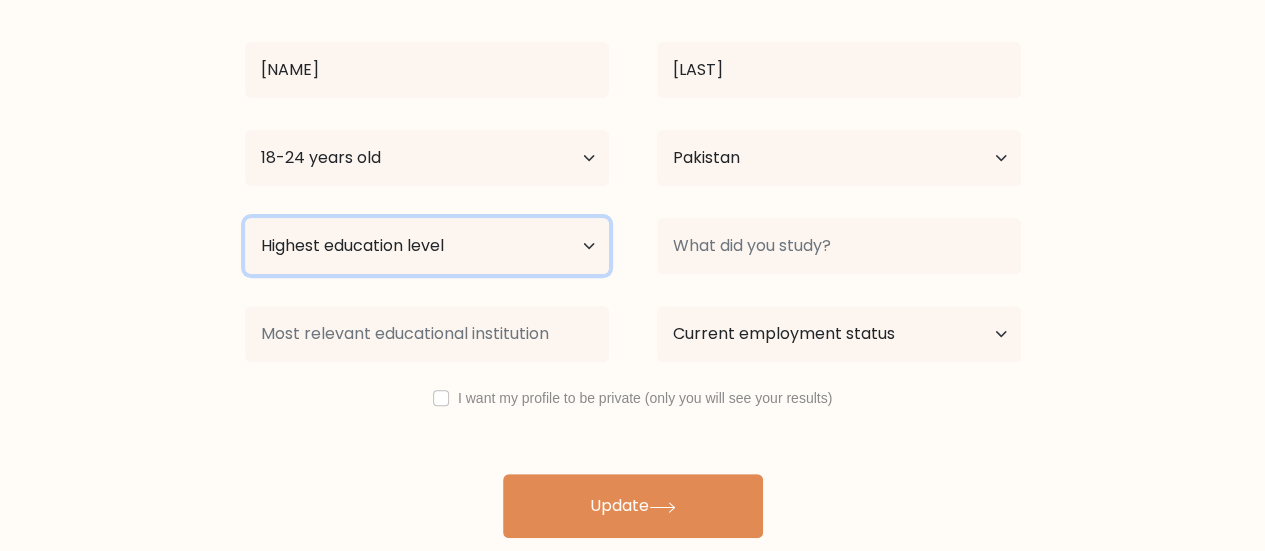 click on "Highest education level
No schooling
Primary
Lower Secondary
Upper Secondary
Occupation Specific
Bachelor's degree
Master's degree
Doctoral degree" at bounding box center [427, 246] 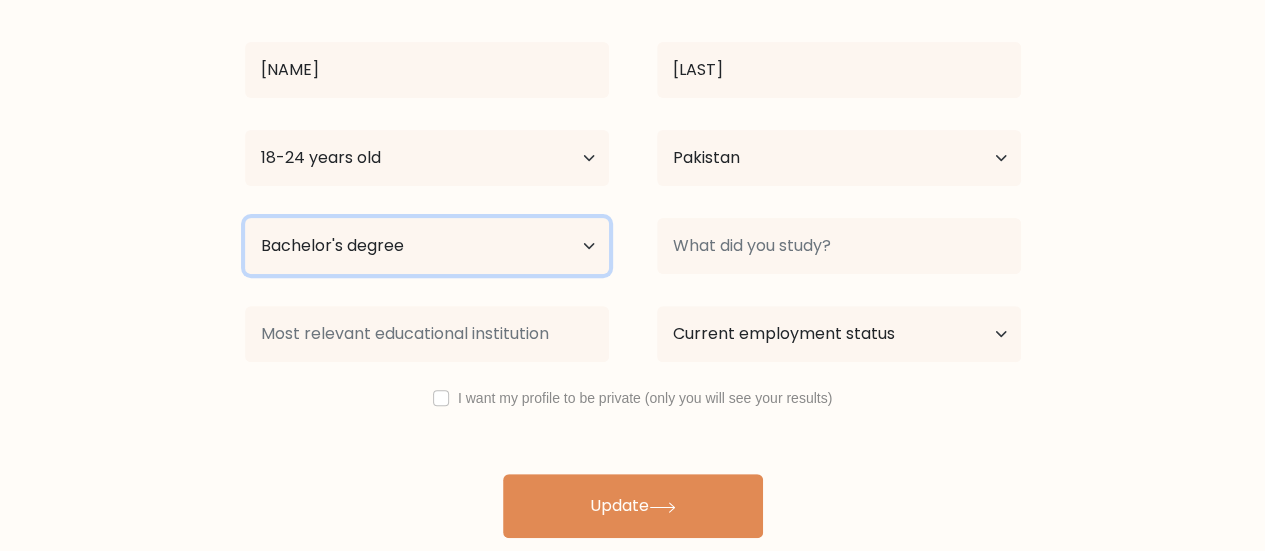 click on "Highest education level
No schooling
Primary
Lower Secondary
Upper Secondary
Occupation Specific
Bachelor's degree
Master's degree
Doctoral degree" at bounding box center [427, 246] 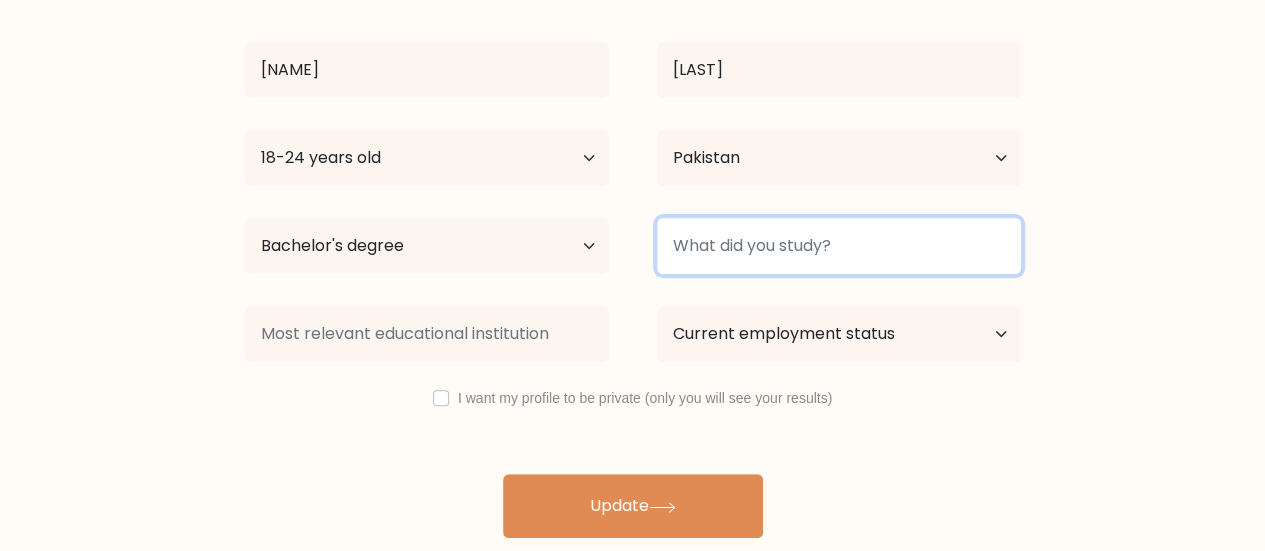 click at bounding box center (839, 246) 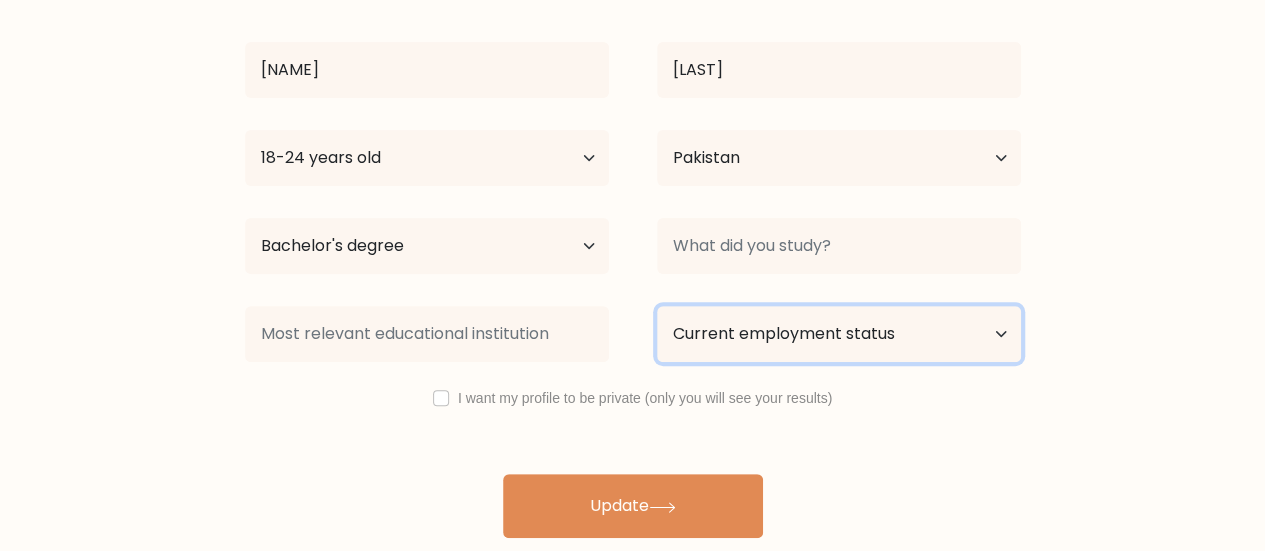 click on "Current employment status
Employed
Student
Retired
Other / prefer not to answer" at bounding box center (839, 334) 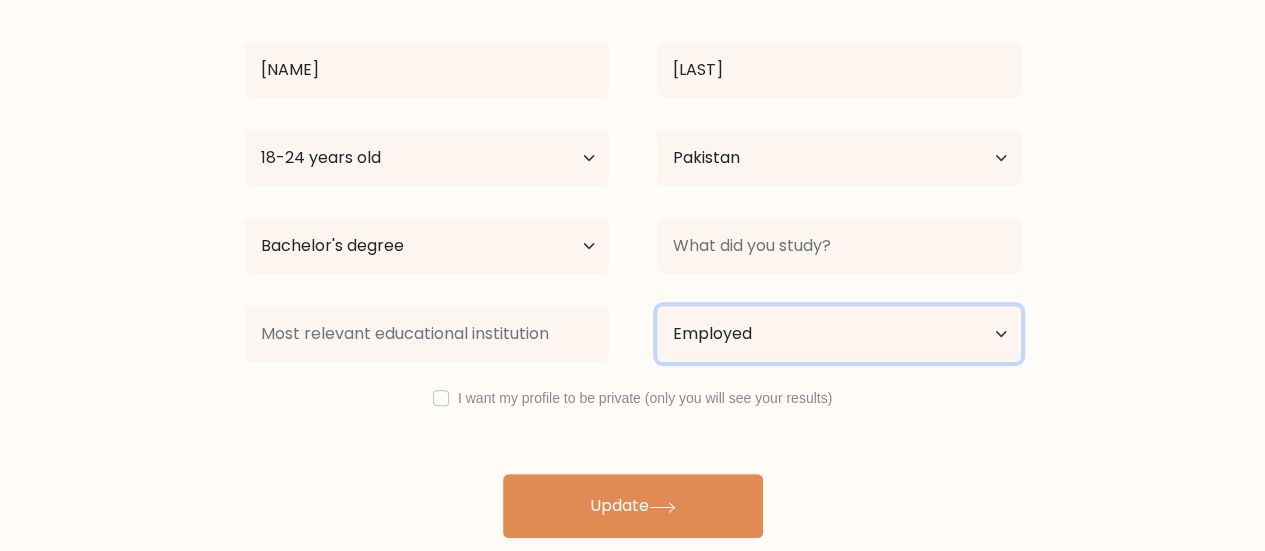 click on "Current employment status
Employed
Student
Retired
Other / prefer not to answer" at bounding box center [839, 334] 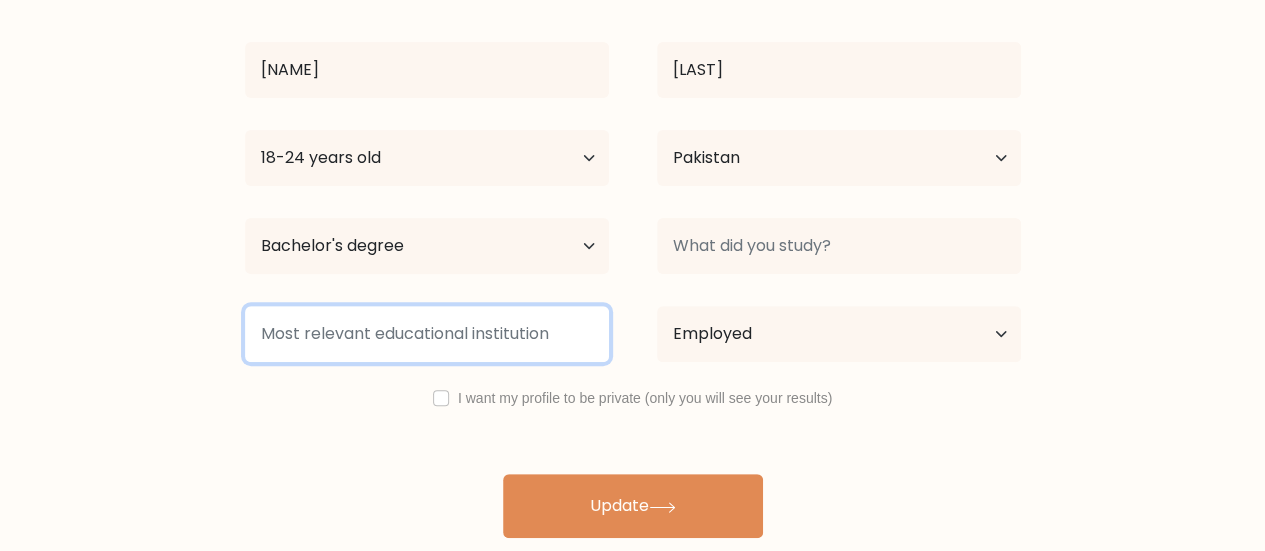 click at bounding box center (427, 334) 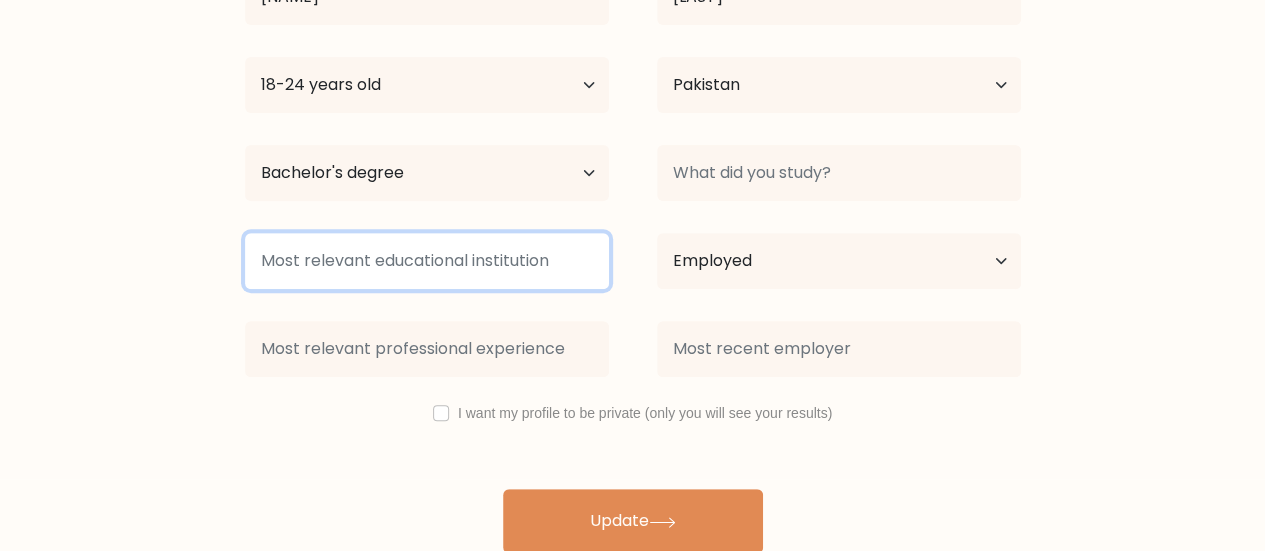 scroll, scrollTop: 278, scrollLeft: 0, axis: vertical 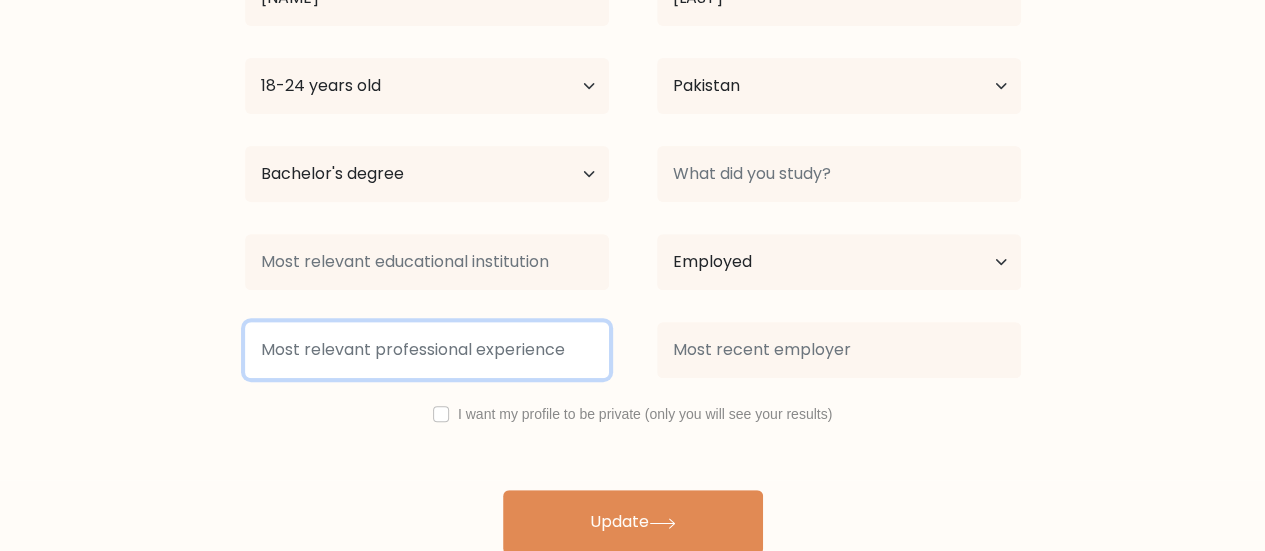 click at bounding box center [427, 350] 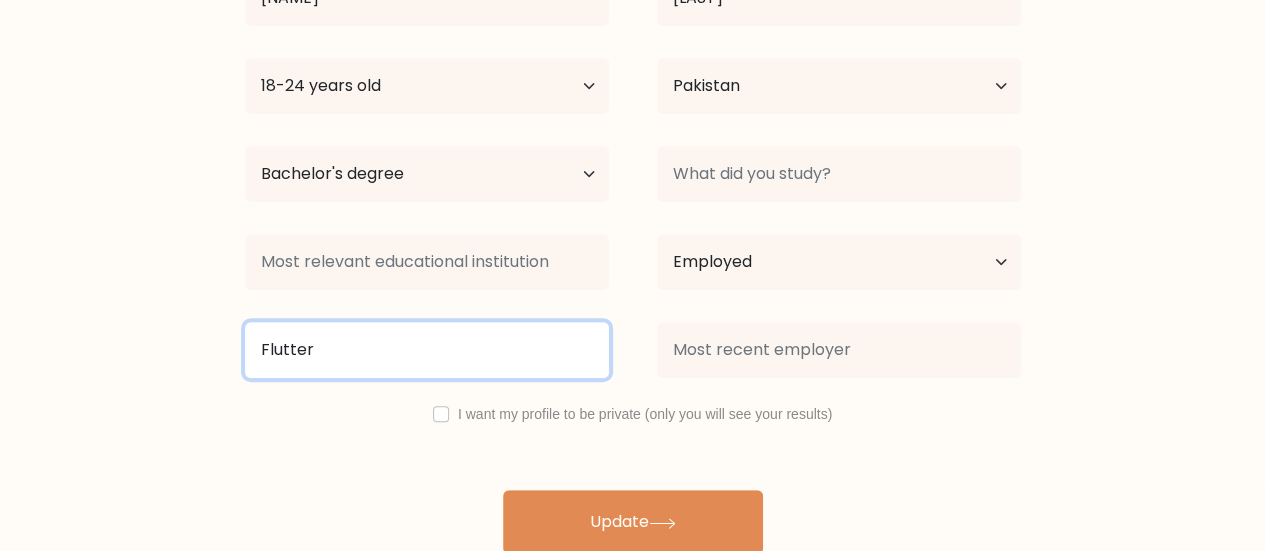 type on "Flutter" 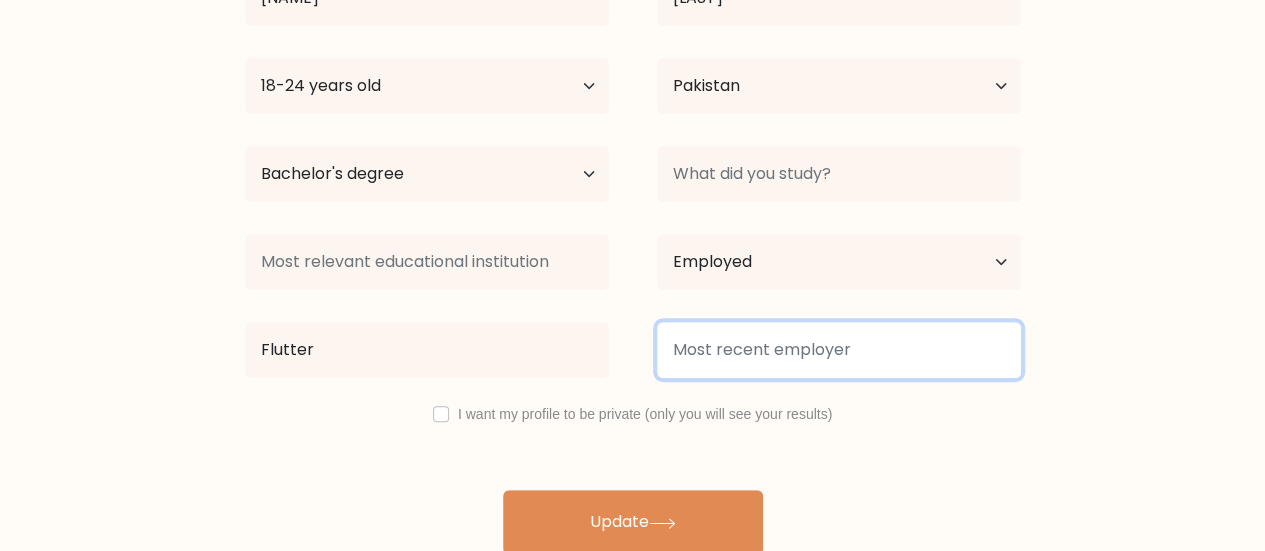 click at bounding box center (839, 350) 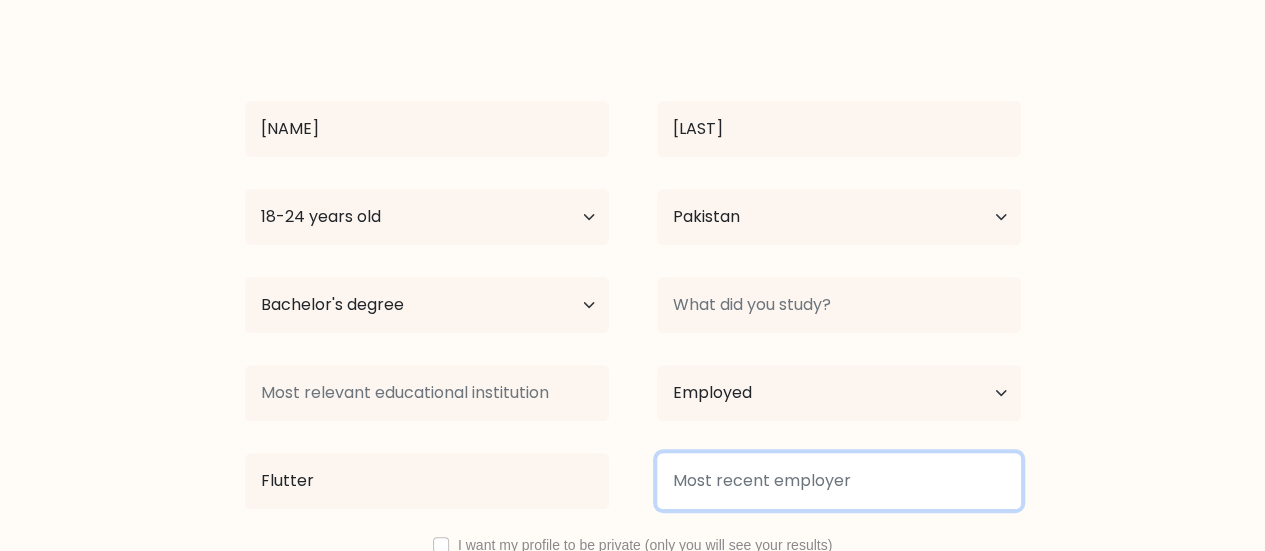 scroll, scrollTop: 146, scrollLeft: 0, axis: vertical 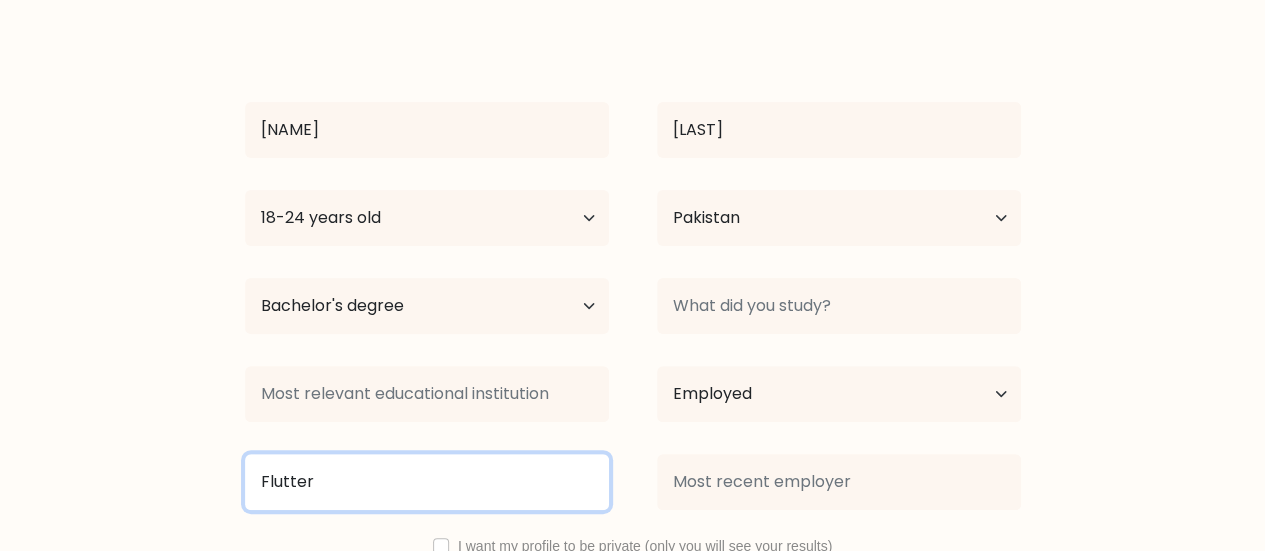 click on "Flutter" at bounding box center (427, 482) 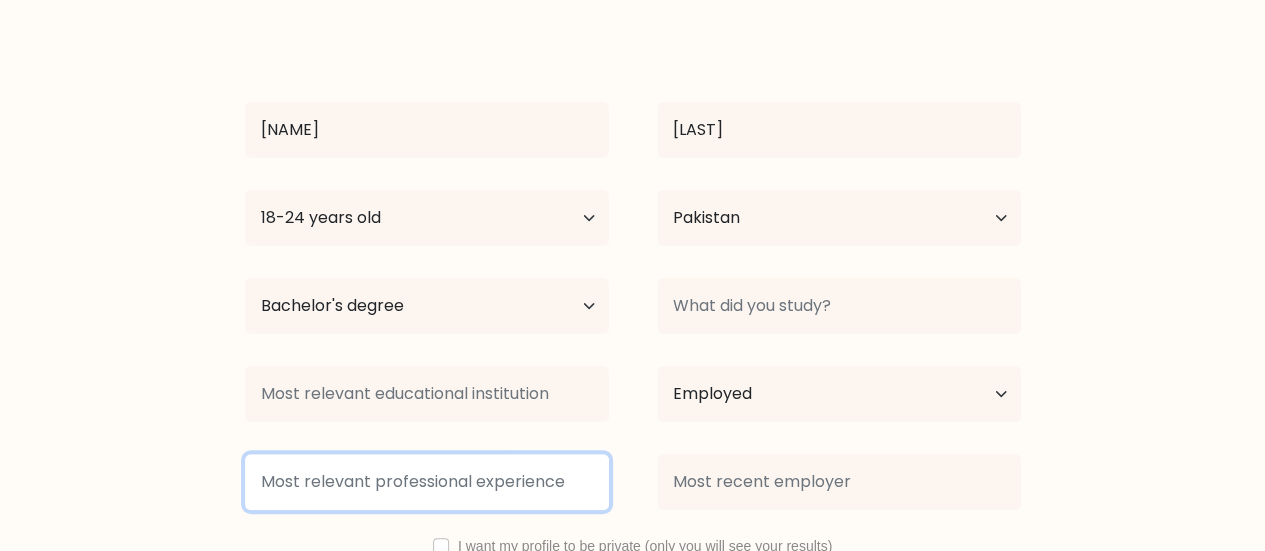 type 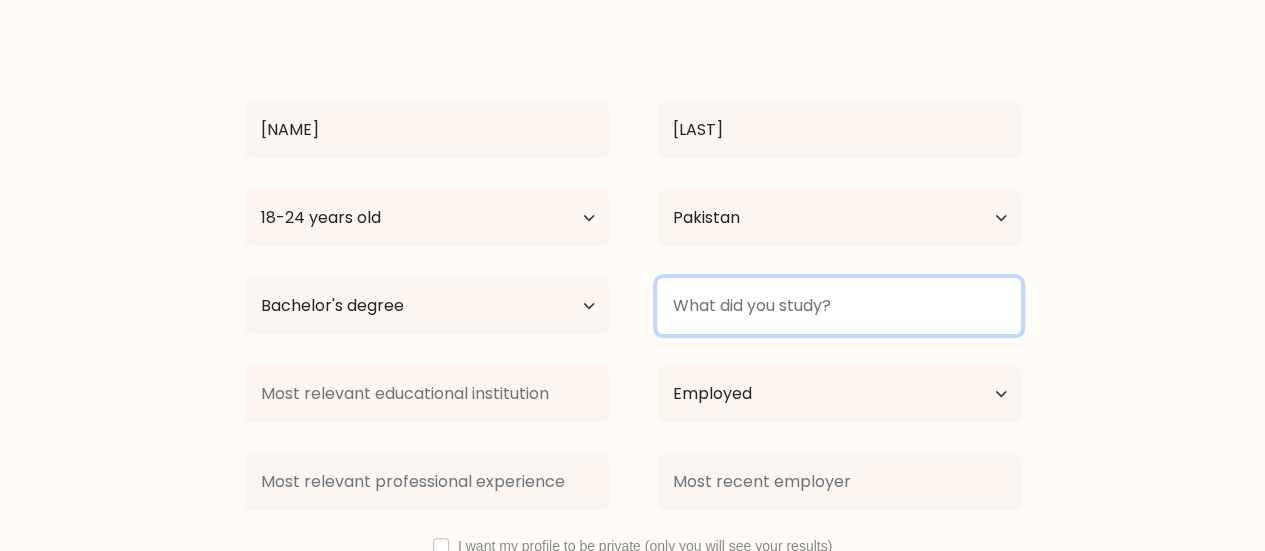 click at bounding box center [839, 306] 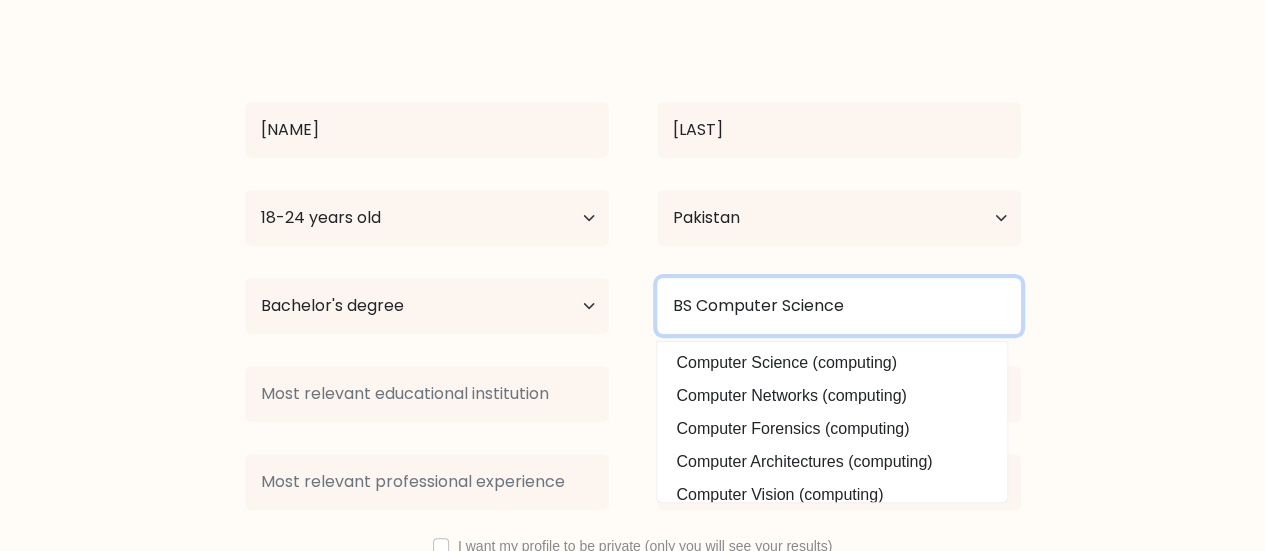 type on "BS Computer Science" 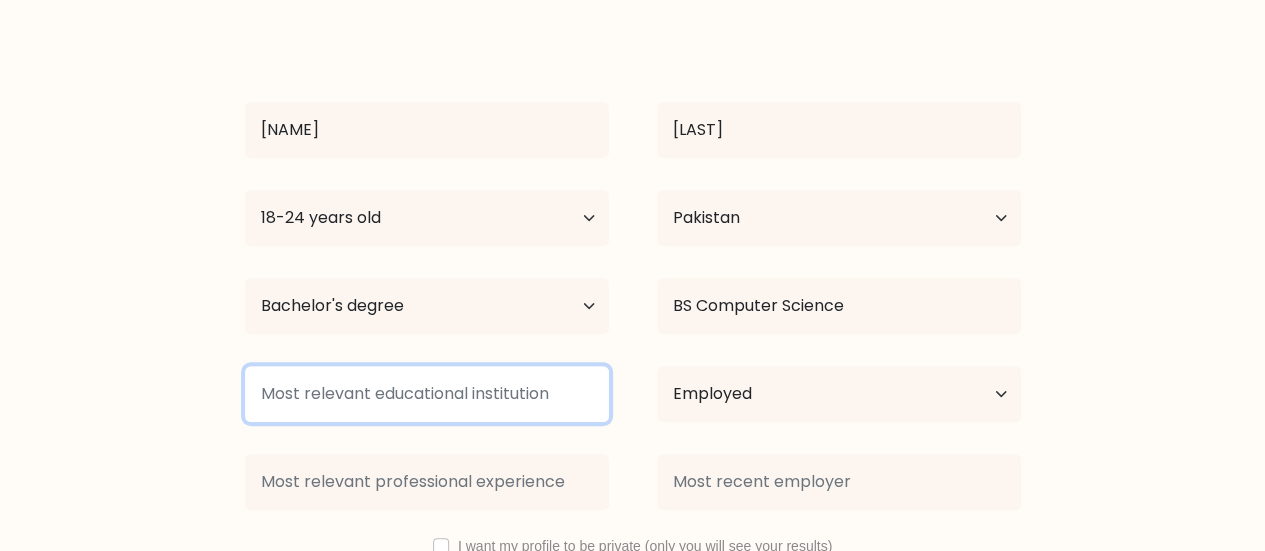 click at bounding box center [427, 394] 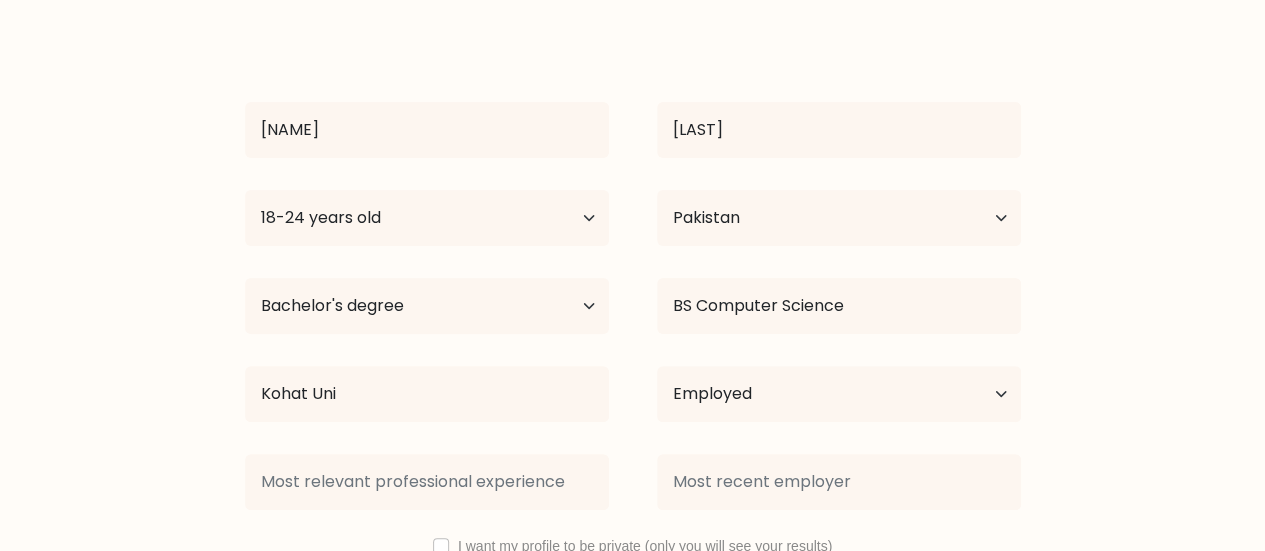 click on "[NAME]
[LAST]
Age
Under 18 years old
18-24 years old
25-34 years old
35-44 years old
45-54 years old
55-64 years old
65 years old and above
Country
Afghanistan
Albania
Algeria
American Samoa
Andorra
Angola
Anguilla
Antarctica
Antigua and Barbuda
Argentina
Armenia
Aruba
Australia
Austria
Azerbaijan
Bahamas
Bahrain
Bangladesh
Barbados
Belarus
Belgium
Belize
Benin
Bermuda
Bhutan
Bolivia" at bounding box center [633, 358] 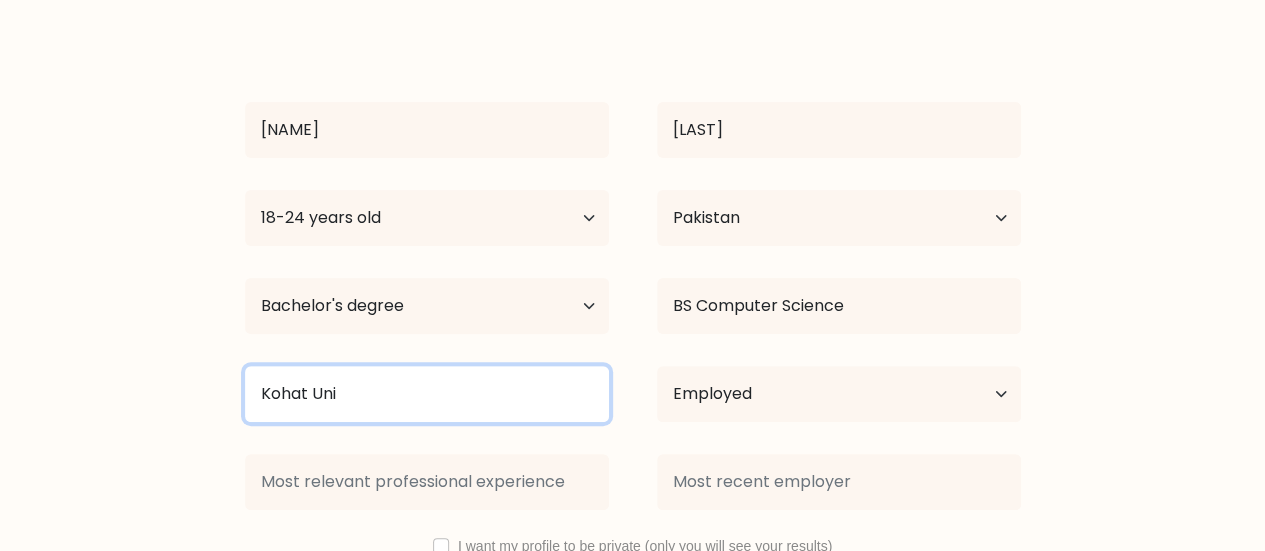 click on "Kohat Uni" at bounding box center [427, 394] 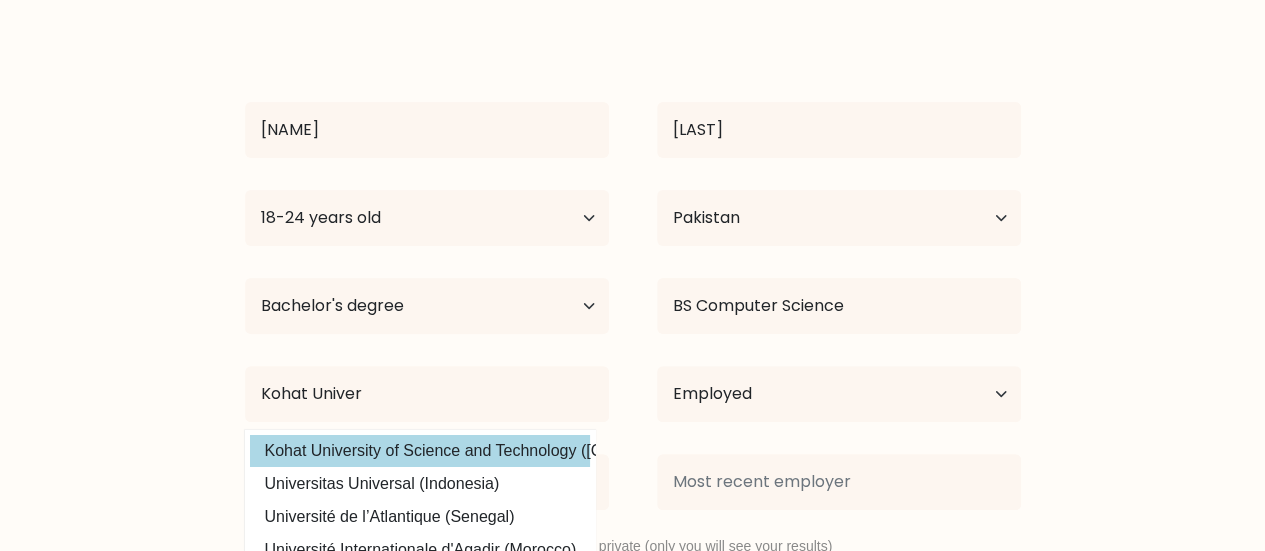 click on "[NAME]
[LAST]
Age
Under 18 years old
18-24 years old
25-34 years old
35-44 years old
45-54 years old
55-64 years old
65 years old and above
Country
Afghanistan
Albania
Algeria
American Samoa
Andorra
Angola
Anguilla
Antarctica
Antigua and Barbuda
Argentina
Armenia
Aruba
Australia
Austria
Azerbaijan
Bahamas
Bahrain
Bangladesh
Barbados
Belarus
Belgium
Belize
Benin
Bermuda
Bhutan
Bolivia" at bounding box center (633, 358) 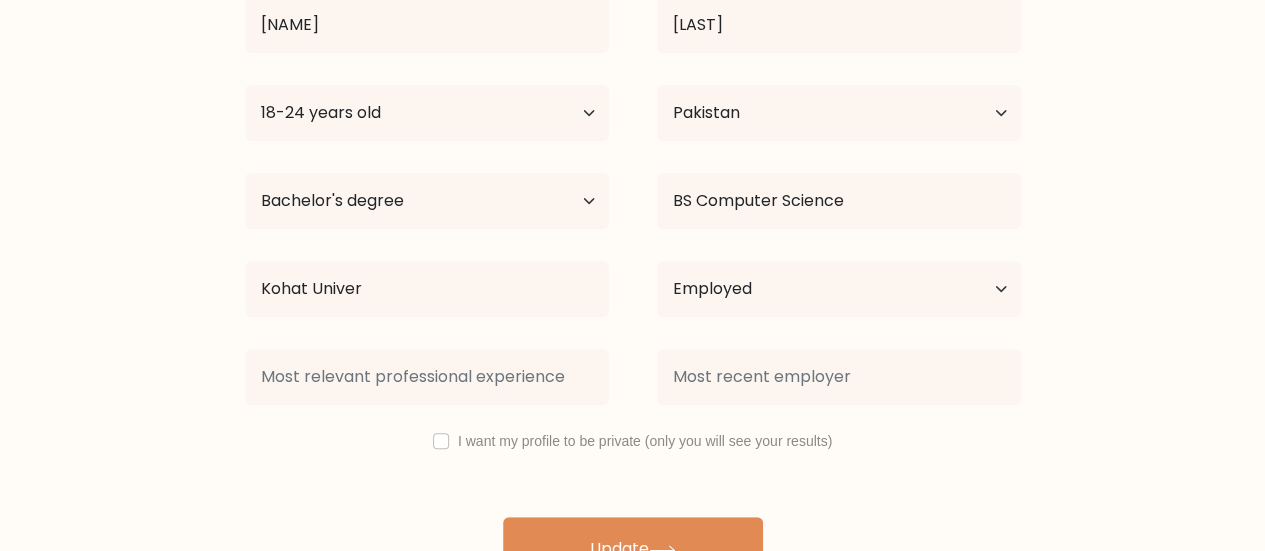 scroll, scrollTop: 254, scrollLeft: 0, axis: vertical 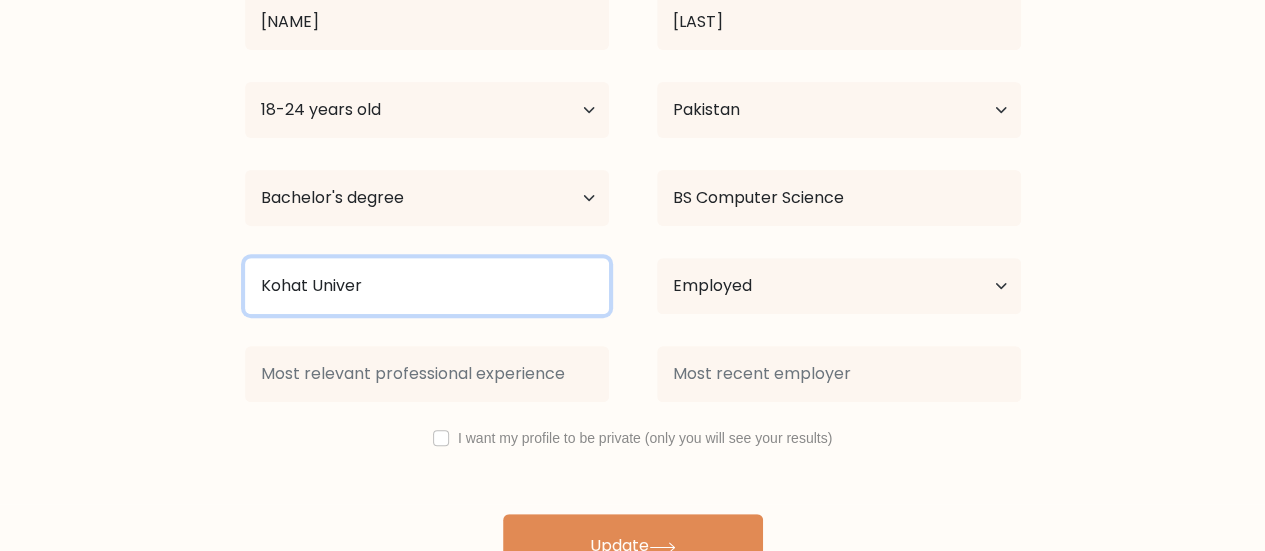 click on "Kohat Univer" at bounding box center (427, 286) 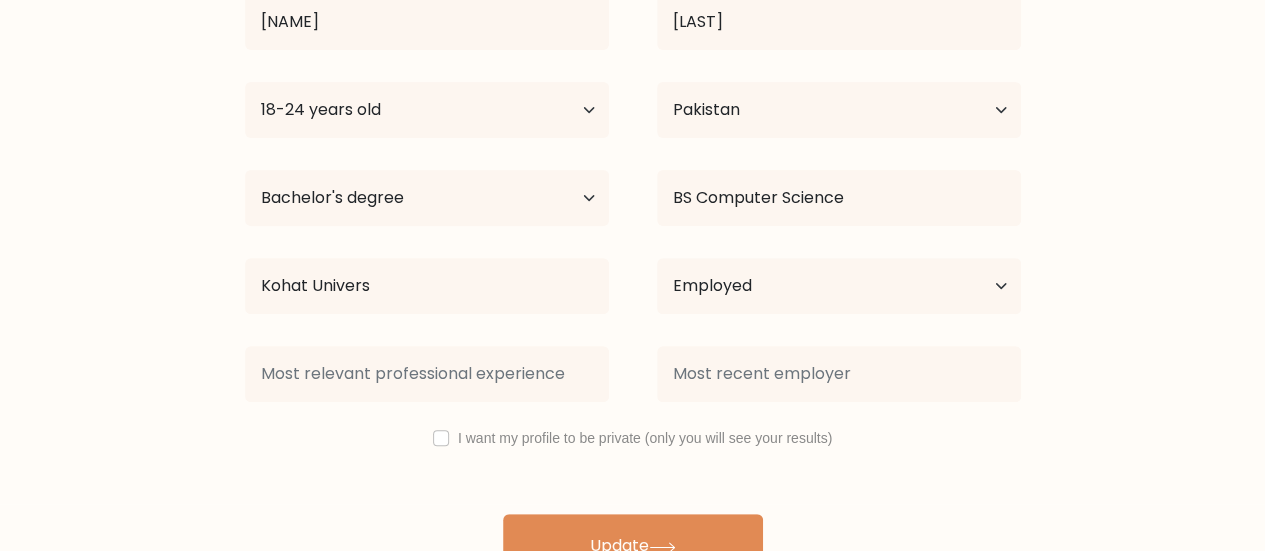 click on "[NAME]
[LAST]
Age
Under 18 years old
18-24 years old
25-34 years old
35-44 years old
45-54 years old
55-64 years old
65 years old and above
Country
Afghanistan
Albania
Algeria
American Samoa
Andorra
Angola
Anguilla
Antarctica
Antigua and Barbuda
Argentina
Armenia
Aruba
Australia
Austria
Azerbaijan
Bahamas
Bahrain
Bangladesh
Barbados
Belarus
Belgium
Belize
Benin
Bermuda
Bhutan
Bolivia" at bounding box center [633, 250] 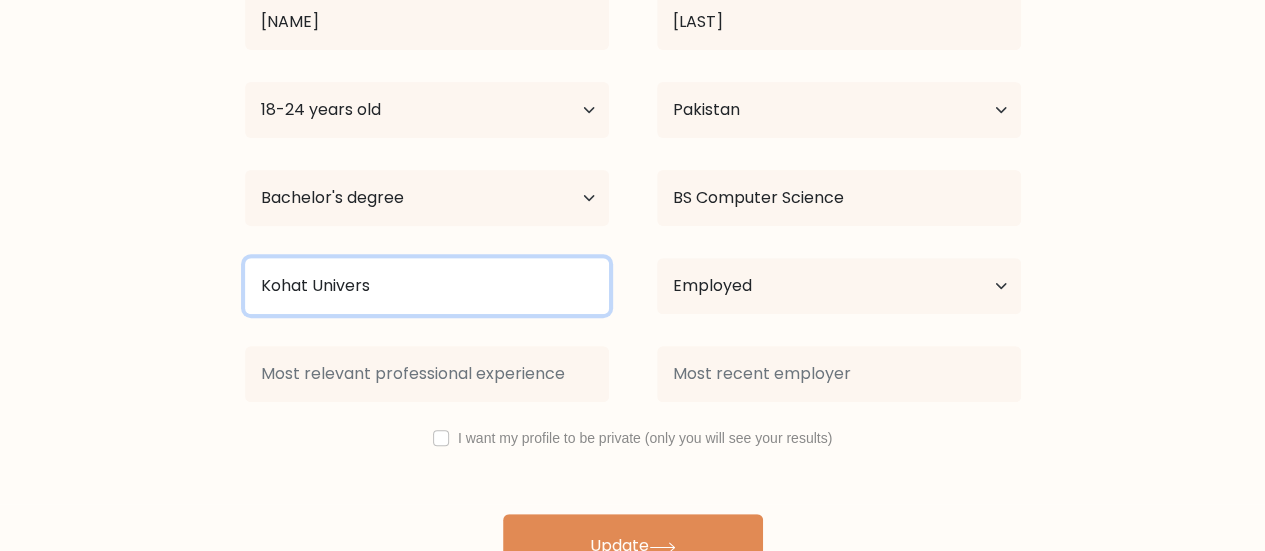 click on "Kohat Univers" at bounding box center (427, 286) 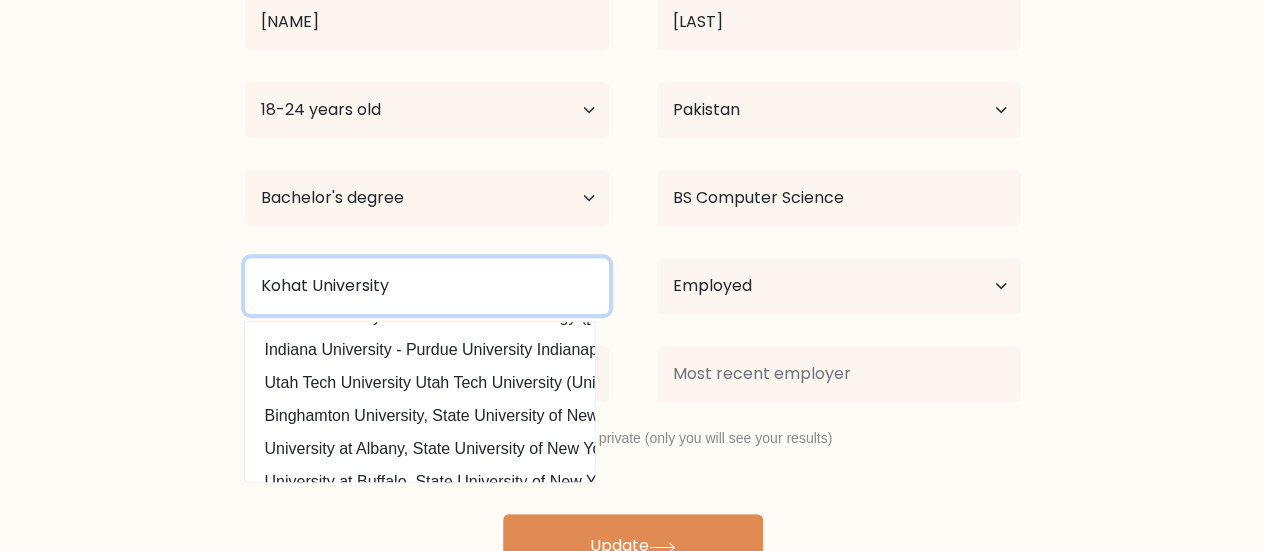 scroll, scrollTop: 0, scrollLeft: 0, axis: both 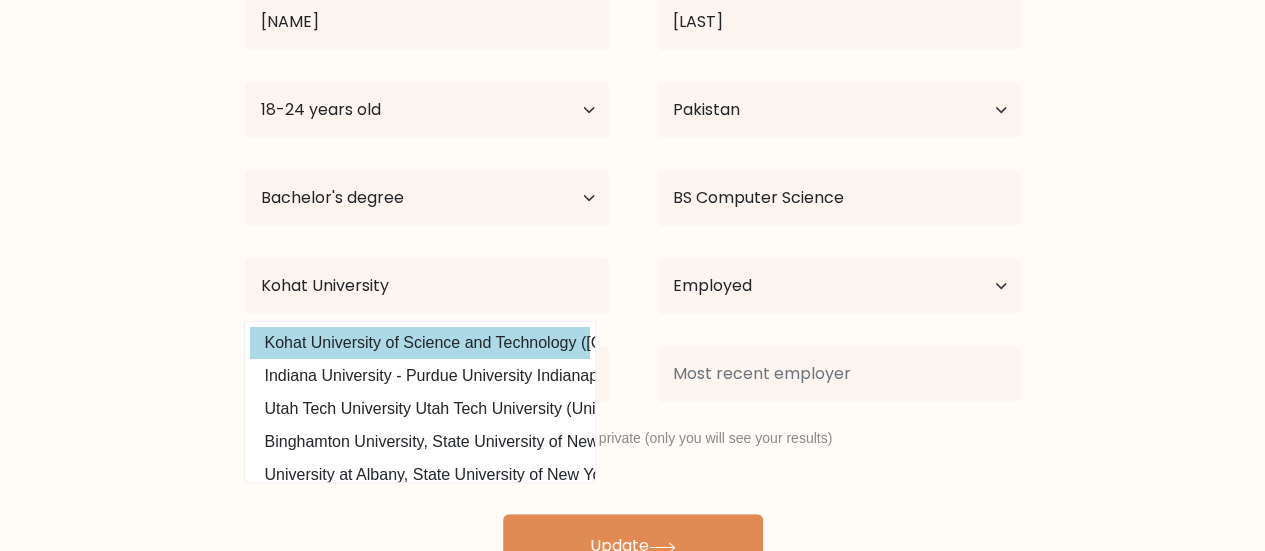 click on "[NAME]
[LAST]
Age
Under 18 years old
18-24 years old
25-34 years old
35-44 years old
45-54 years old
55-64 years old
65 years old and above
Country
Afghanistan
Albania
Algeria
American Samoa
Andorra
Angola
Anguilla
Antarctica
Antigua and Barbuda
Argentina
Armenia
Aruba
Australia
Austria
Azerbaijan
Bahamas
Bahrain
Bangladesh
Barbados
Belarus
Belgium
Belize
Benin
Bermuda
Bhutan
Bolivia" at bounding box center (633, 250) 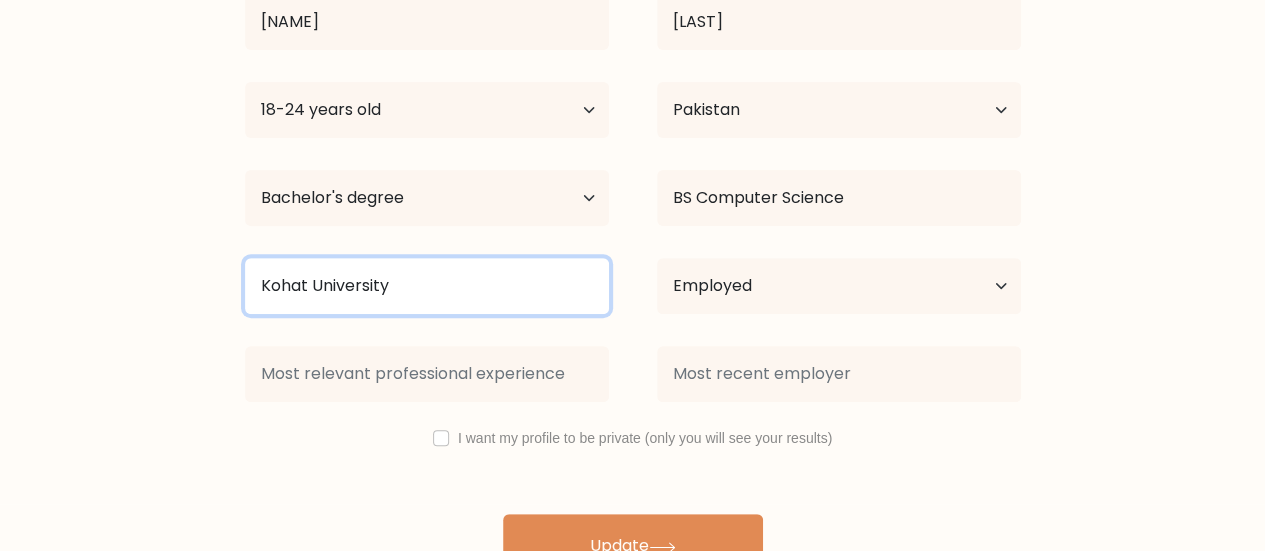 click on "Kohat University" at bounding box center (427, 286) 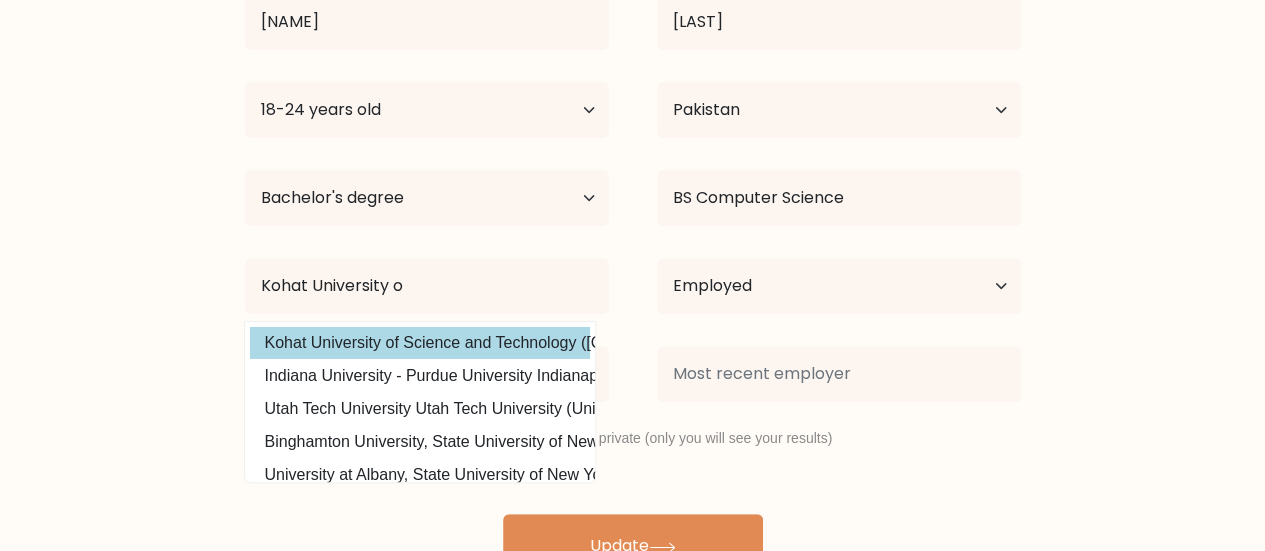 click on "[NAME]
[LAST]
Age
Under 18 years old
18-24 years old
25-34 years old
35-44 years old
45-54 years old
55-64 years old
65 years old and above
Country
Afghanistan
Albania
Algeria
American Samoa
Andorra
Angola
Anguilla
Antarctica
Antigua and Barbuda
Argentina
Armenia
Aruba
Australia
Austria
Azerbaijan
Bahamas
Bahrain
Bangladesh
Barbados
Belarus
Belgium
Belize
Benin
Bermuda
Bhutan
Bolivia" at bounding box center [633, 250] 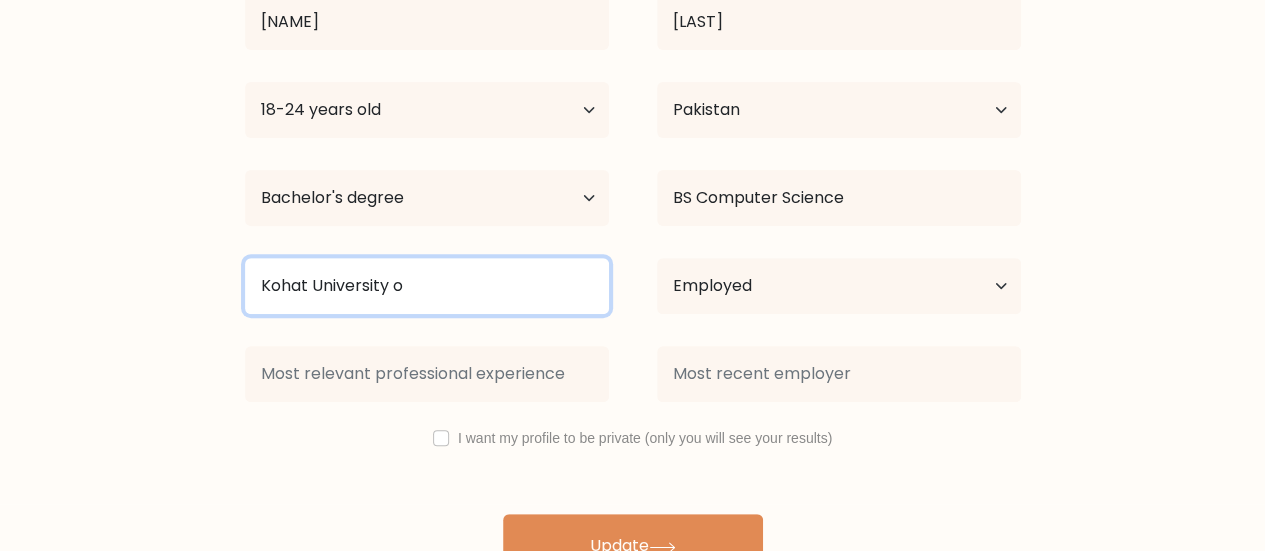 click on "Kohat University o" at bounding box center (427, 286) 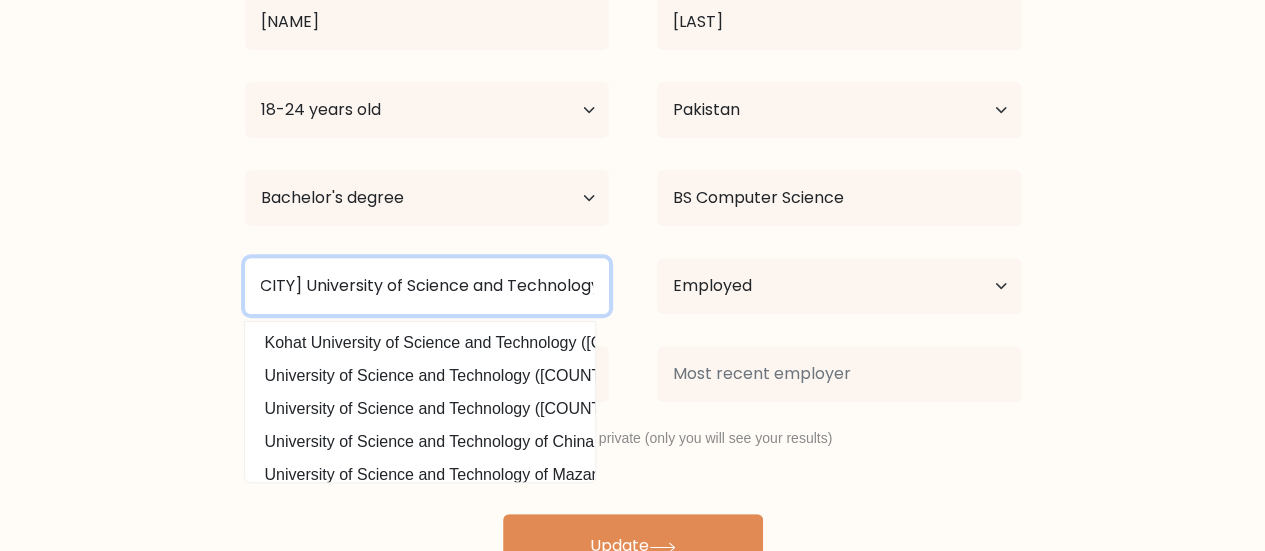 scroll, scrollTop: 0, scrollLeft: 16, axis: horizontal 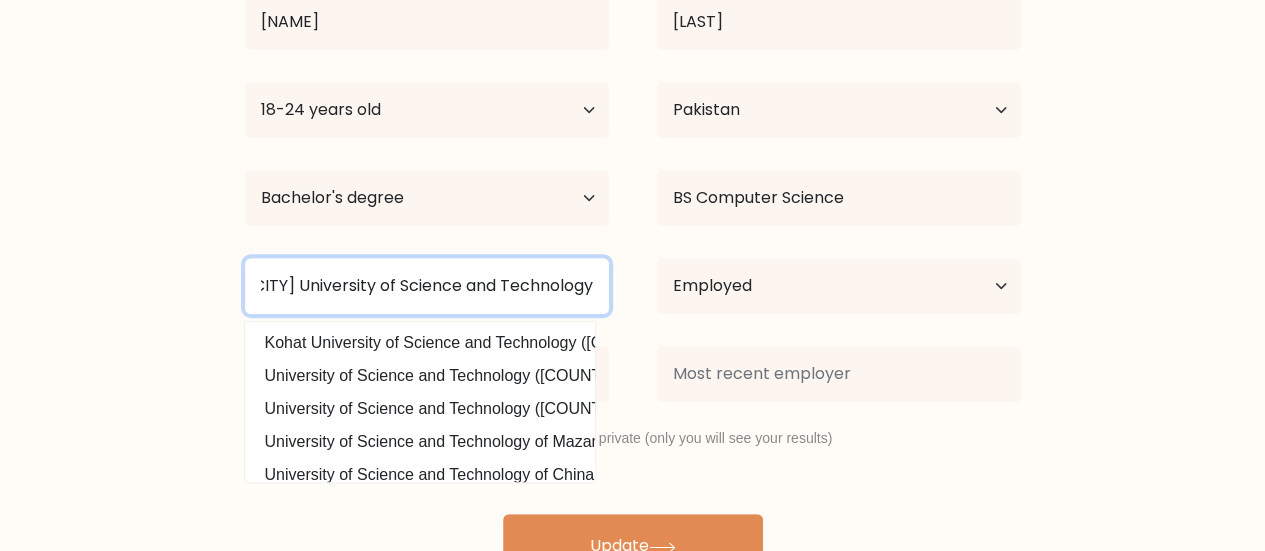 type on "[CITY] University of Science and Technology" 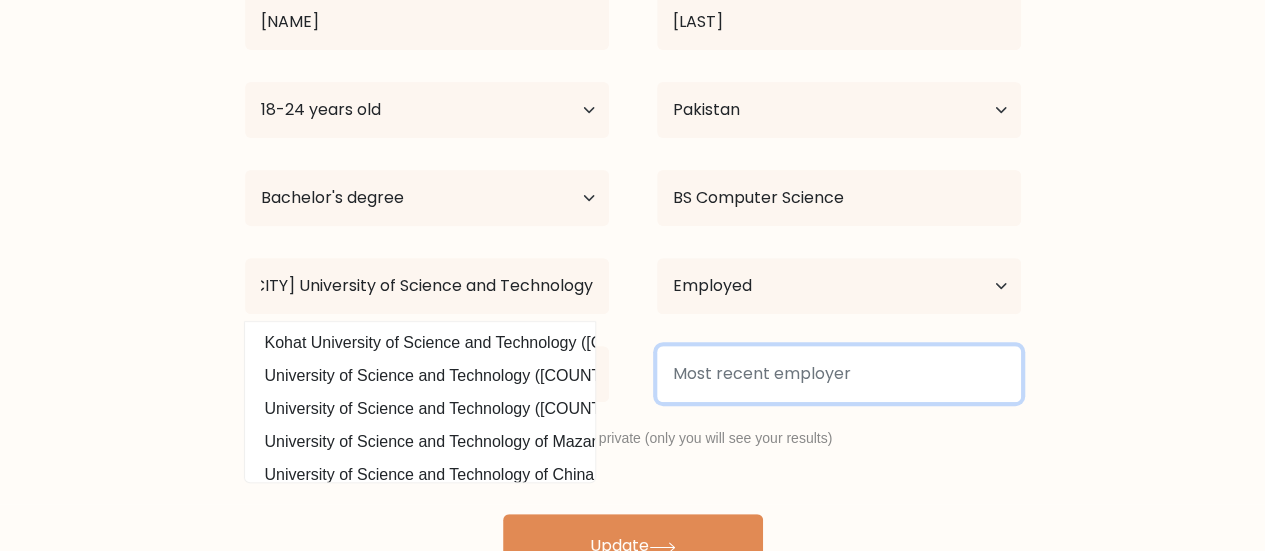 scroll, scrollTop: 0, scrollLeft: 0, axis: both 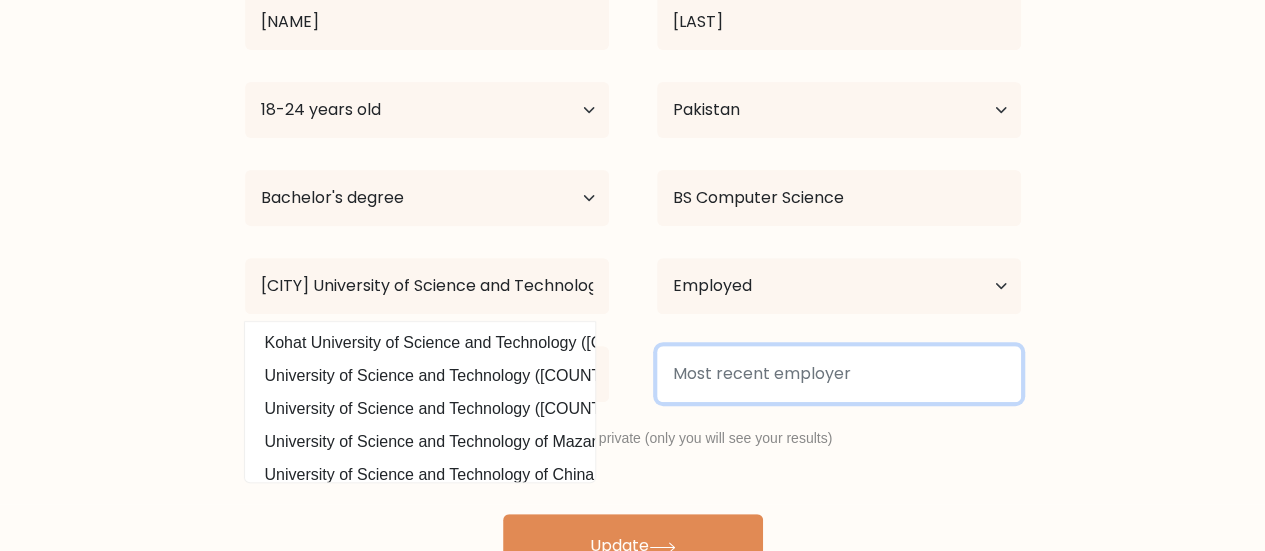 click at bounding box center [839, 374] 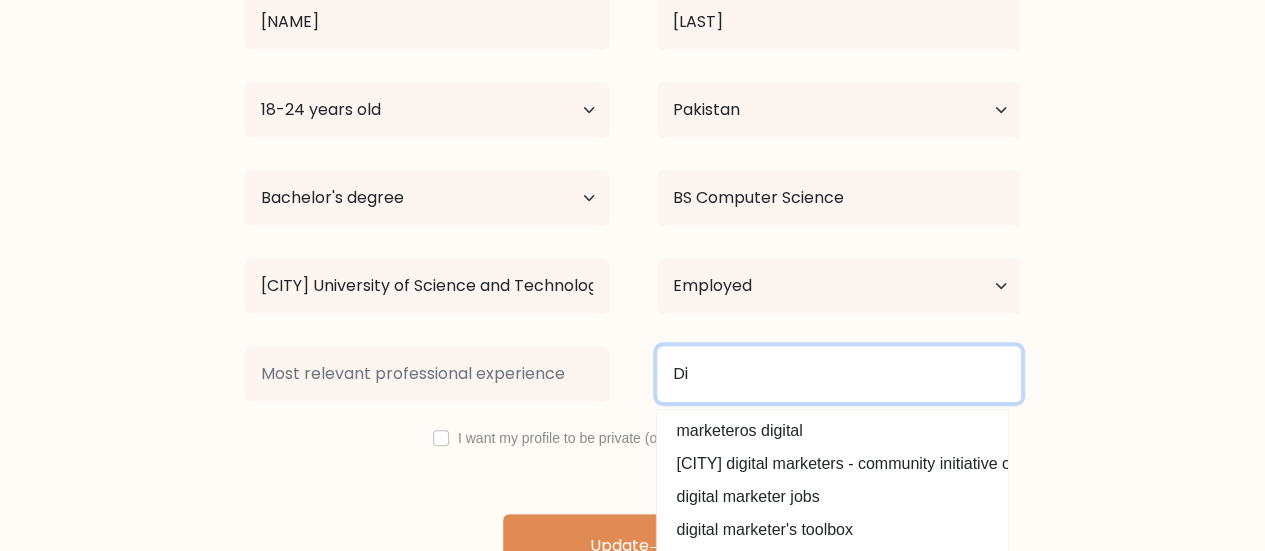 type on "D" 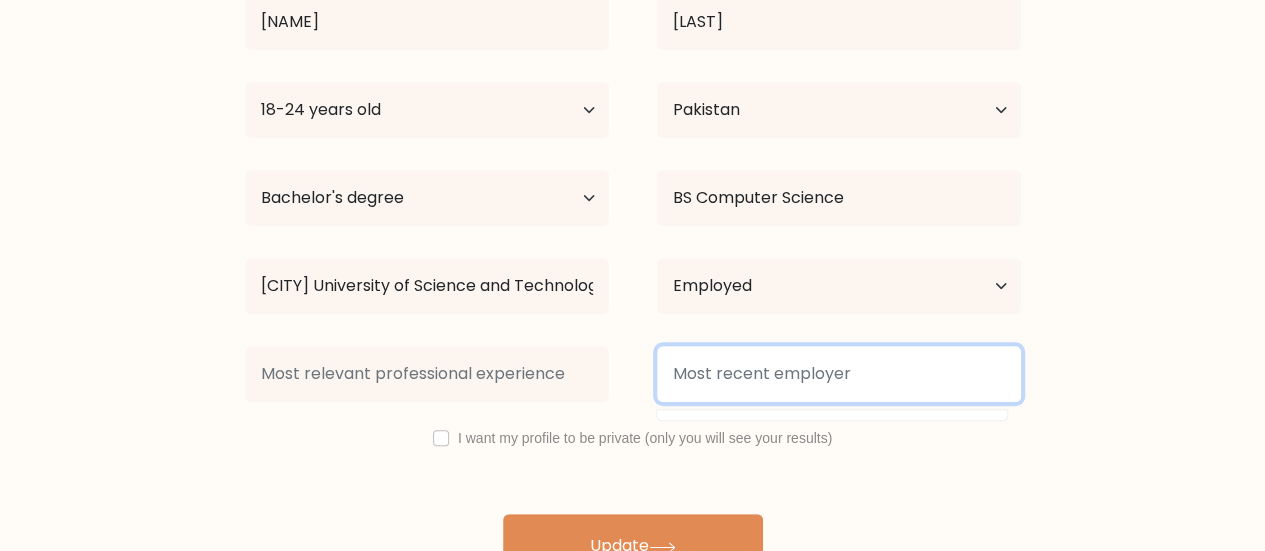 type on "C" 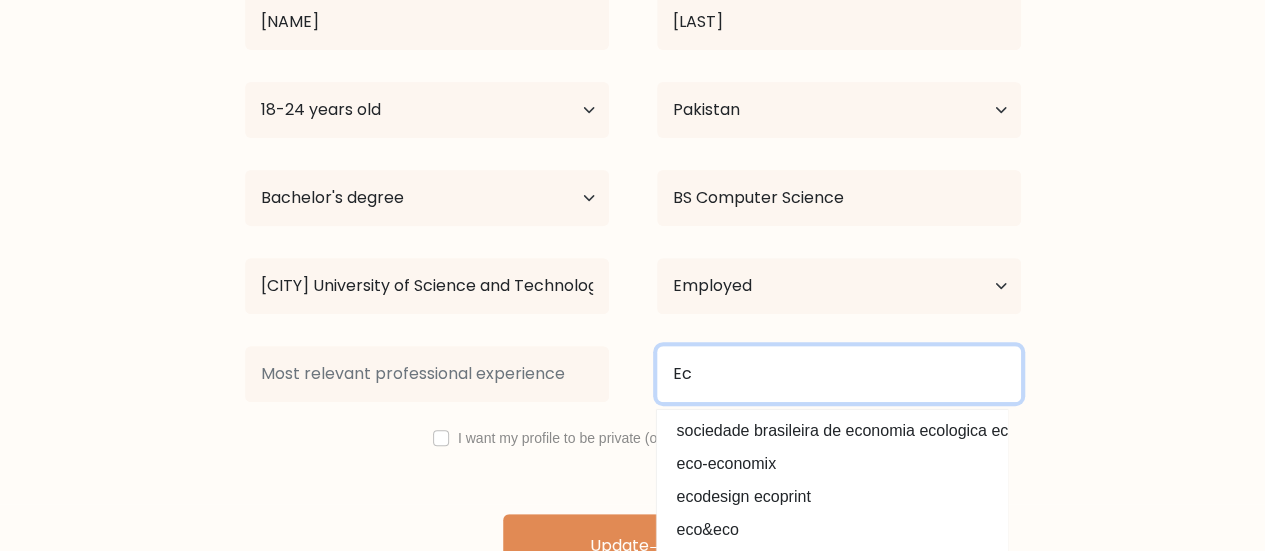 type on "E" 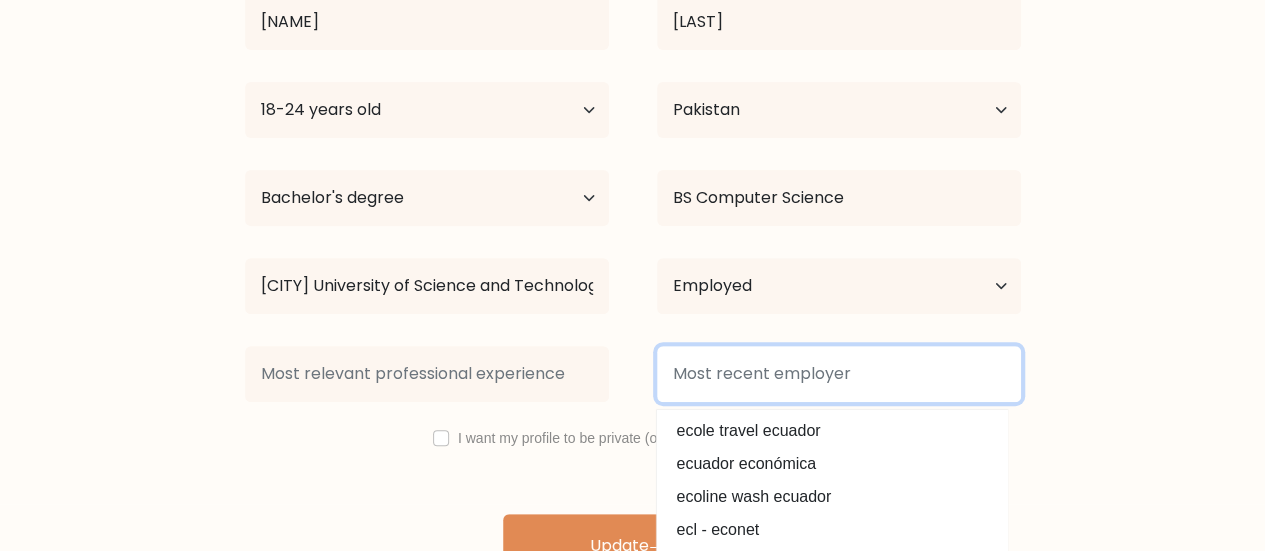 type on "D" 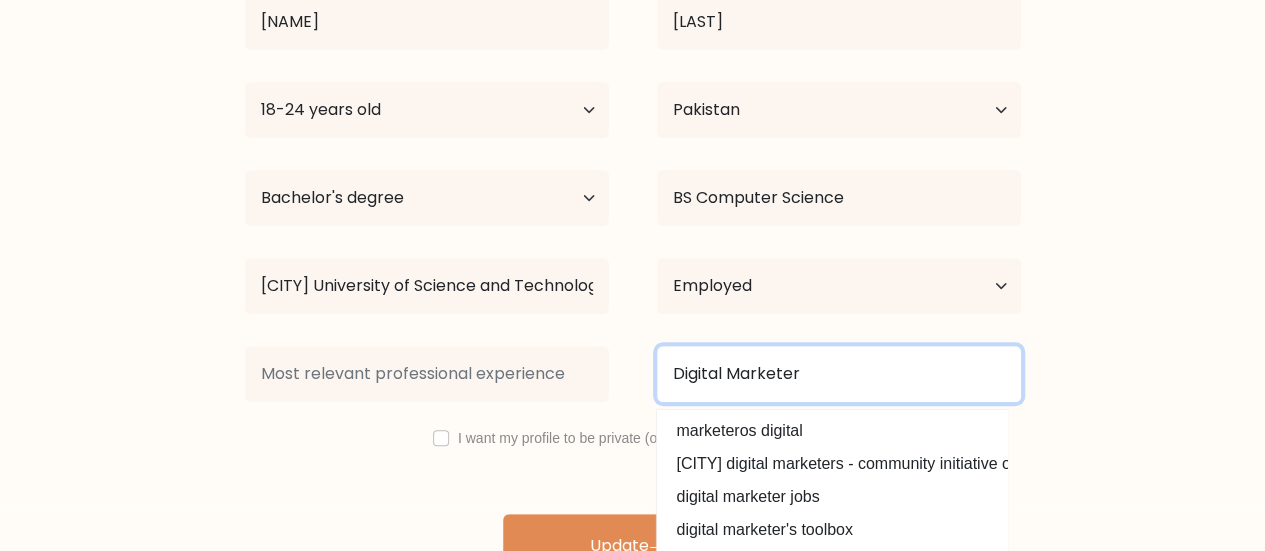 click on "Digital Marketer" at bounding box center [839, 374] 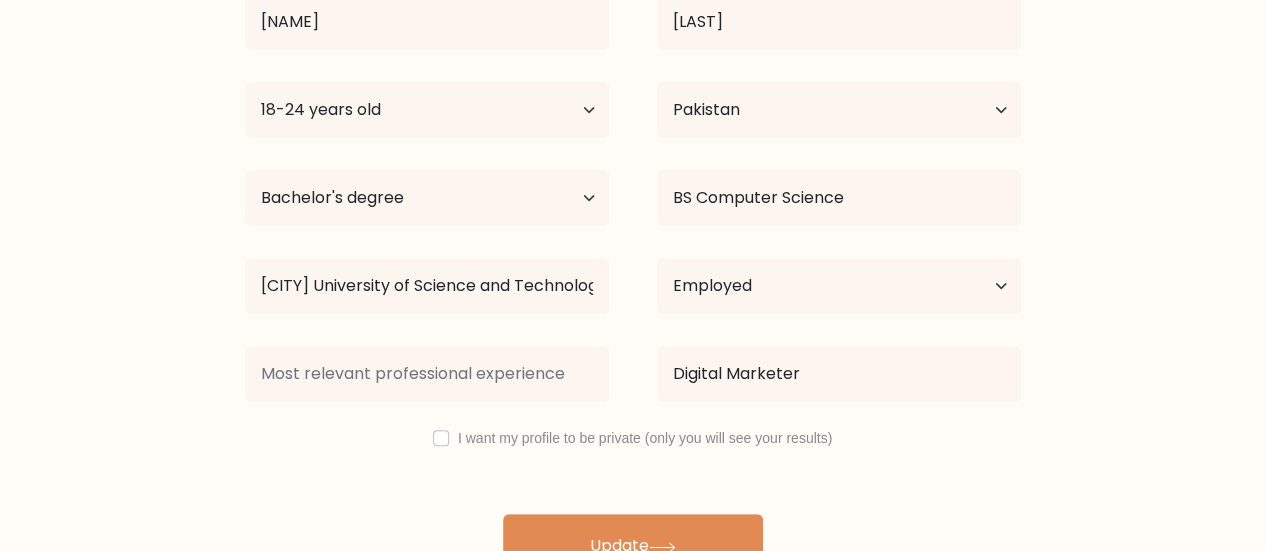 click on "Complete your profile to compare your results
[NAME]
[LAST]
Age
Under 18 years old
18-24 years old
25-34 years old
35-44 years old
45-54 years old
55-64 years old
65 years old and above
Country
Afghanistan
Albania
Algeria
American Samoa [COUNTRY]" at bounding box center (632, 186) 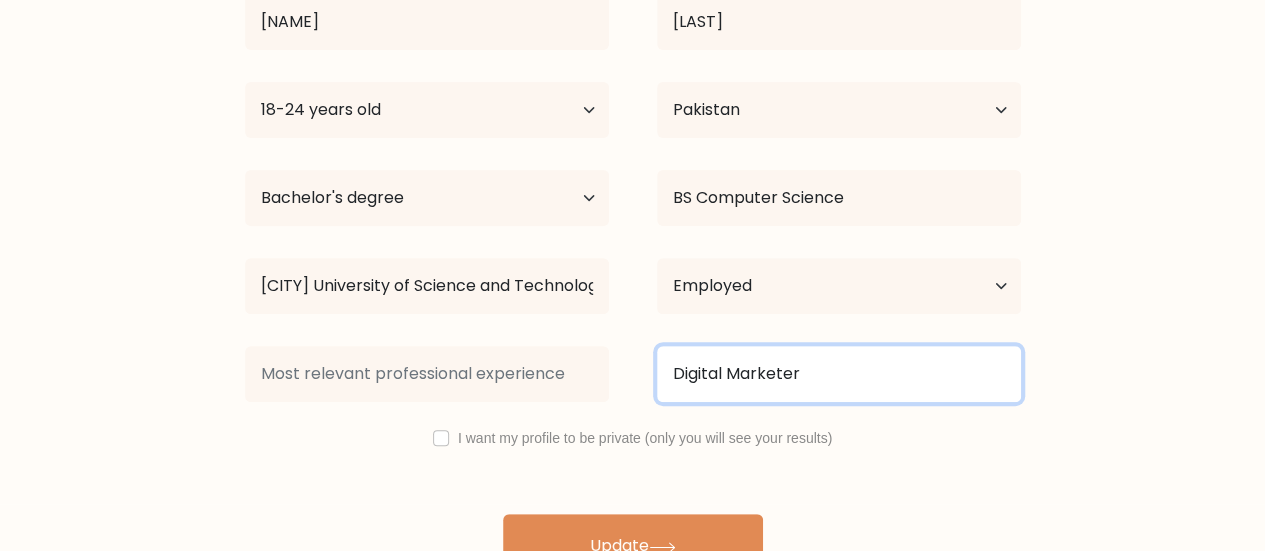 click on "Digital Marketer" at bounding box center [839, 374] 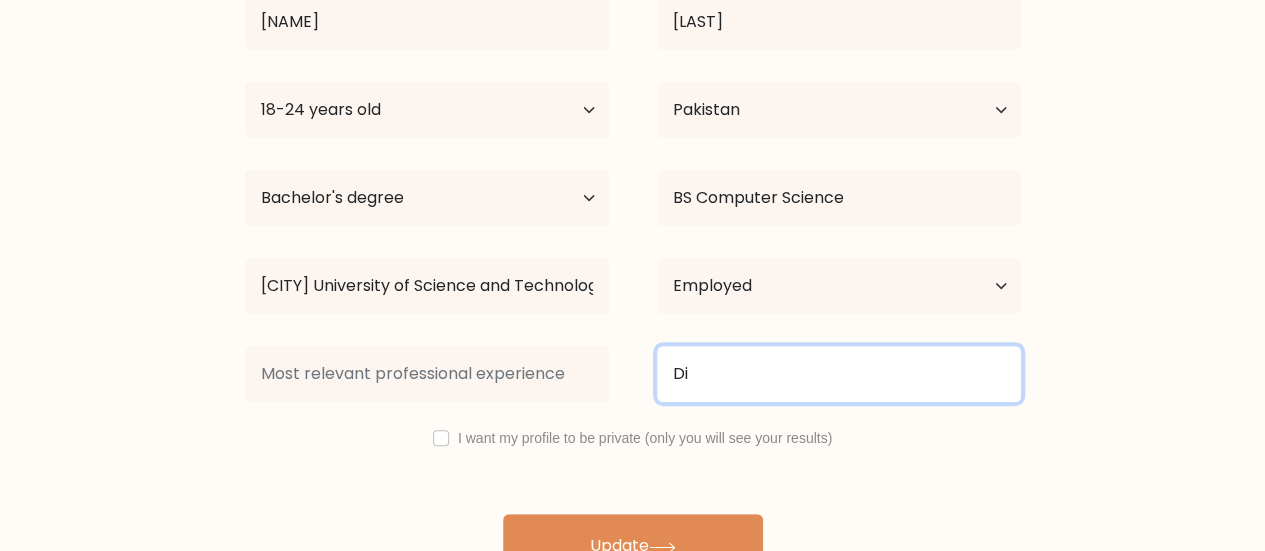 type on "D" 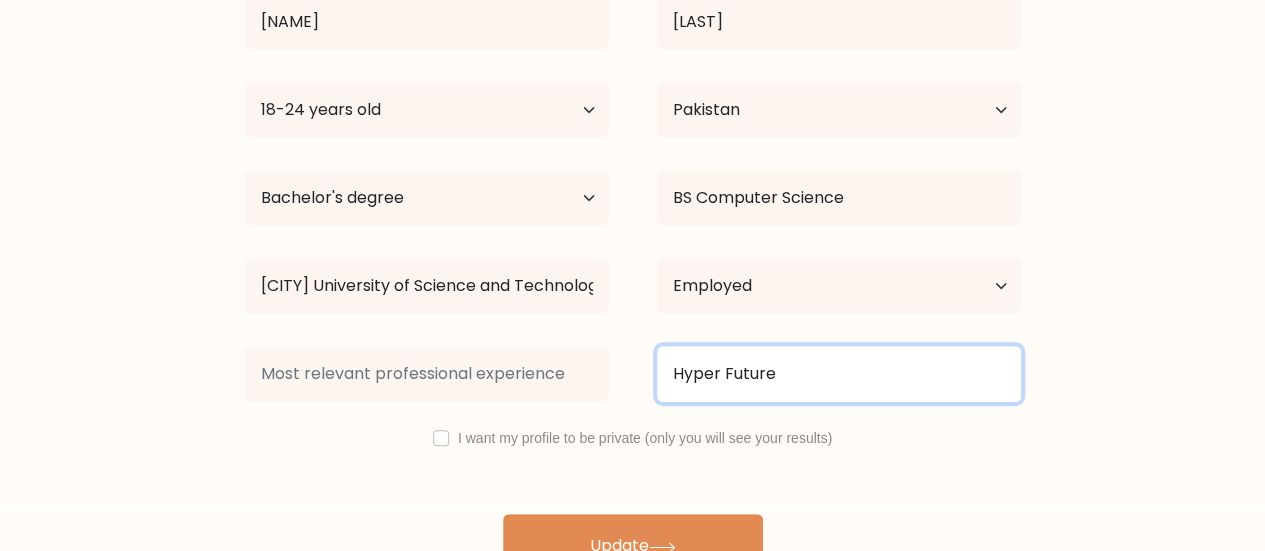 type on "Hyper Future" 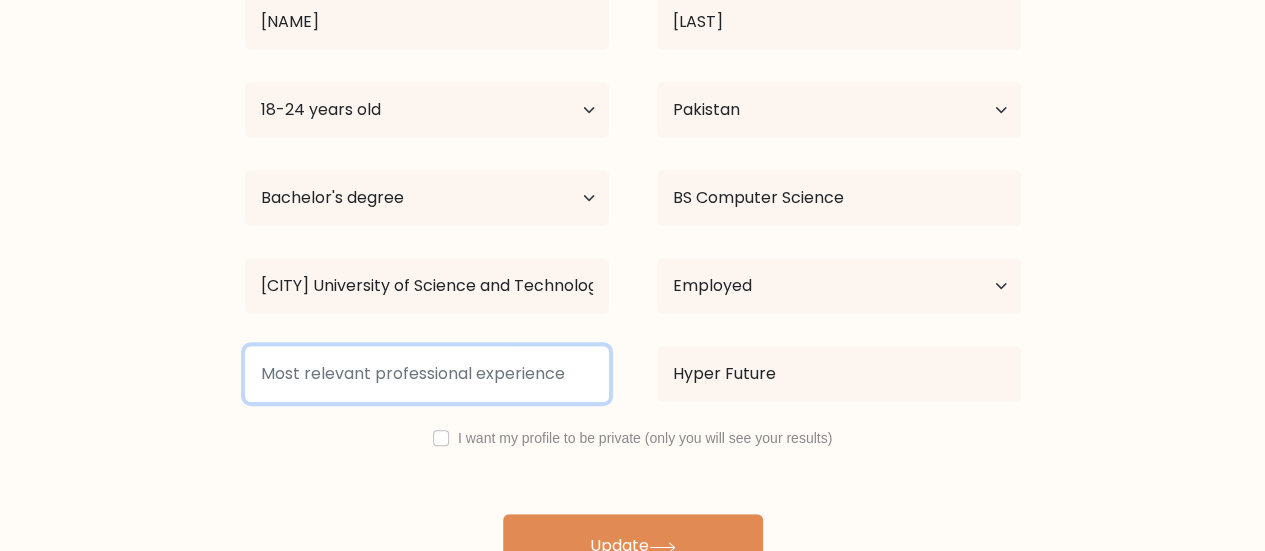 click at bounding box center (427, 374) 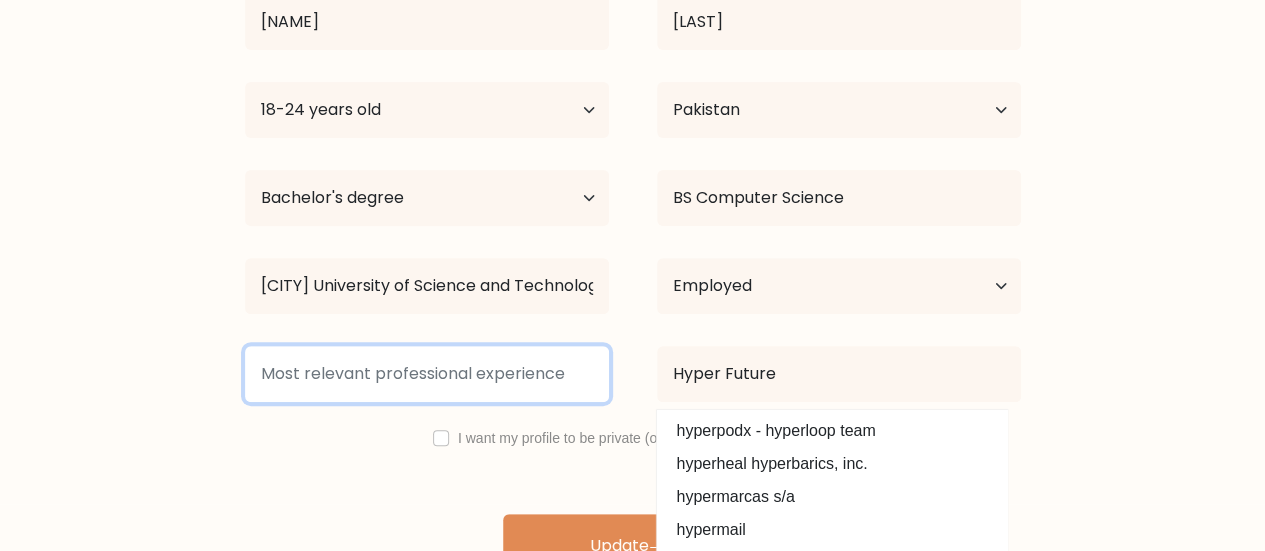 paste on "IT Support Specialist" 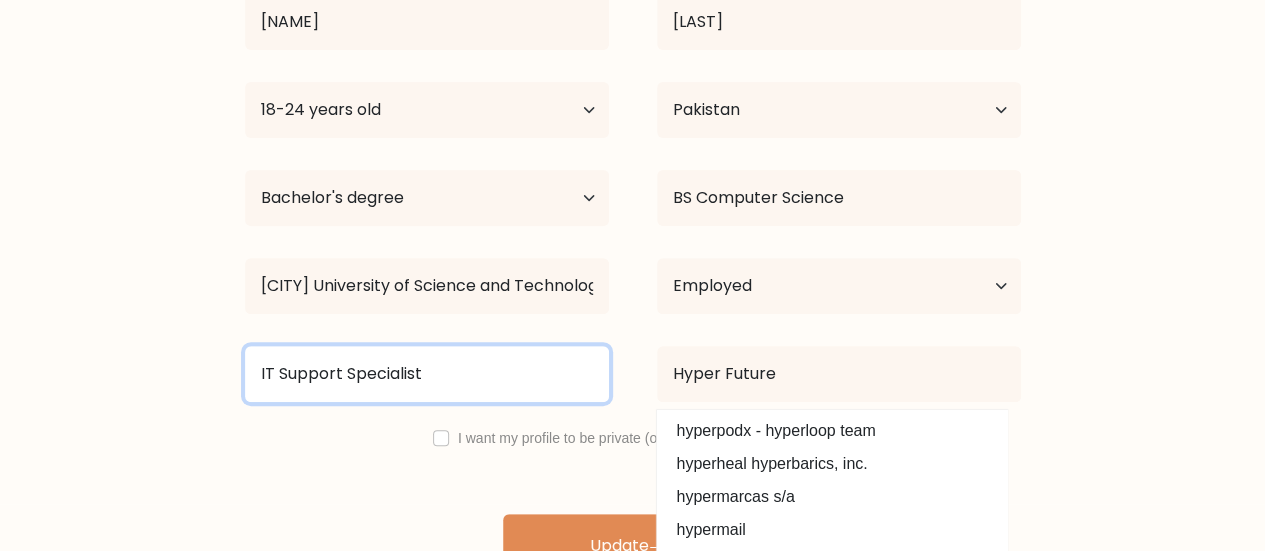 scroll, scrollTop: 280, scrollLeft: 0, axis: vertical 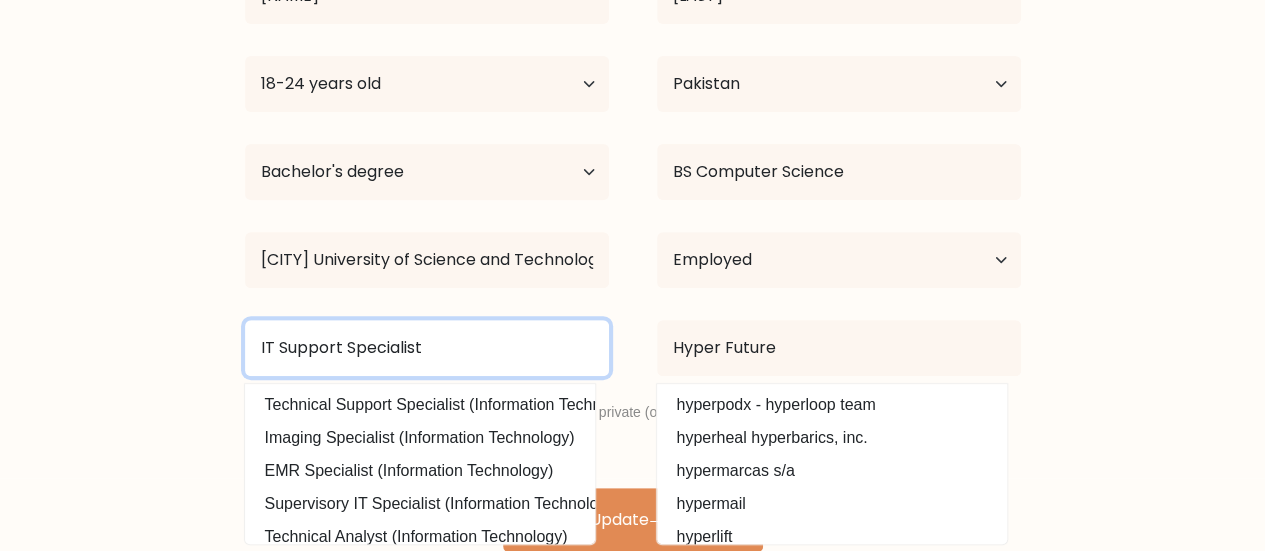 type on "IT Support Specialist" 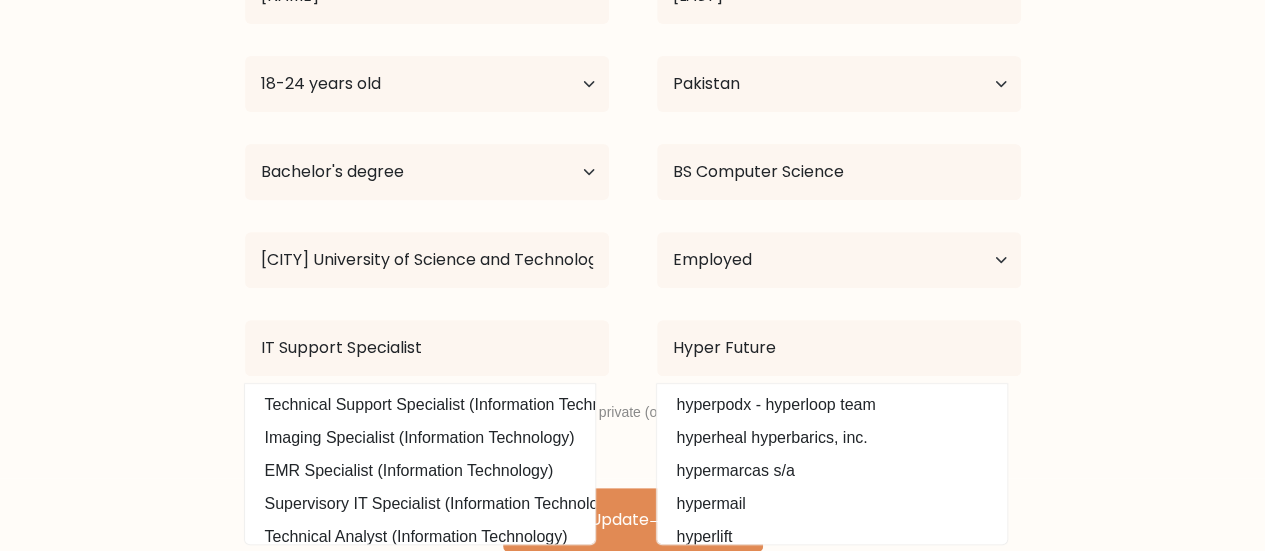 click on "Complete your profile to compare your results
[NAME]
[LAST]
Age
Under 18 years old
18-24 years old
25-34 years old
35-44 years old
45-54 years old
55-64 years old
65 years old and above
Country
Afghanistan
Albania
Algeria
American Samoa [COUNTRY]" at bounding box center (632, 160) 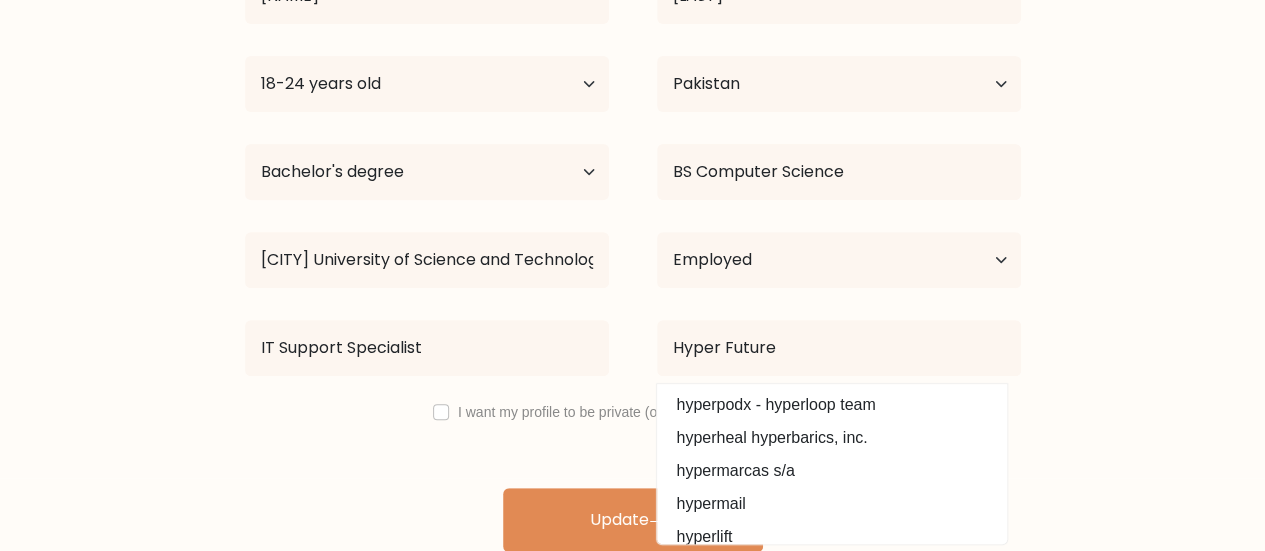 click on "Complete your profile to compare your results
[NAME]
[LAST]
Age
Under 18 years old
18-24 years old
25-34 years old
35-44 years old
45-54 years old
55-64 years old
65 years old and above
Country
Afghanistan
Albania
Algeria
American Samoa [COUNTRY]" at bounding box center (632, 160) 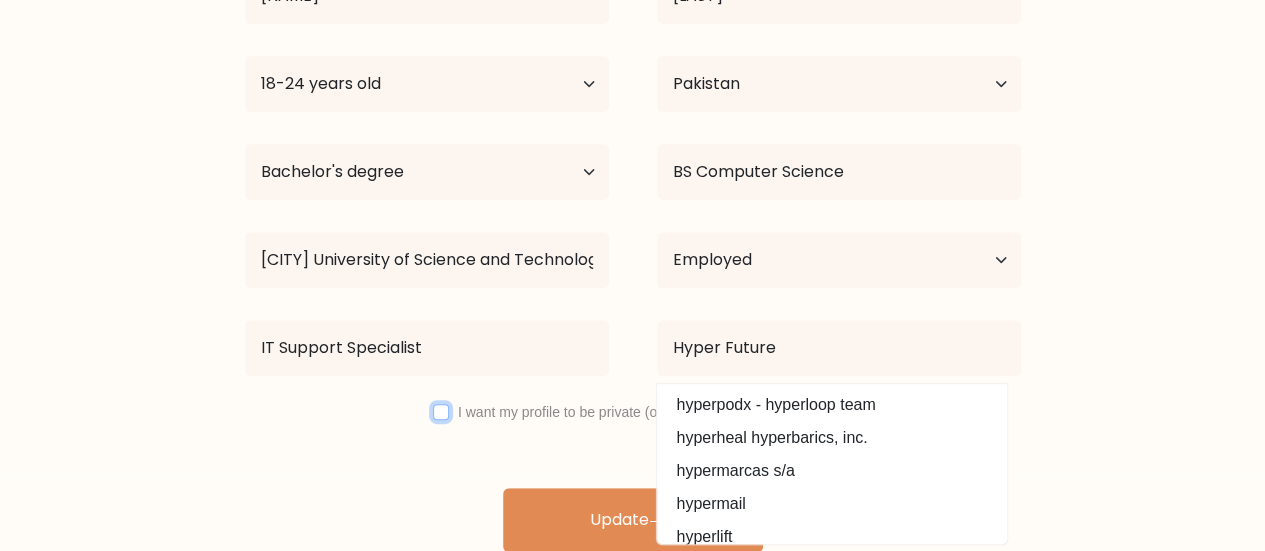 click at bounding box center [441, 412] 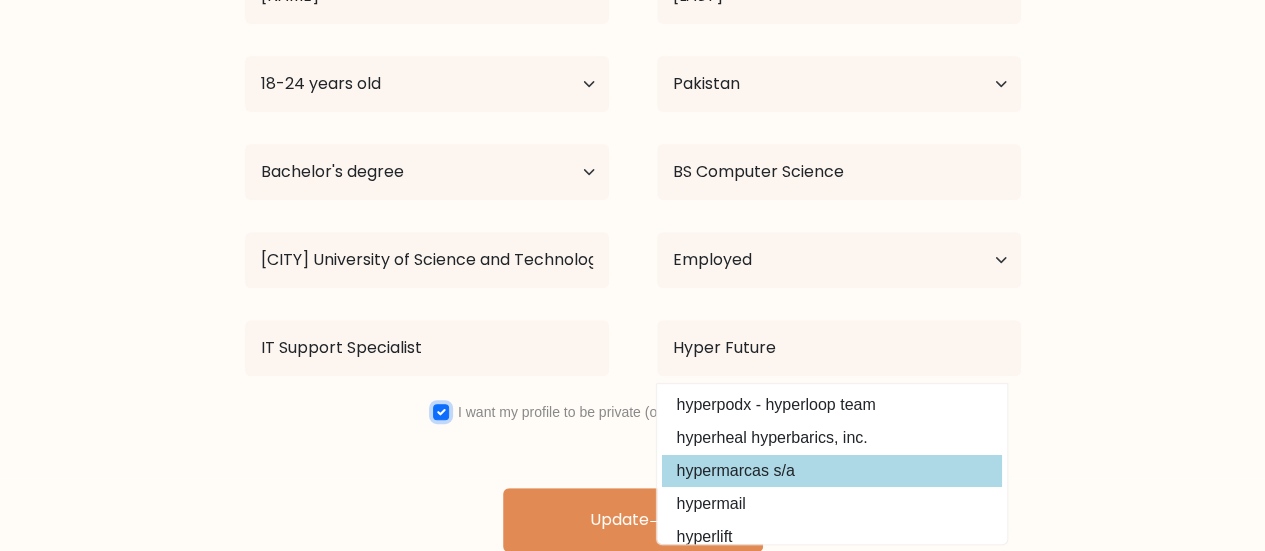 scroll, scrollTop: 180, scrollLeft: 0, axis: vertical 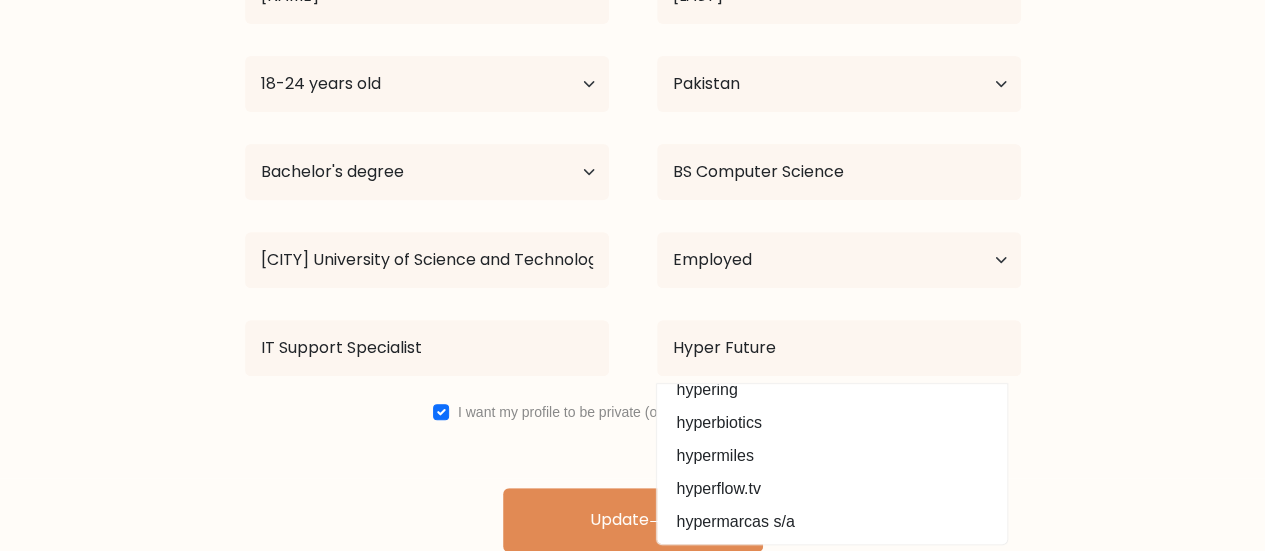 click on "Complete your profile to compare your results
[NAME]
[LAST]
Age
Under 18 years old
18-24 years old
25-34 years old
35-44 years old
45-54 years old
55-64 years old
65 years old and above
Country
Afghanistan
Albania
Algeria
American Samoa [COUNTRY]" at bounding box center [632, 160] 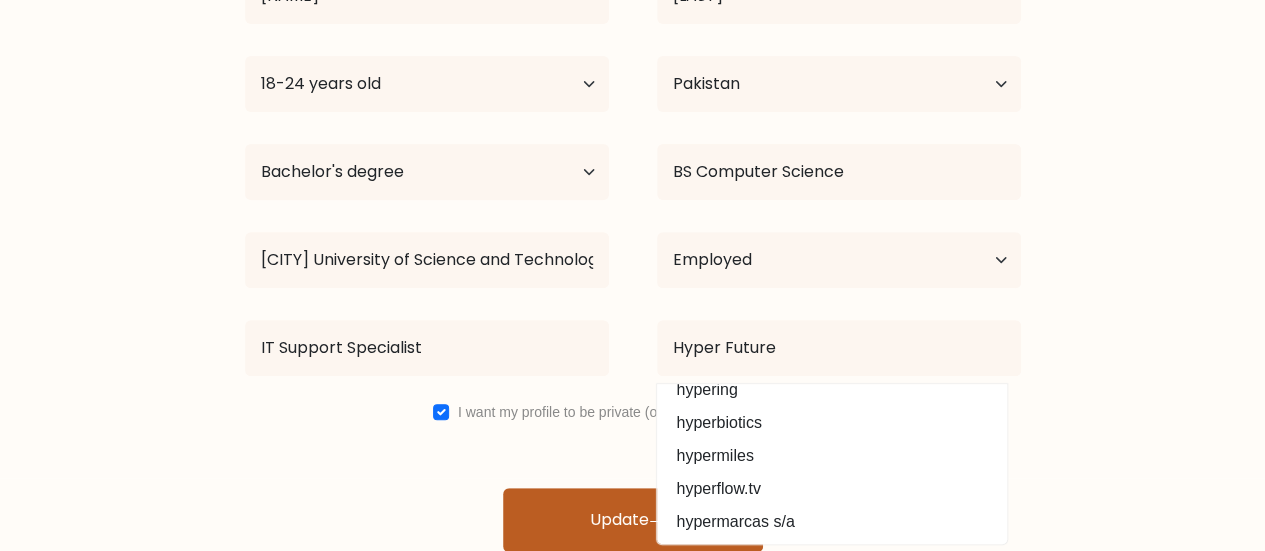 click on "Update" at bounding box center [633, 520] 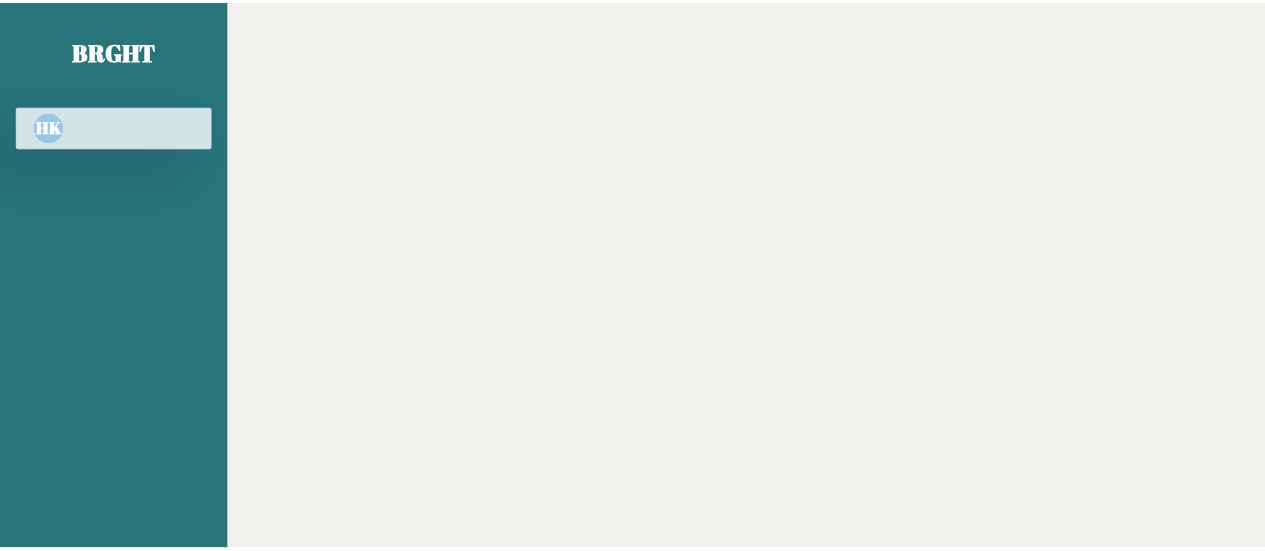scroll, scrollTop: 0, scrollLeft: 0, axis: both 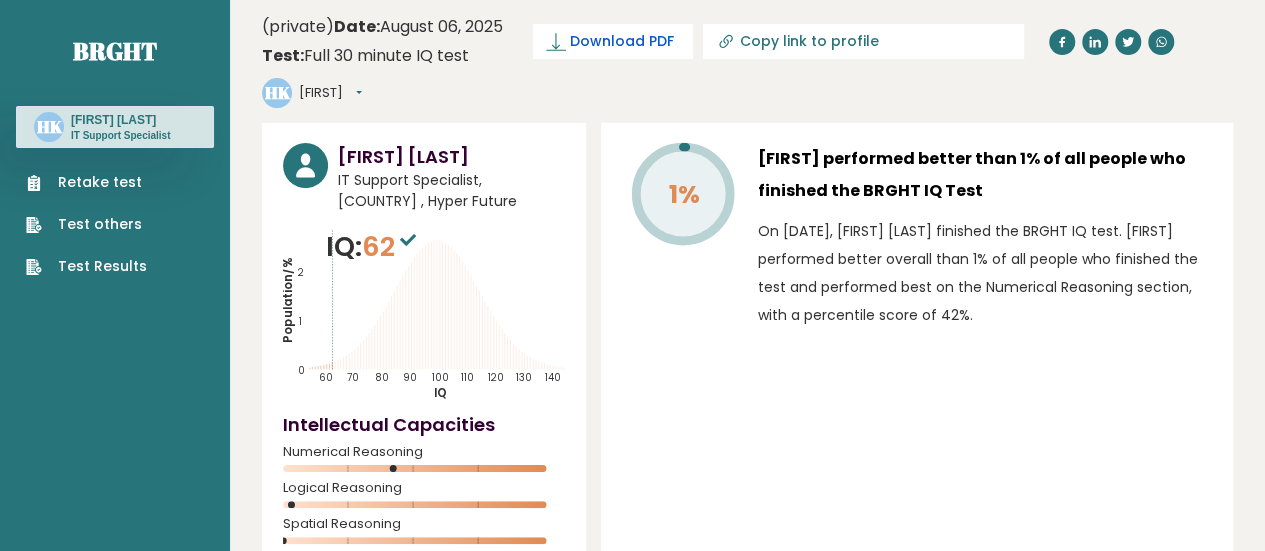 click on "Download PDF" at bounding box center (622, 41) 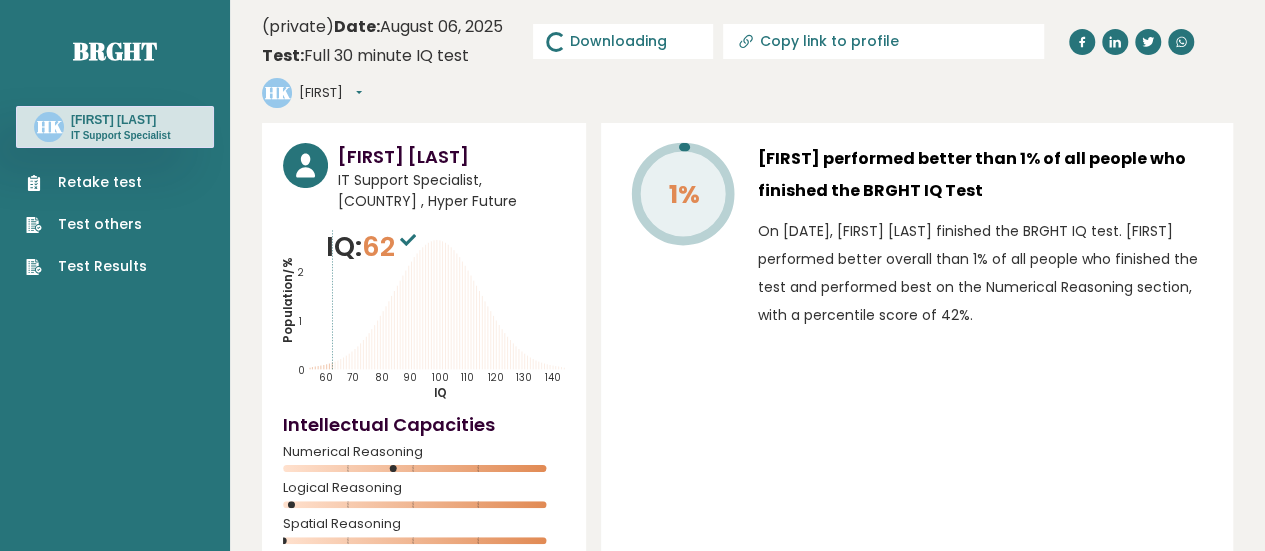 type on "https://brght.org/share/2lmfvnf1/?brght-intelligence-test" 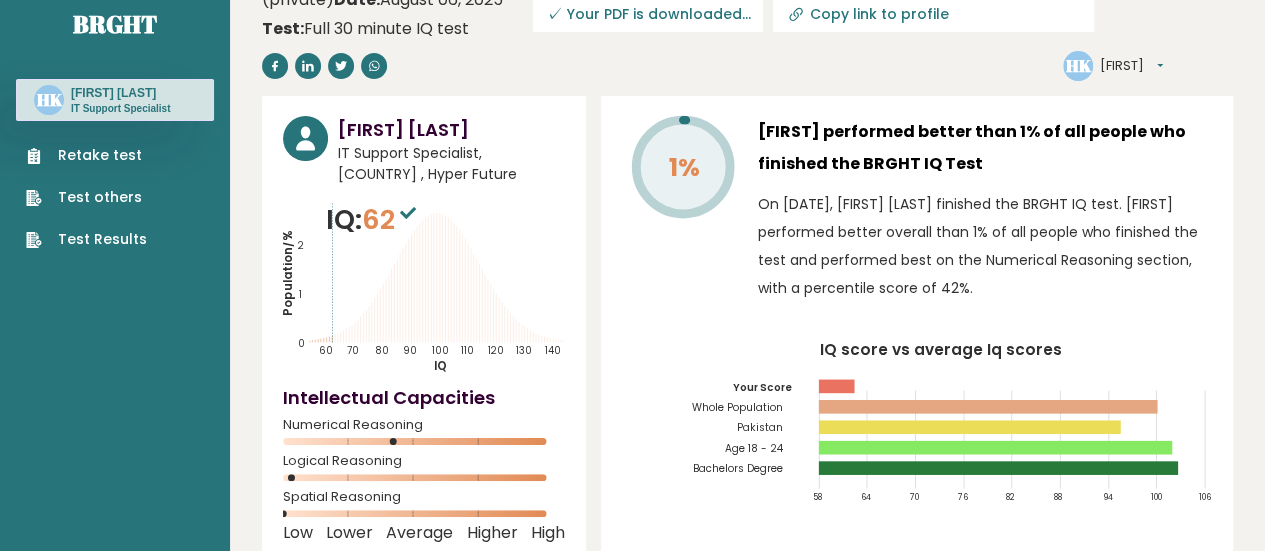 scroll, scrollTop: 0, scrollLeft: 0, axis: both 